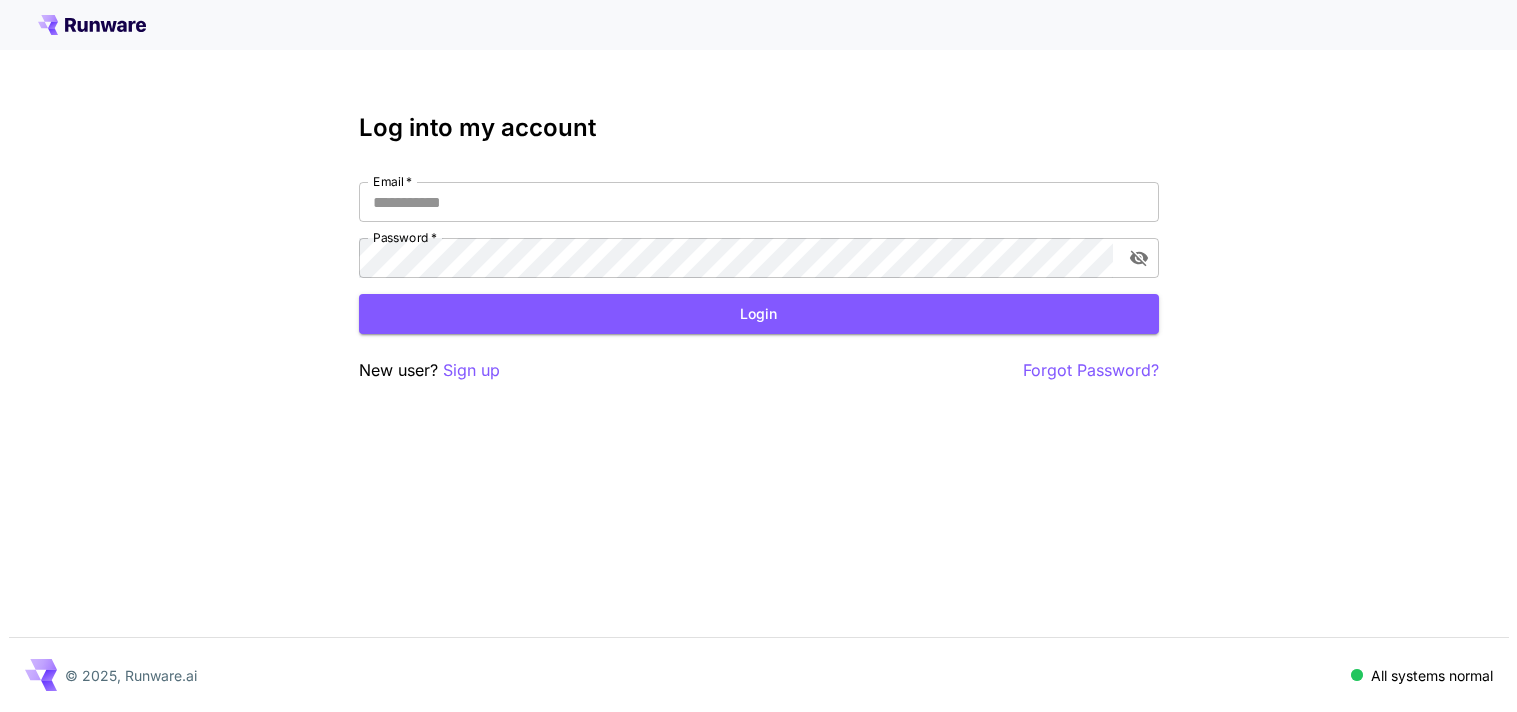 scroll, scrollTop: 0, scrollLeft: 0, axis: both 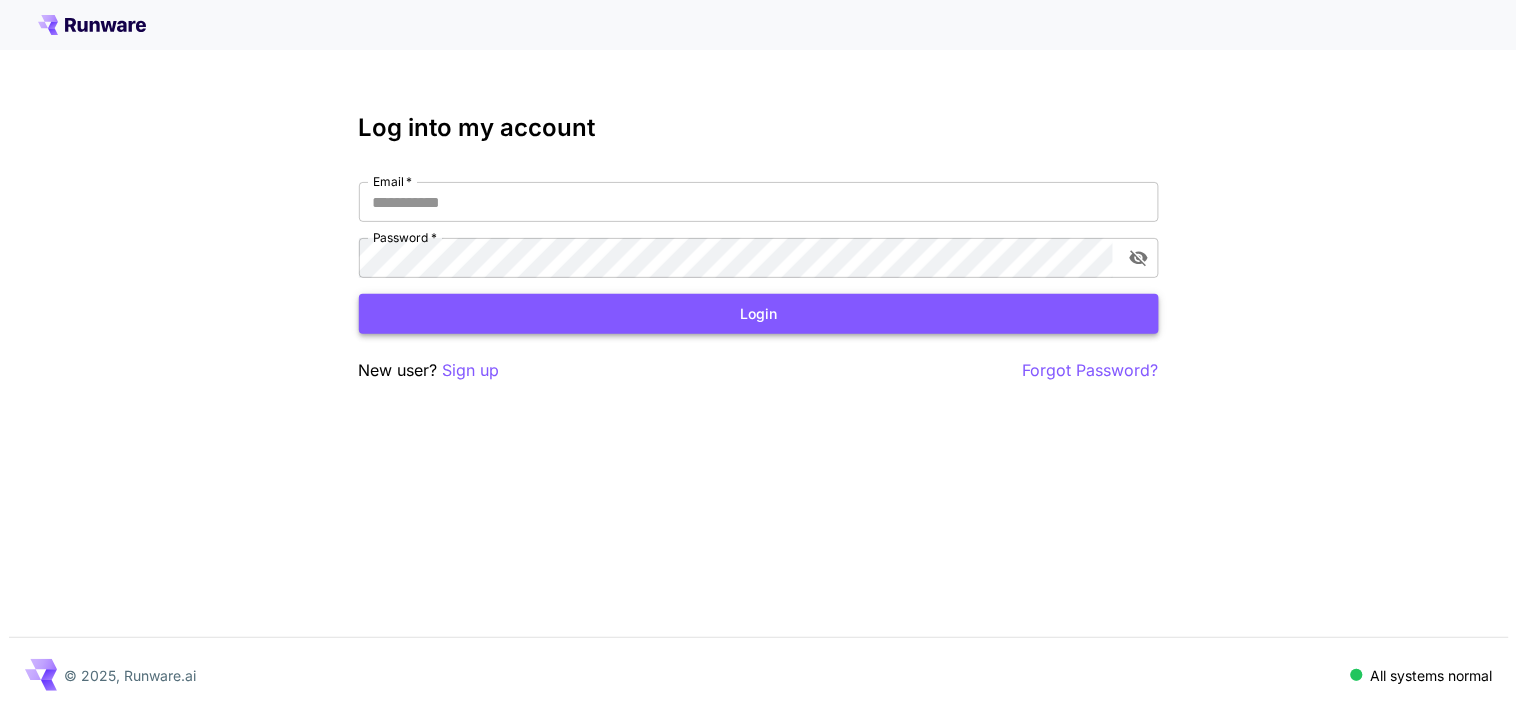 type on "**********" 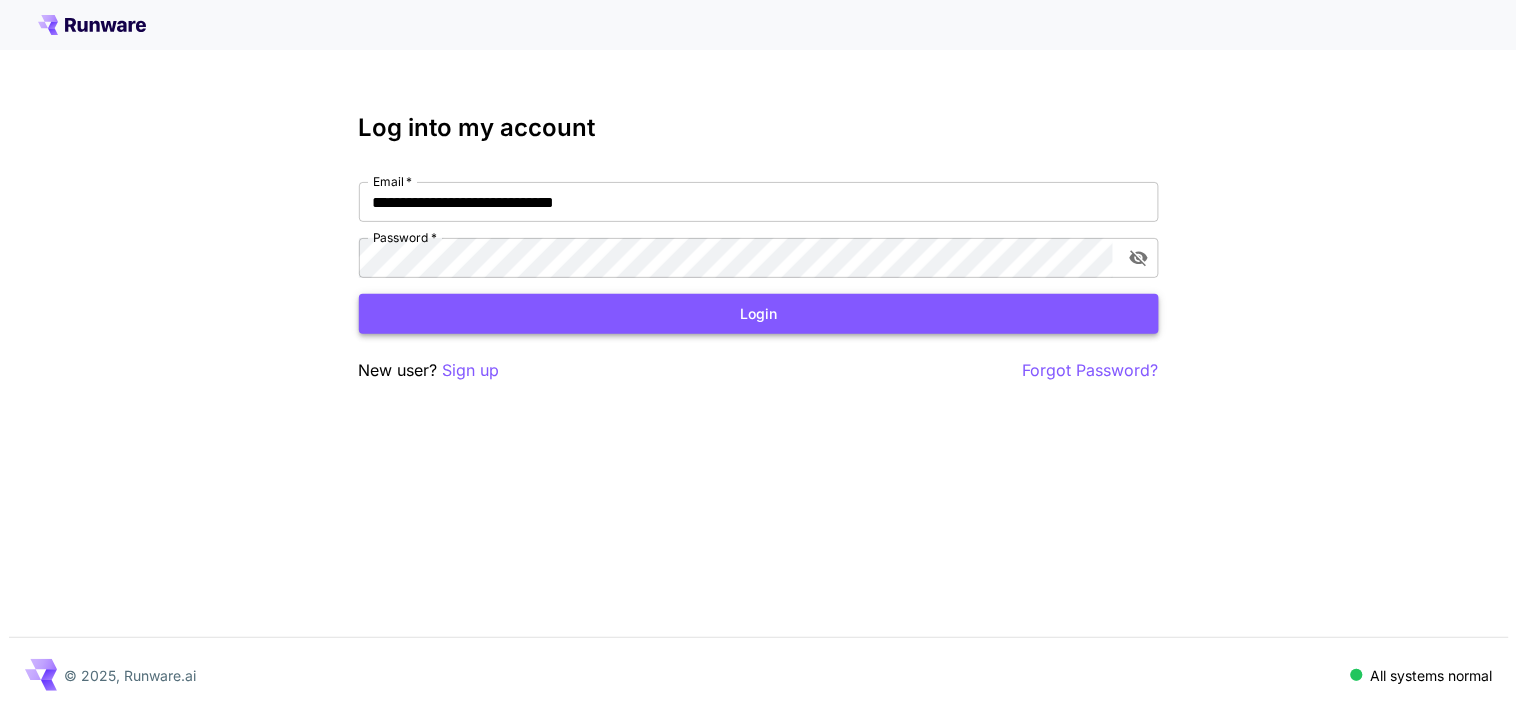 click on "Login" at bounding box center (759, 314) 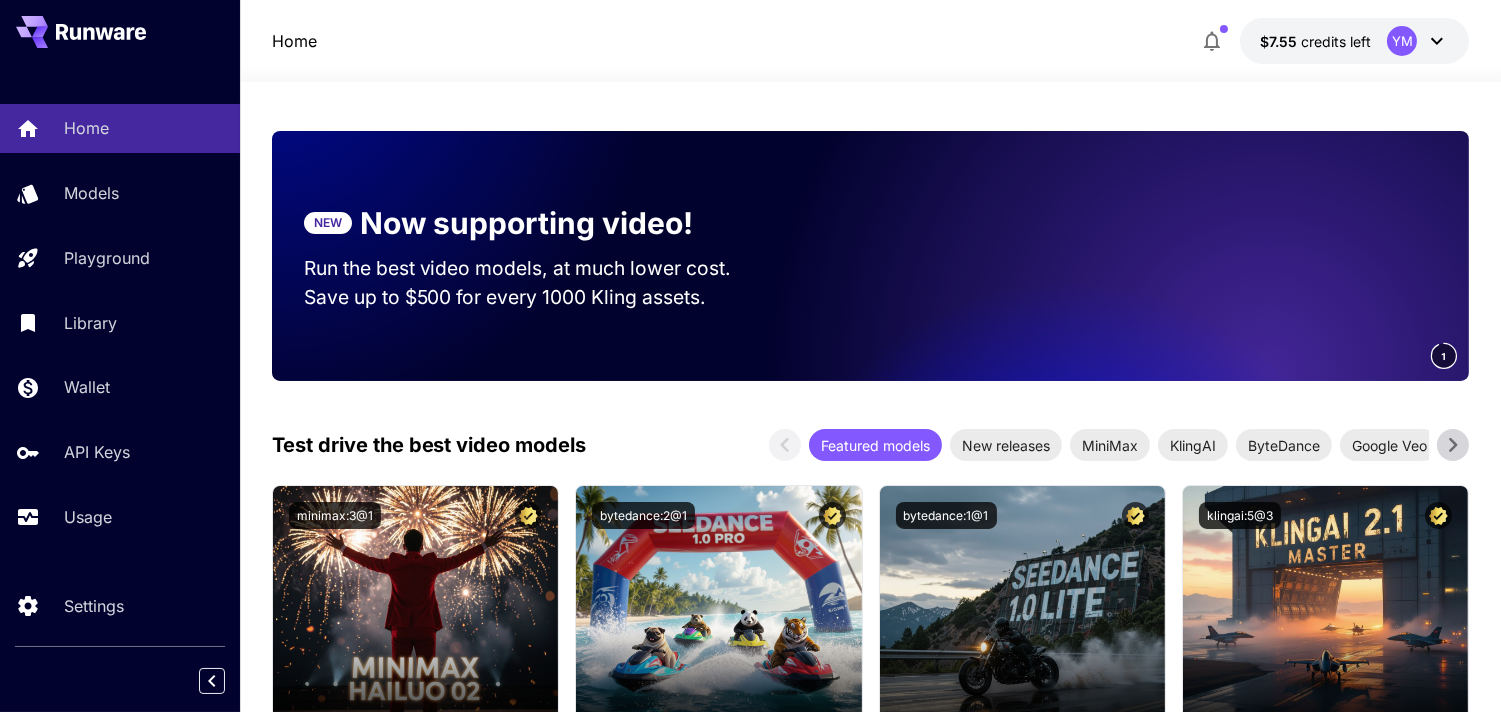 scroll, scrollTop: 137, scrollLeft: 0, axis: vertical 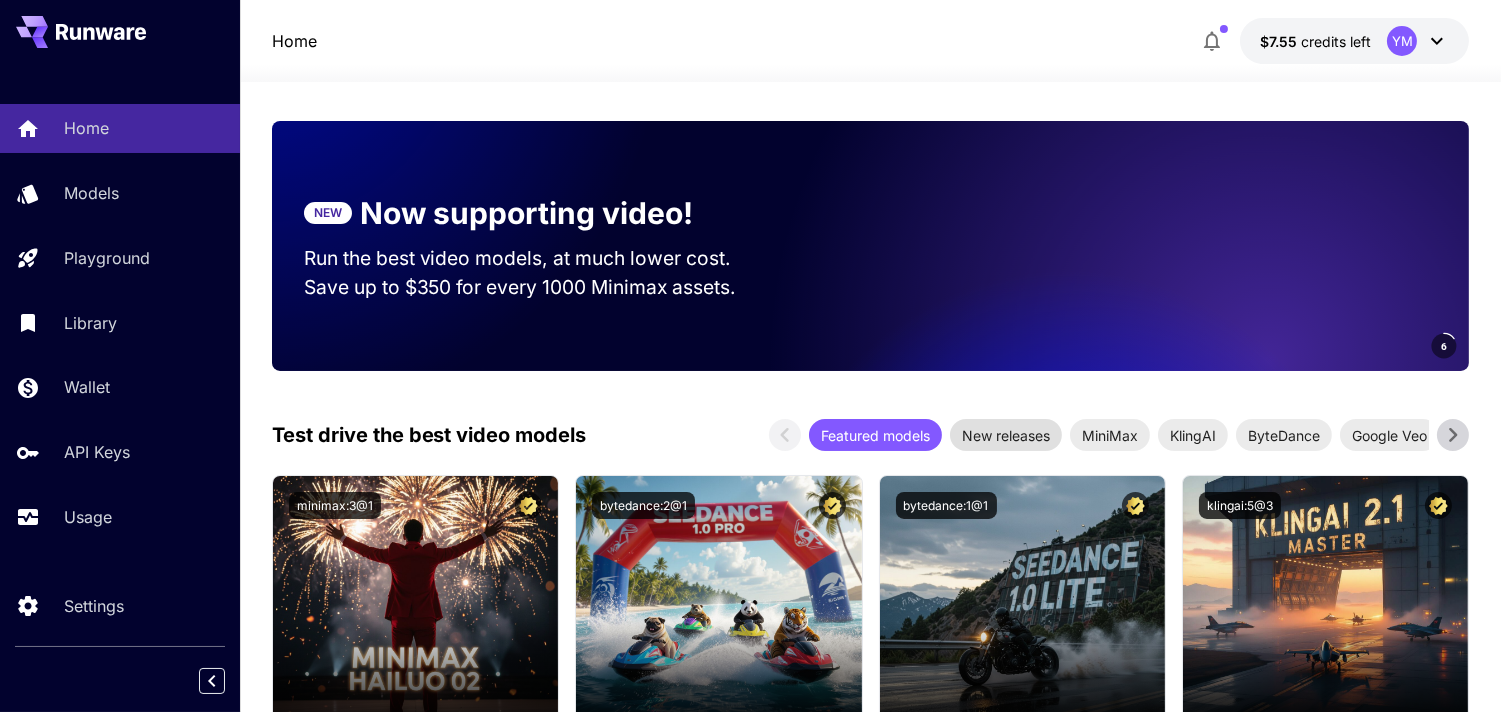 click on "New releases" at bounding box center [1006, 435] 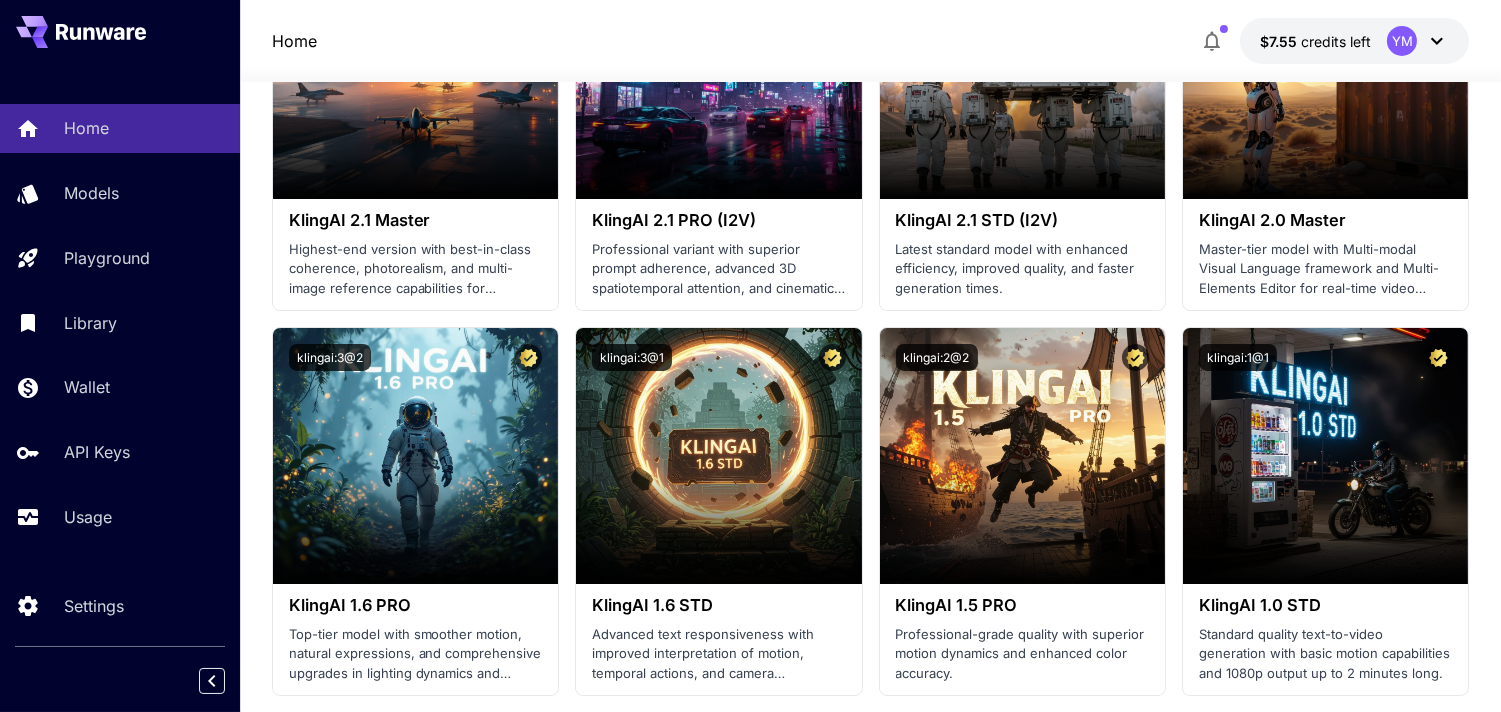 scroll, scrollTop: 691, scrollLeft: 0, axis: vertical 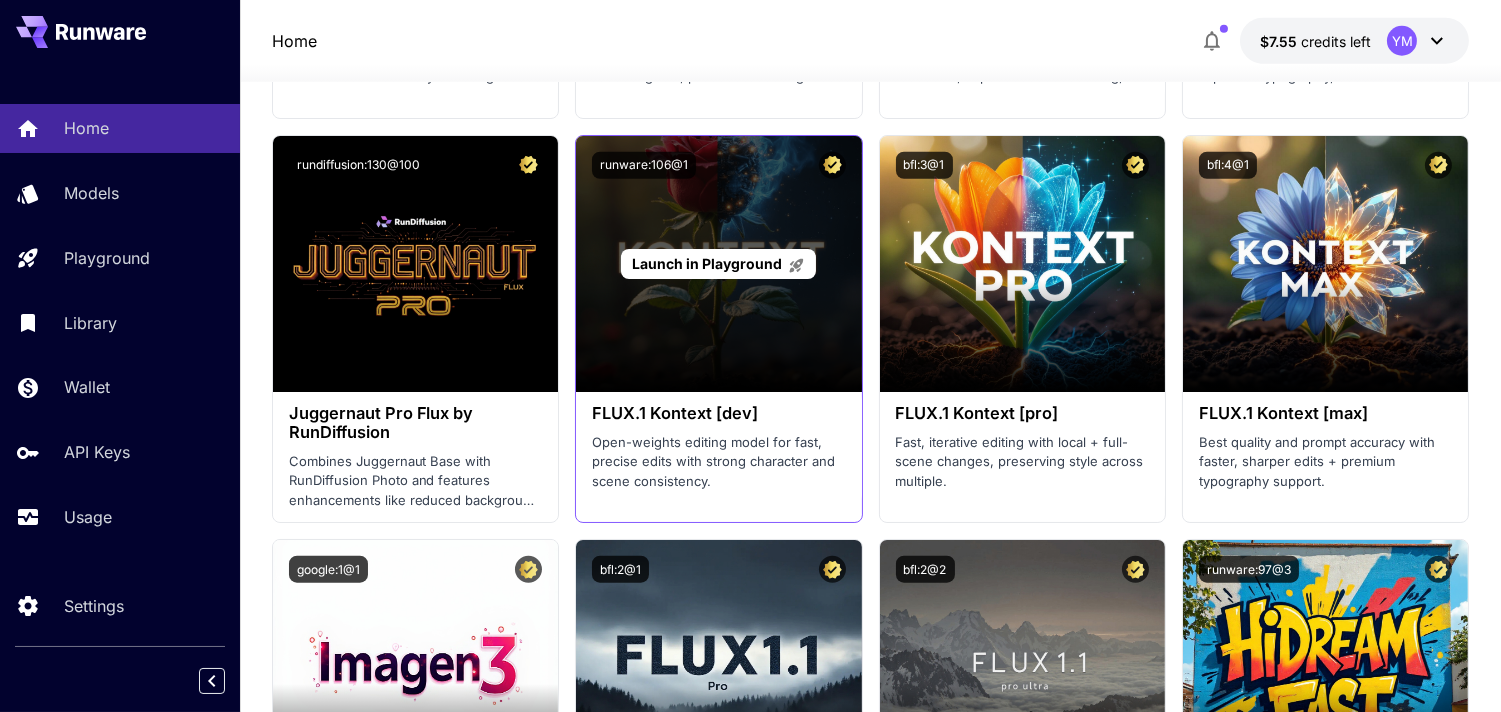 click on "Launch in Playground" at bounding box center (707, 263) 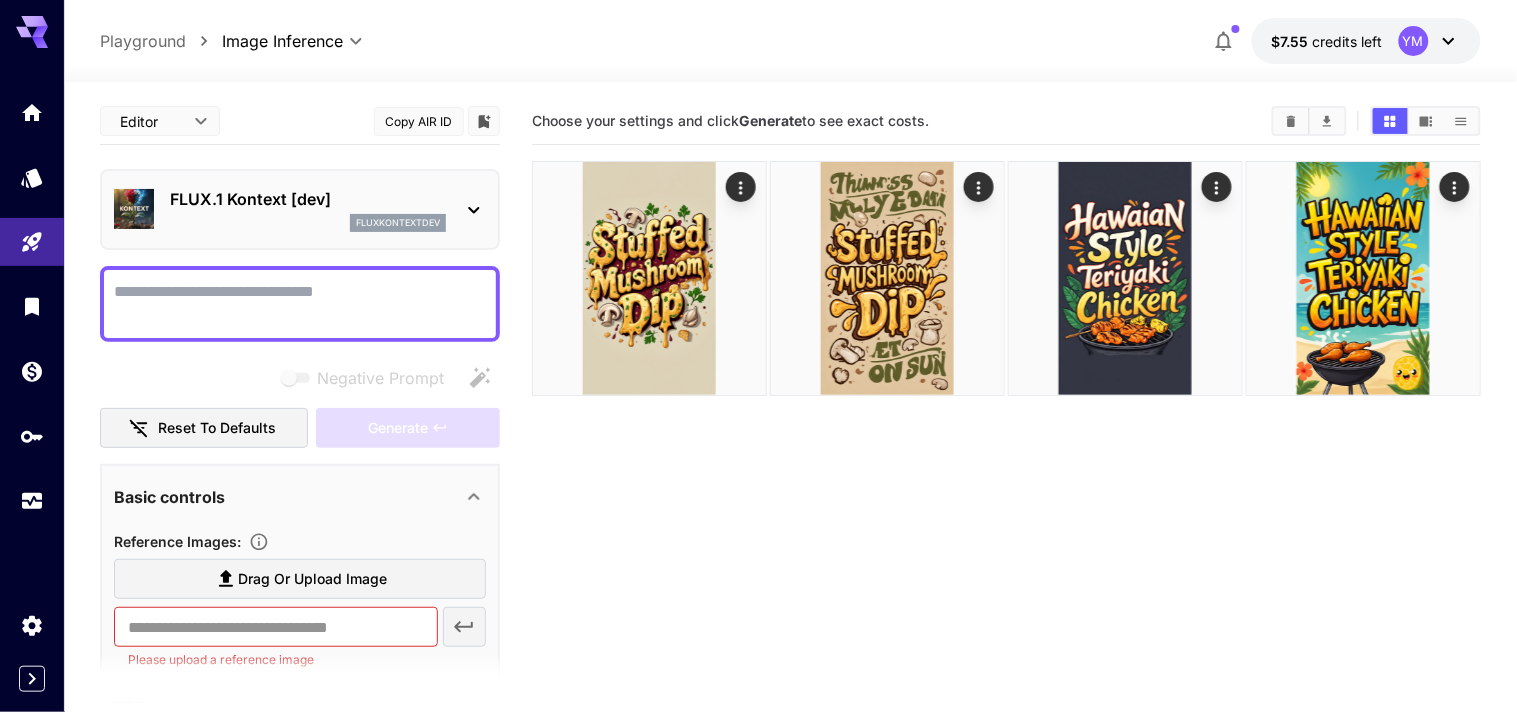 type on "*******" 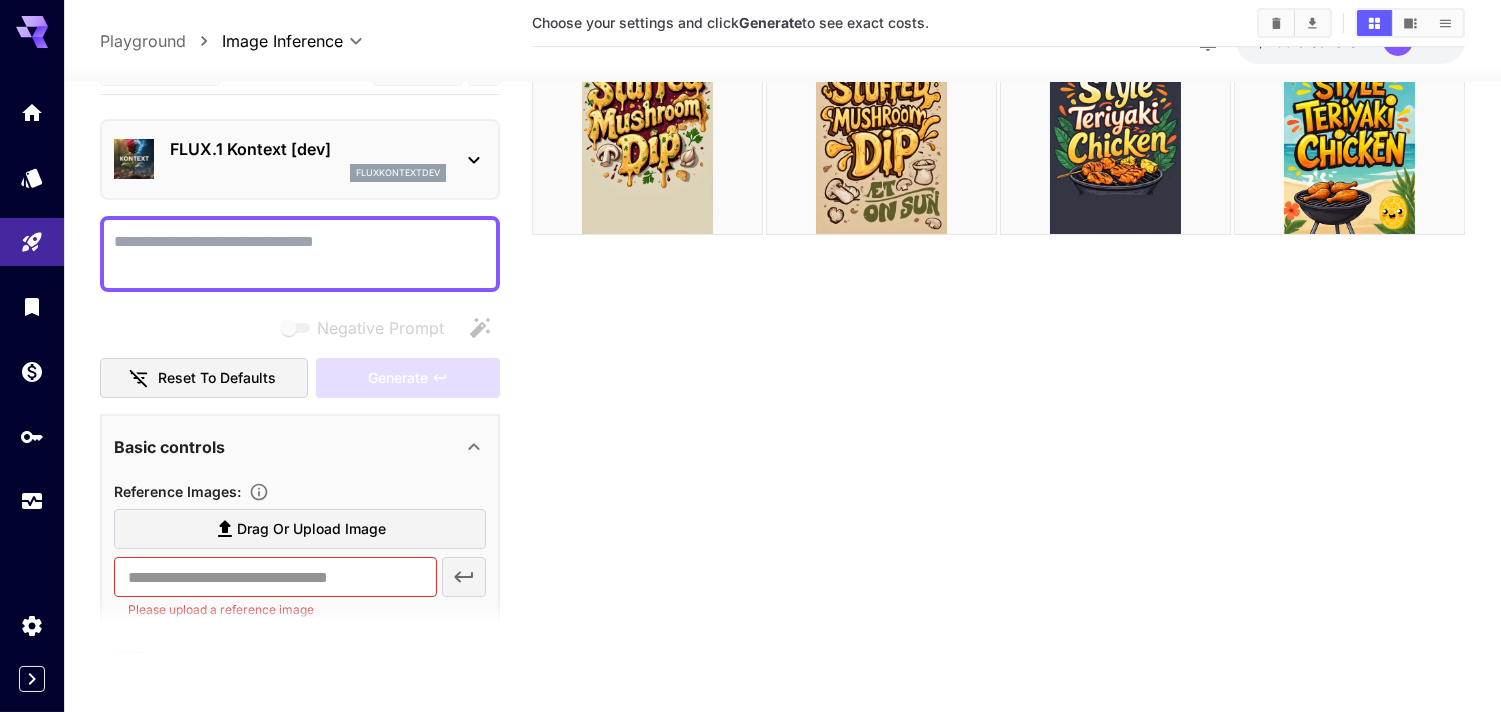 scroll, scrollTop: 0, scrollLeft: 0, axis: both 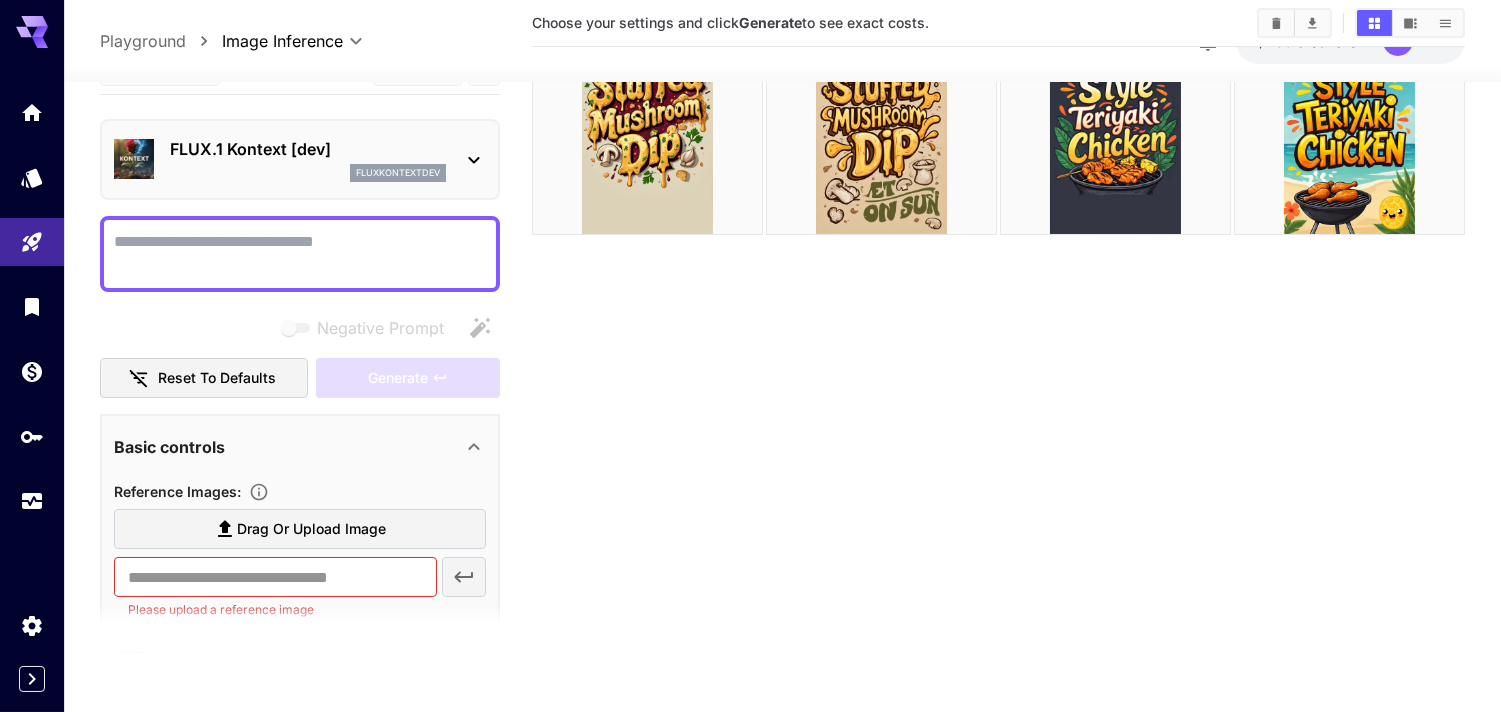 click on "Basic controls" at bounding box center [300, 446] 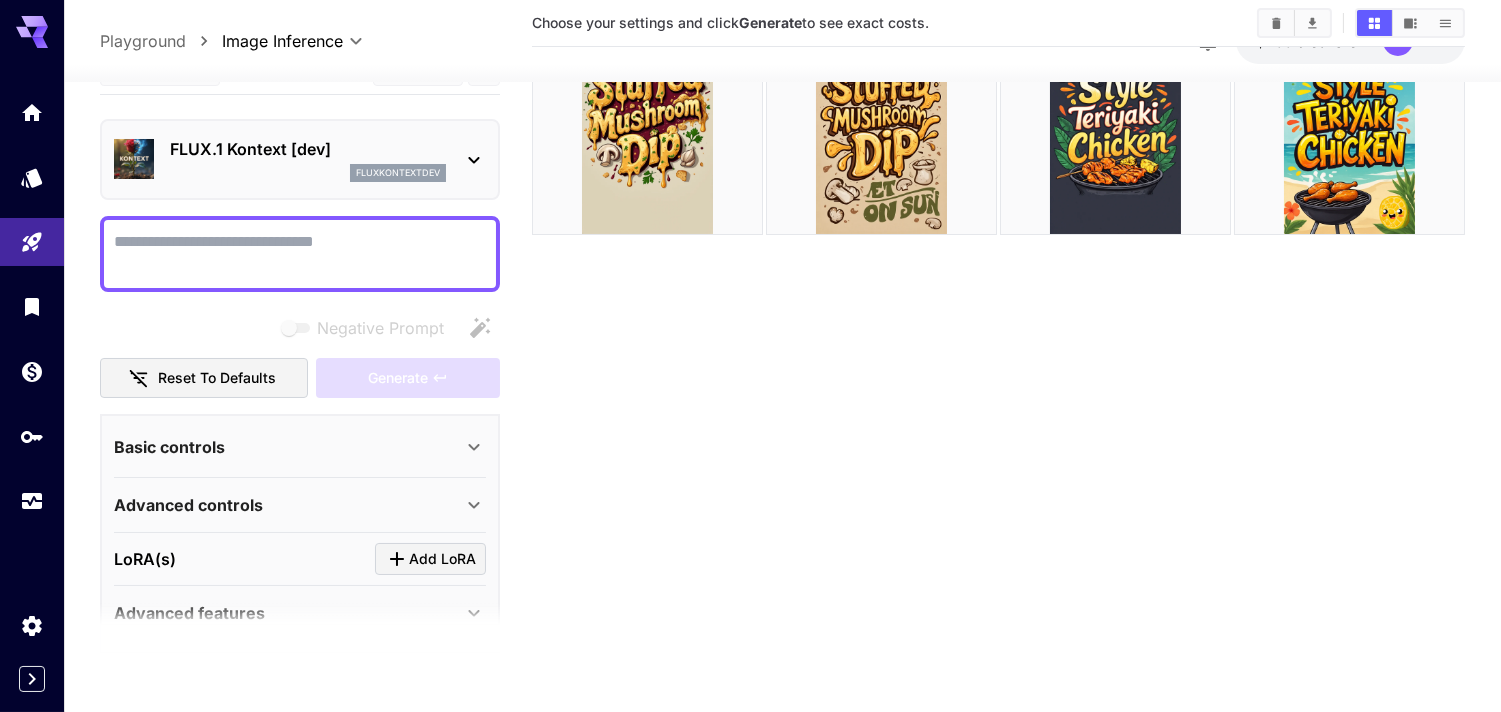 click 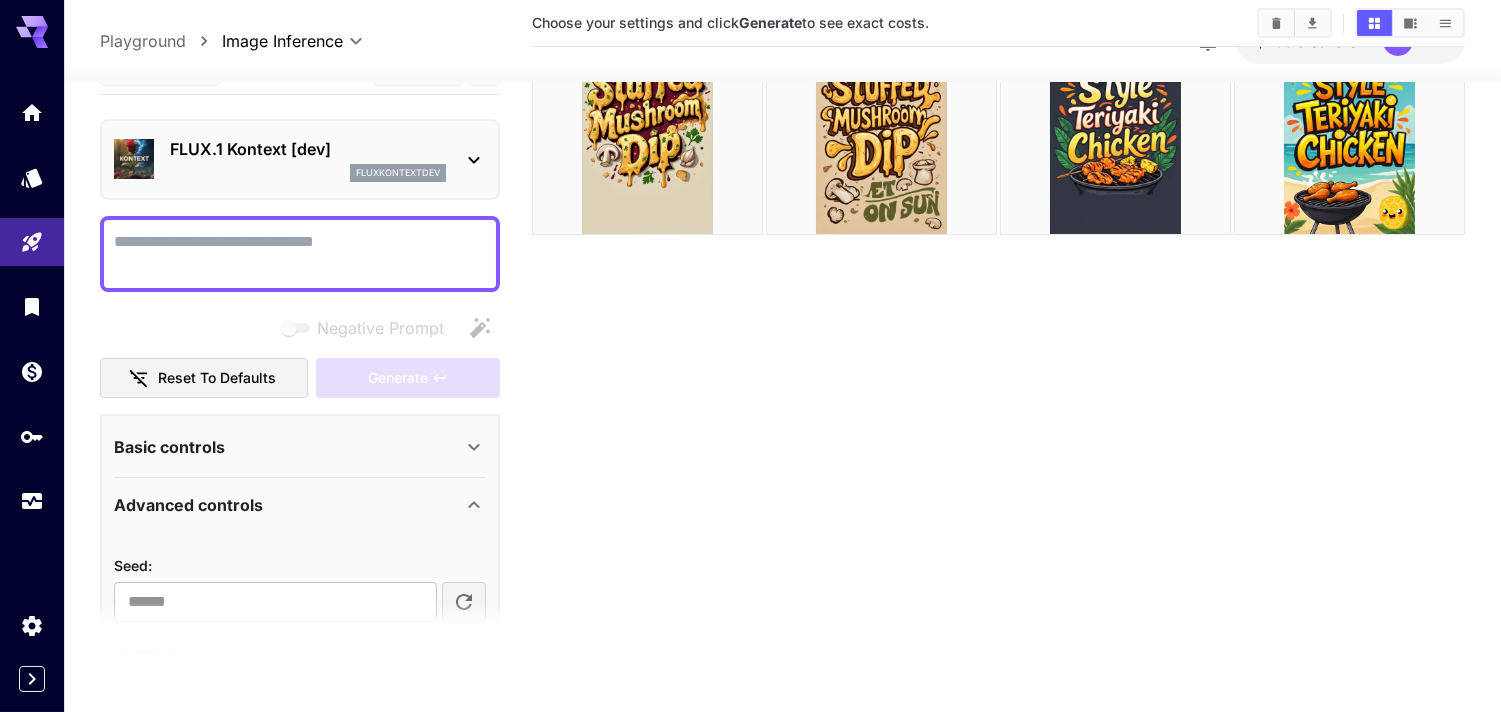 click on "Seed :  ​ Scheduler :  ******* ​ Steps :  28 1 50 28 CFG scale :  2.5 0 5 2.5" at bounding box center (300, 712) 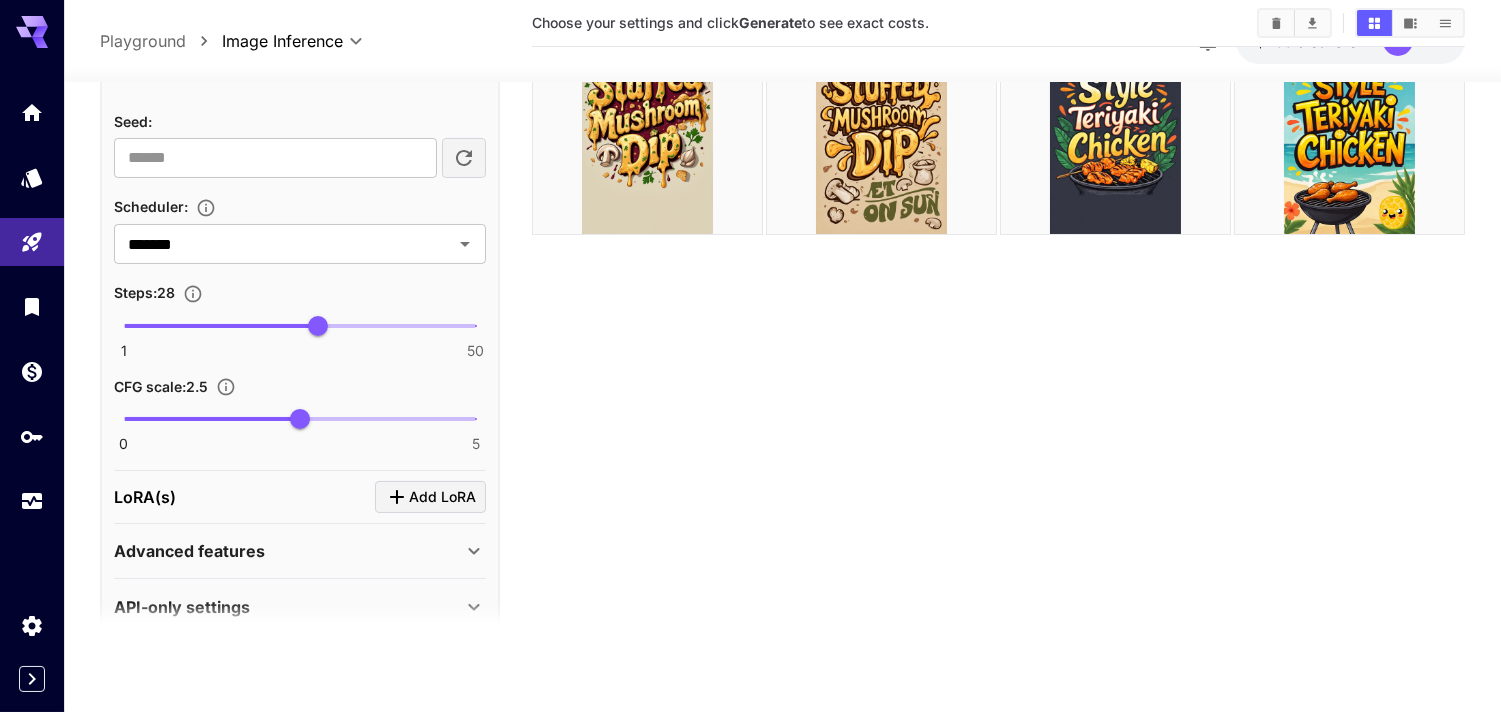 scroll, scrollTop: 474, scrollLeft: 0, axis: vertical 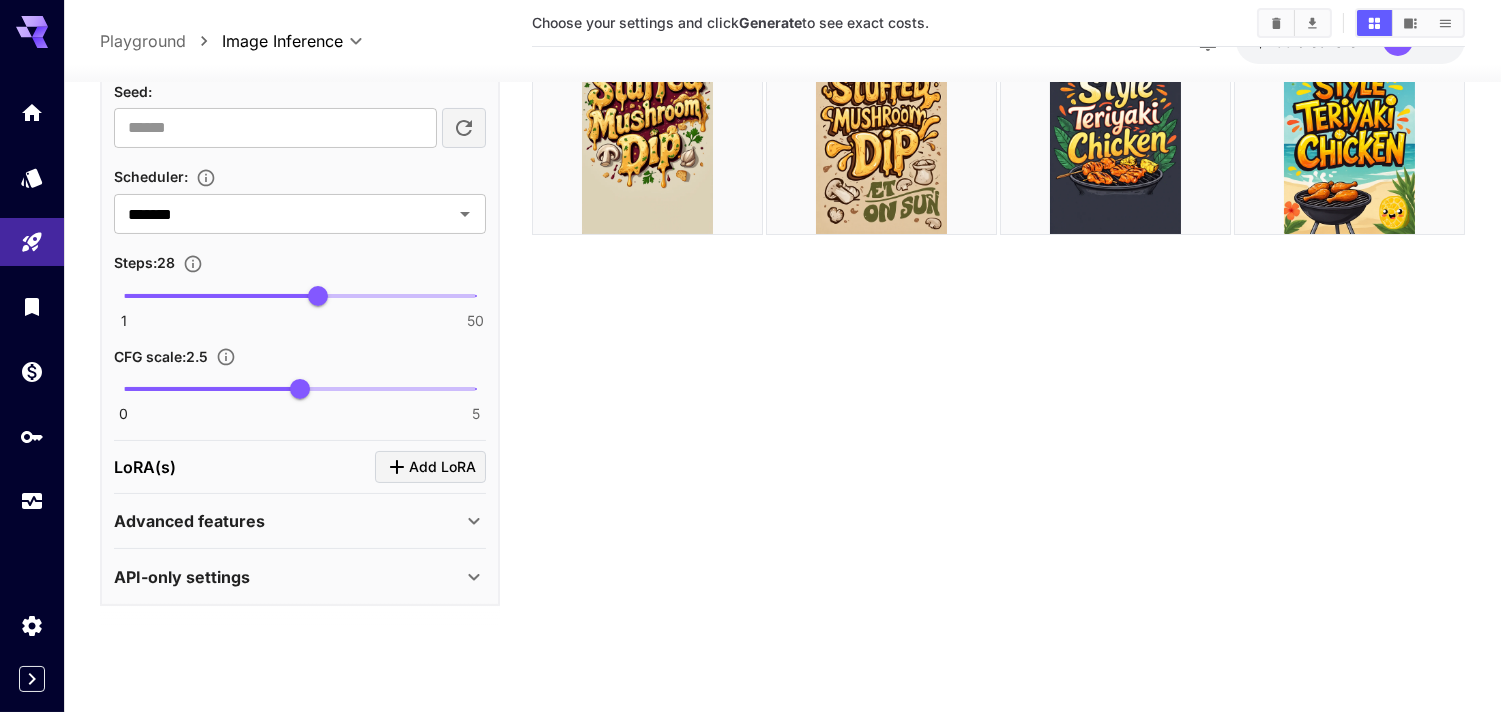 click on "Advanced features" at bounding box center [288, 521] 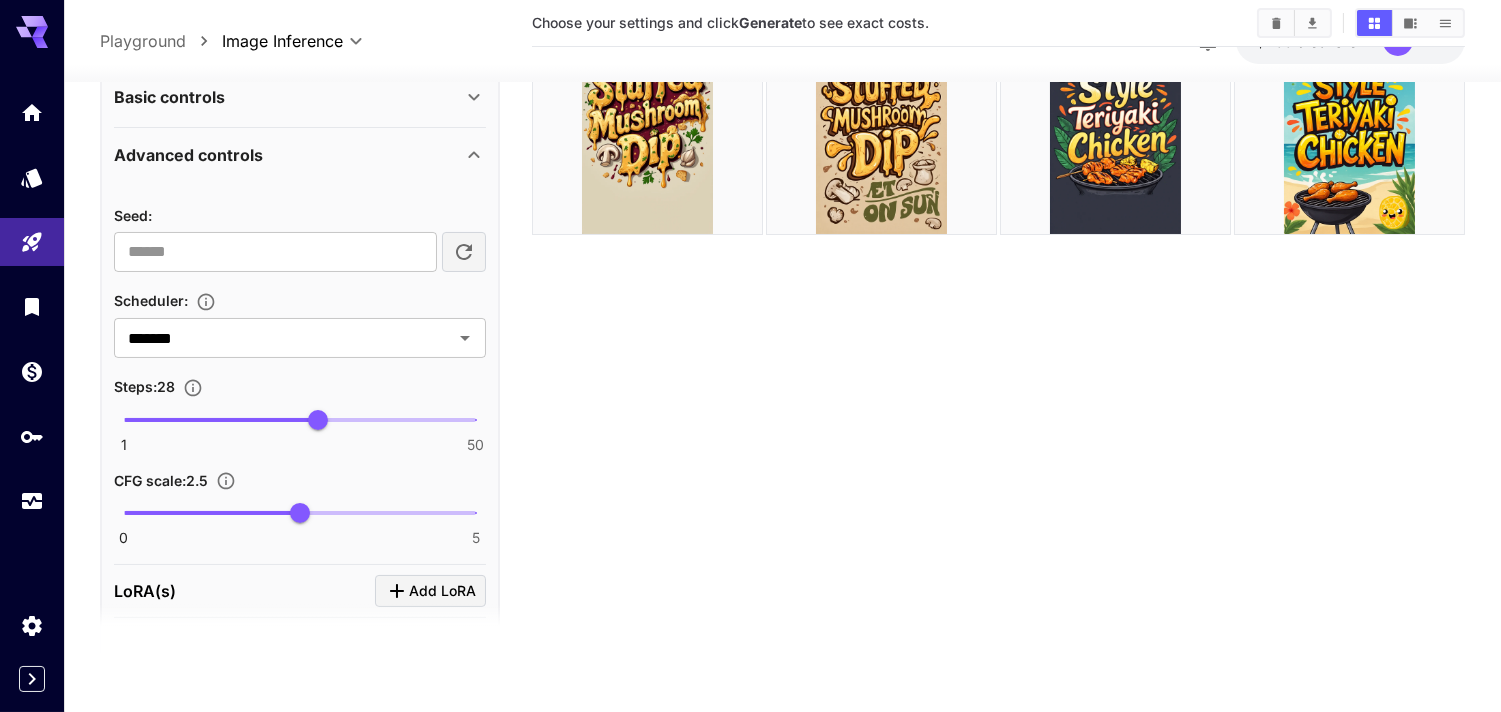 scroll, scrollTop: 172, scrollLeft: 0, axis: vertical 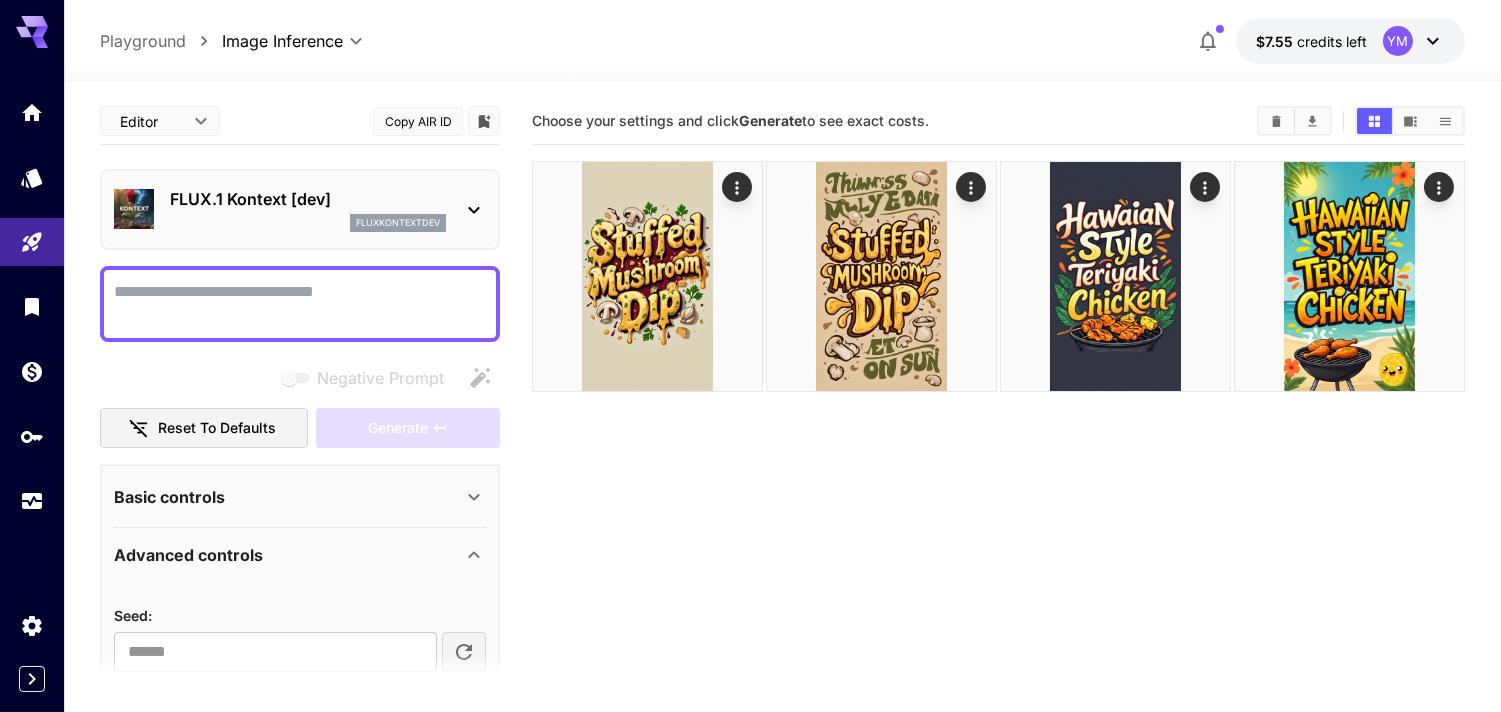 click 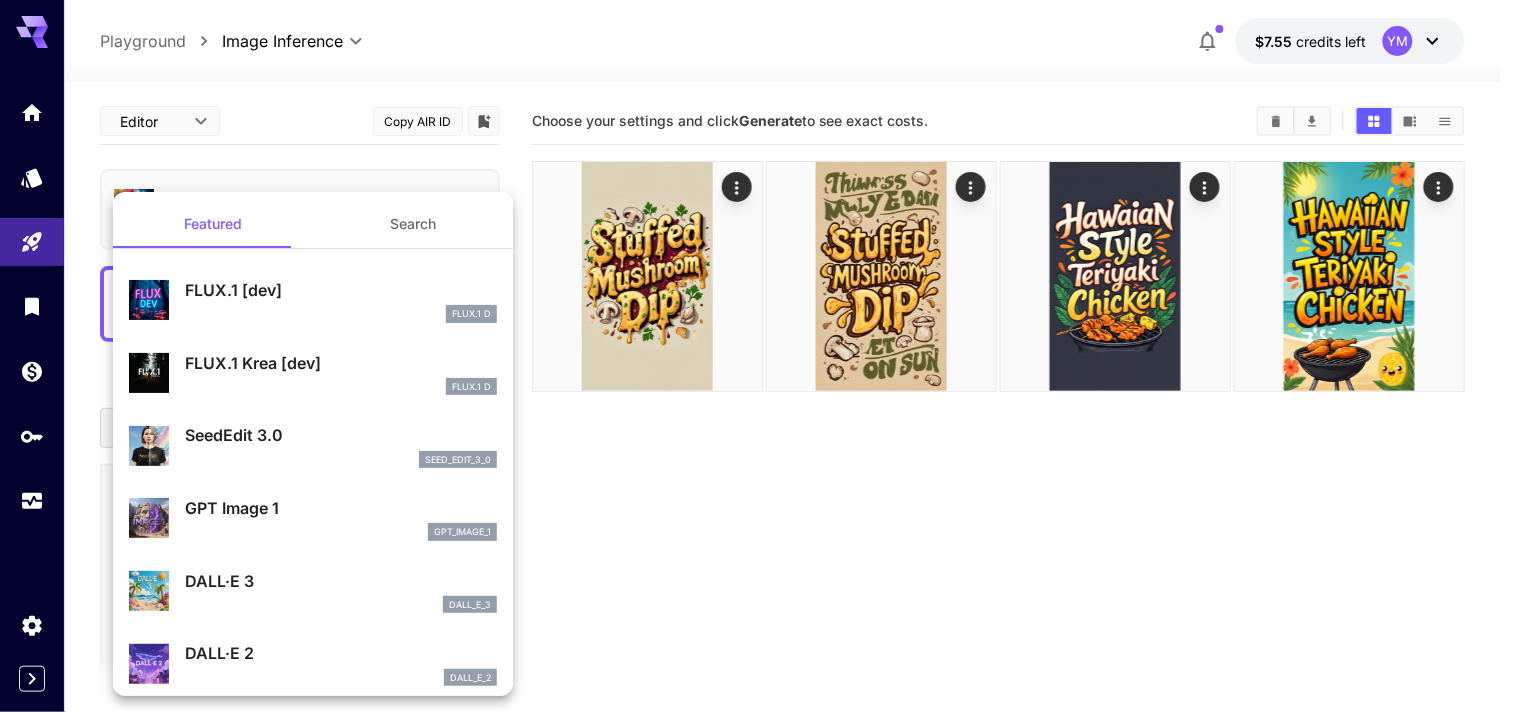 click at bounding box center [758, 356] 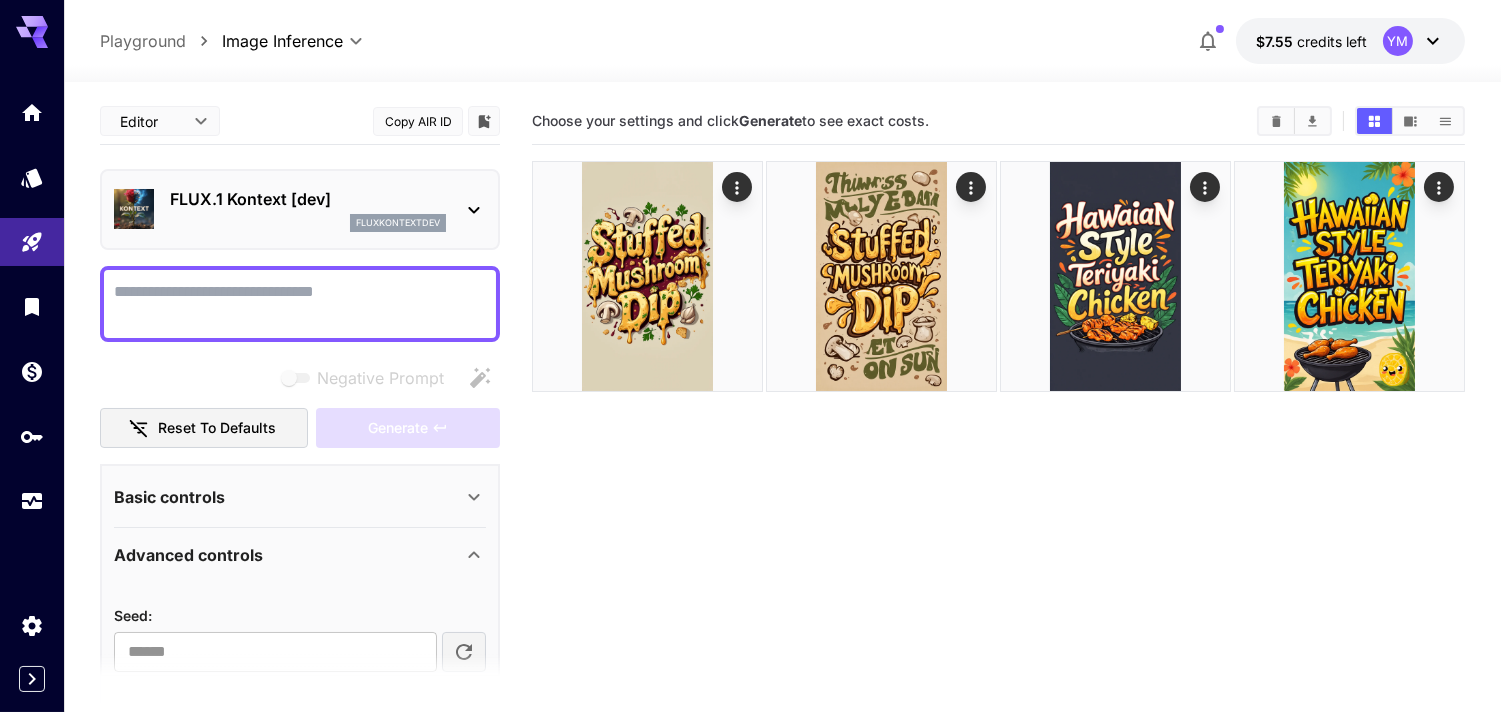 click on "**********" at bounding box center (300, 708) 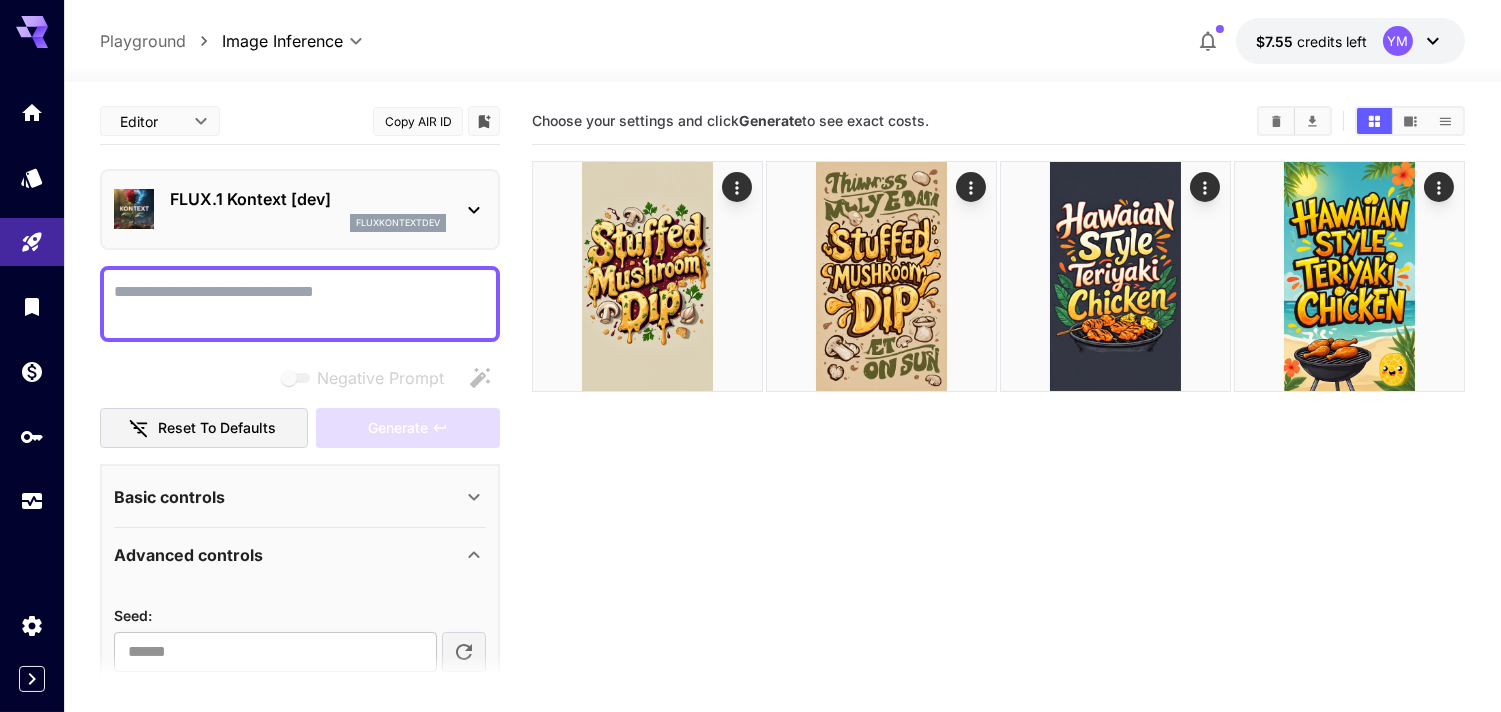 click on "fluxkontextdev" at bounding box center (398, 223) 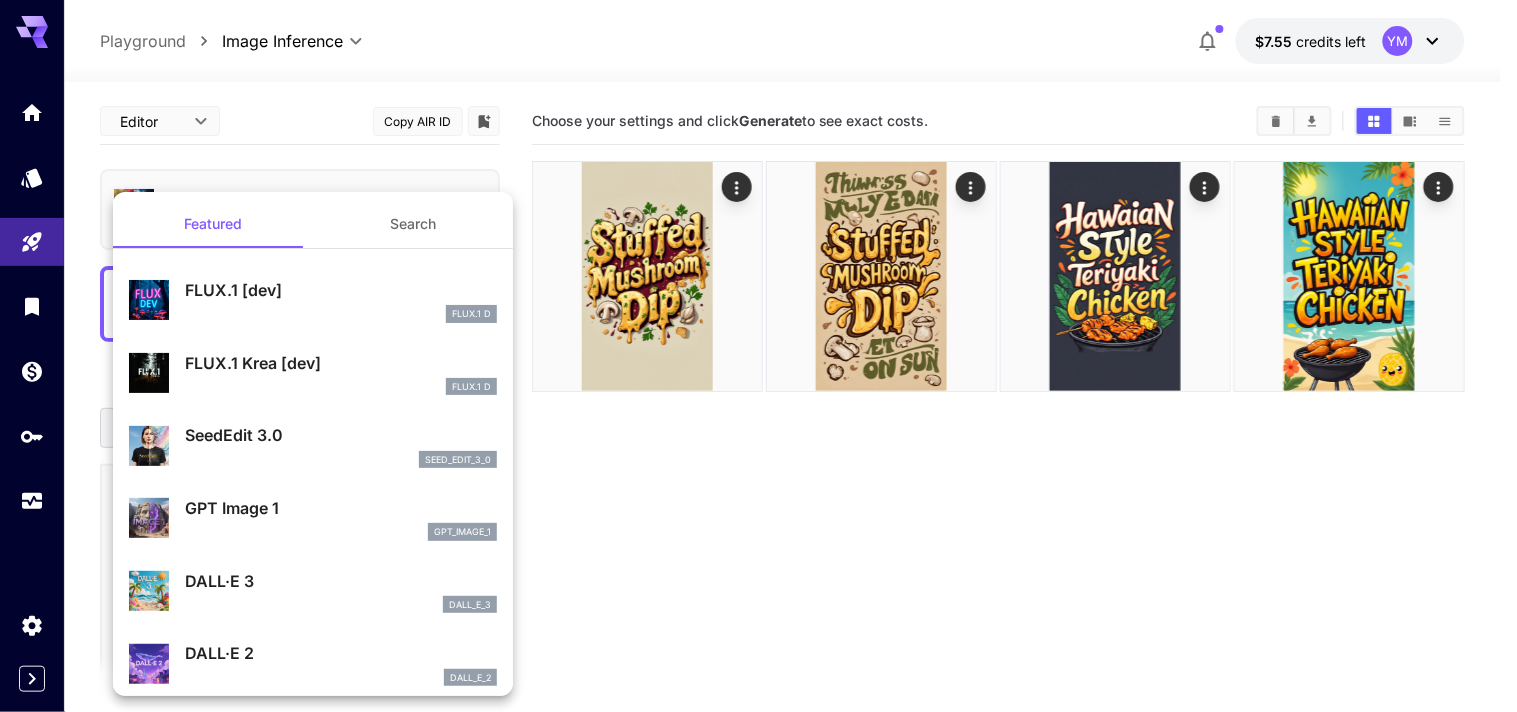 click at bounding box center (758, 356) 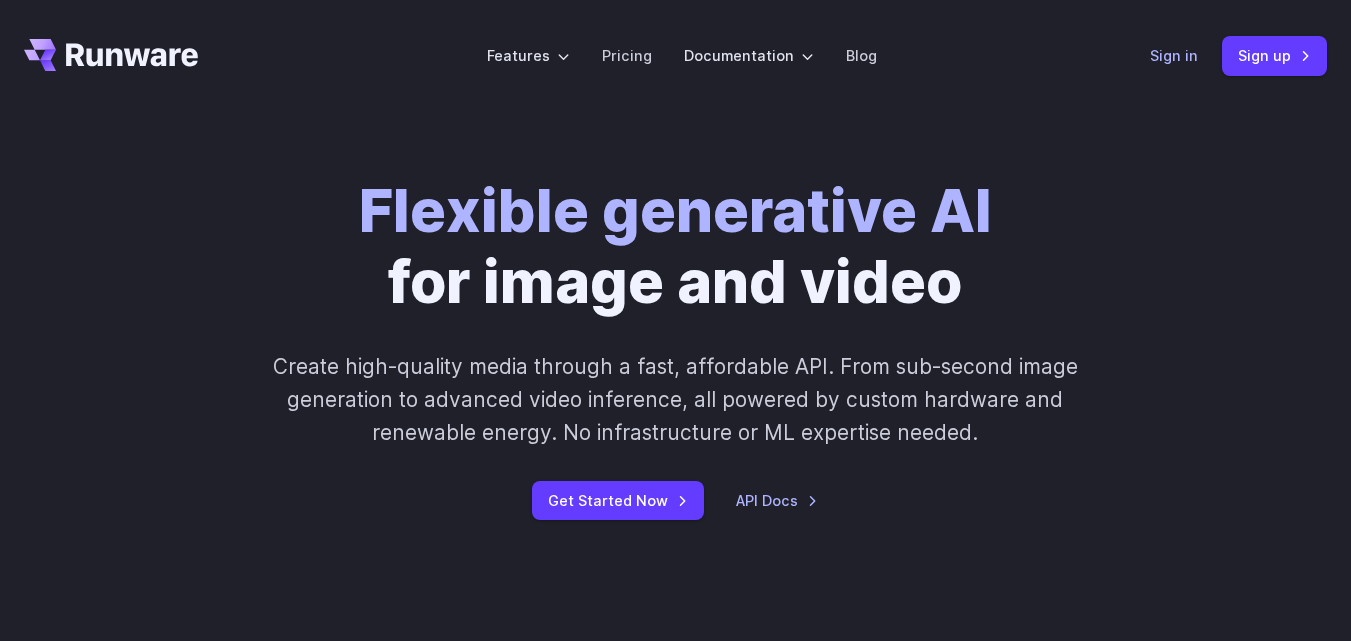 scroll, scrollTop: 0, scrollLeft: 0, axis: both 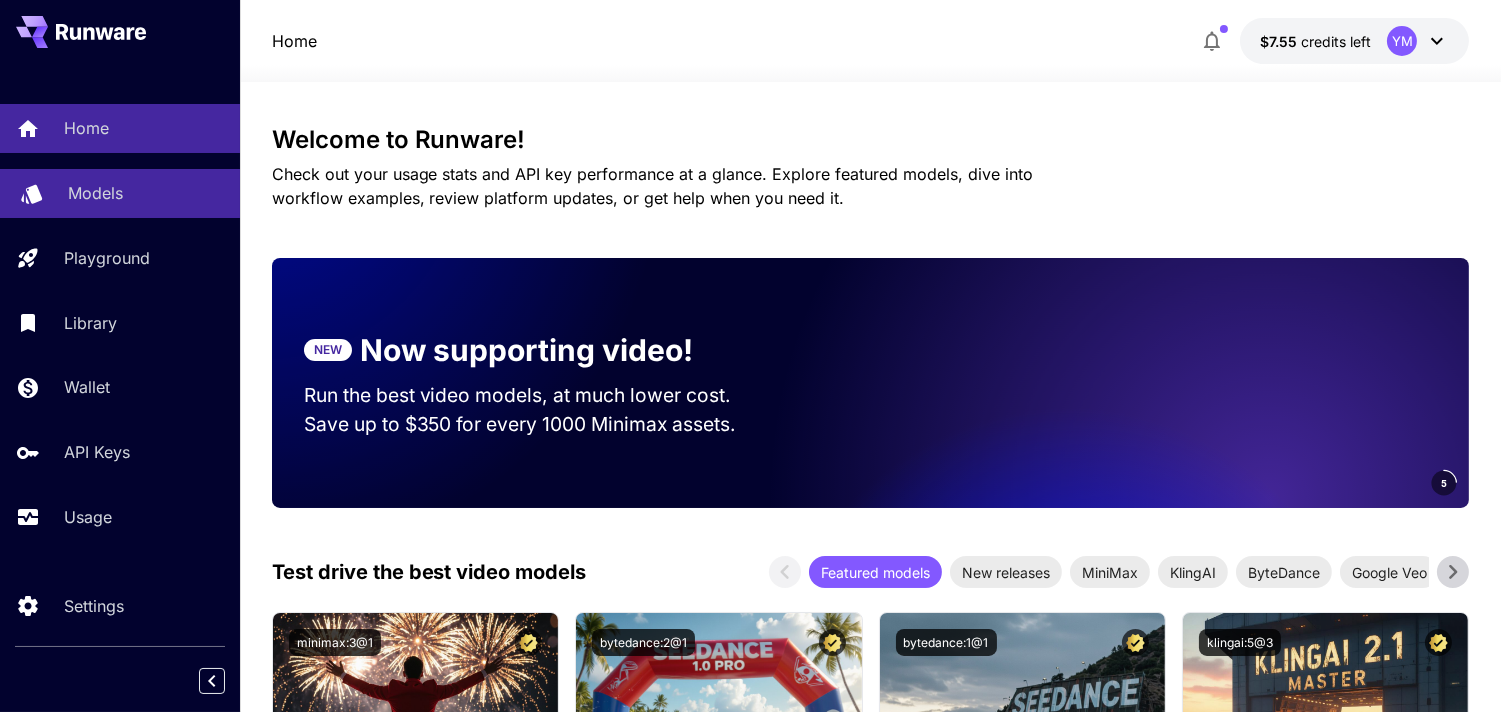 click on "Models" at bounding box center (95, 193) 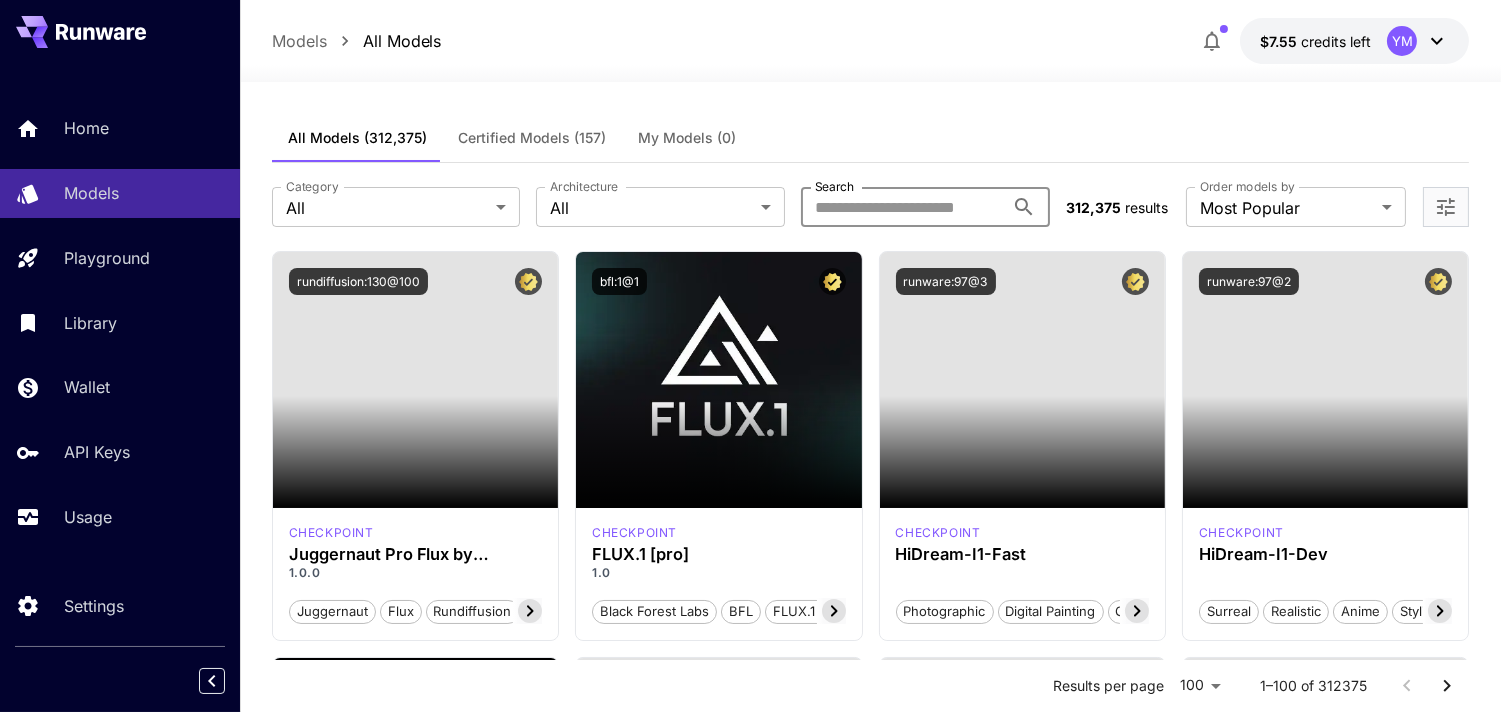 click on "Search" at bounding box center (902, 207) 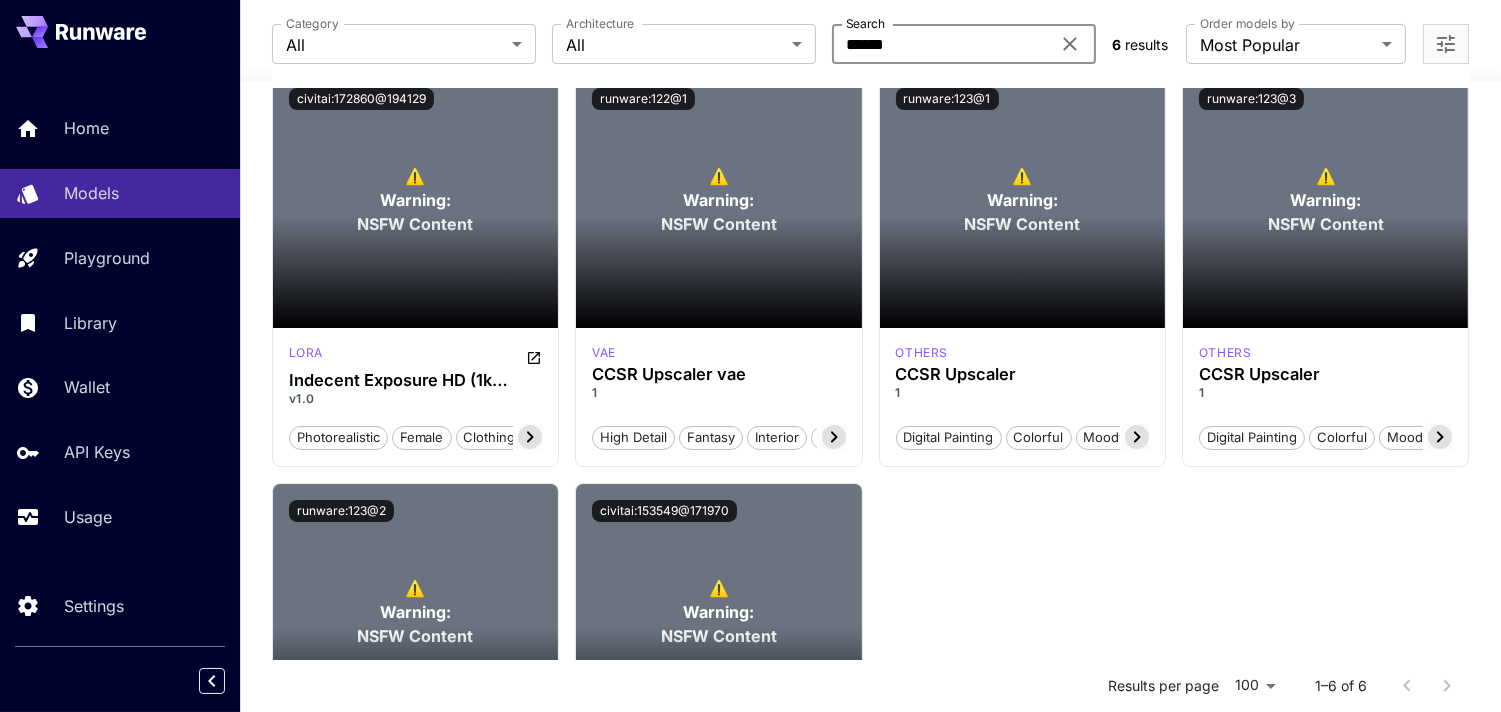 scroll, scrollTop: 302, scrollLeft: 0, axis: vertical 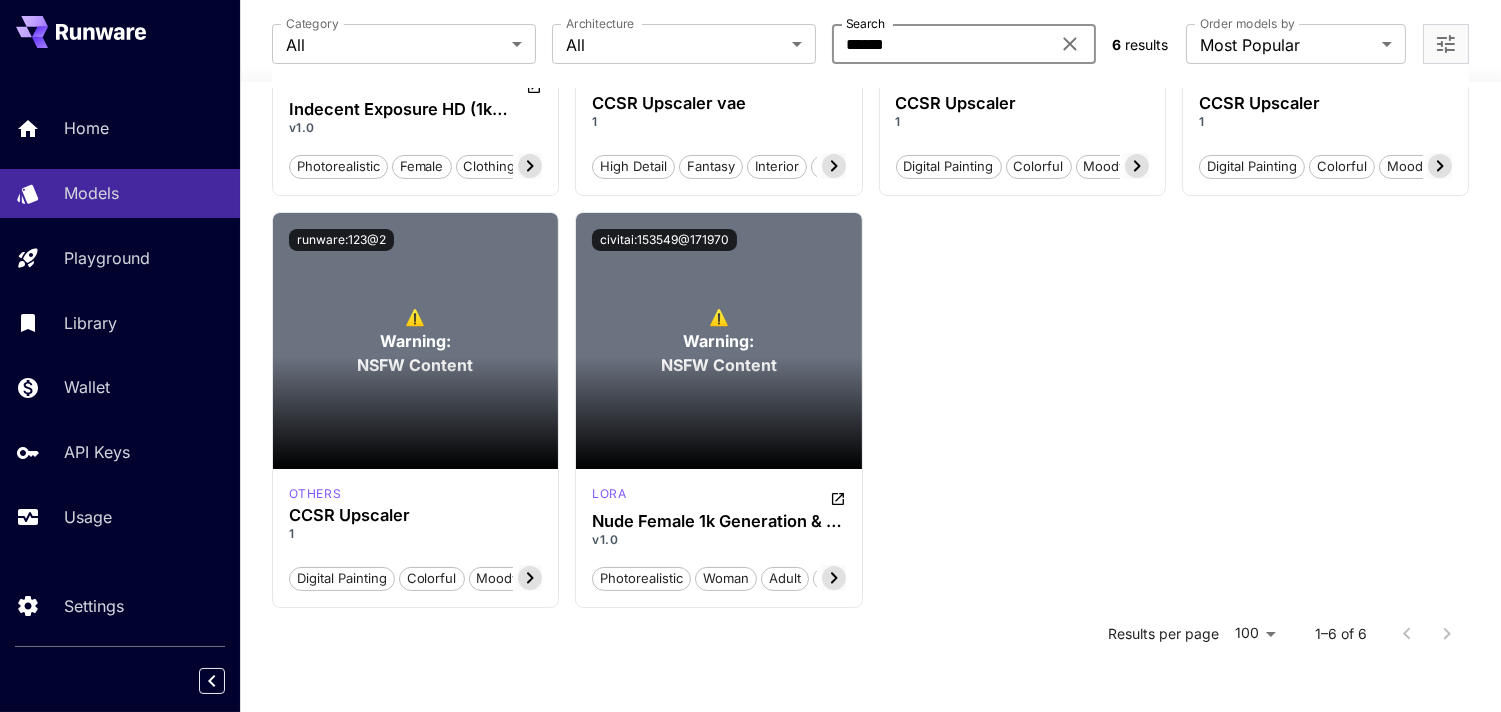 type on "******" 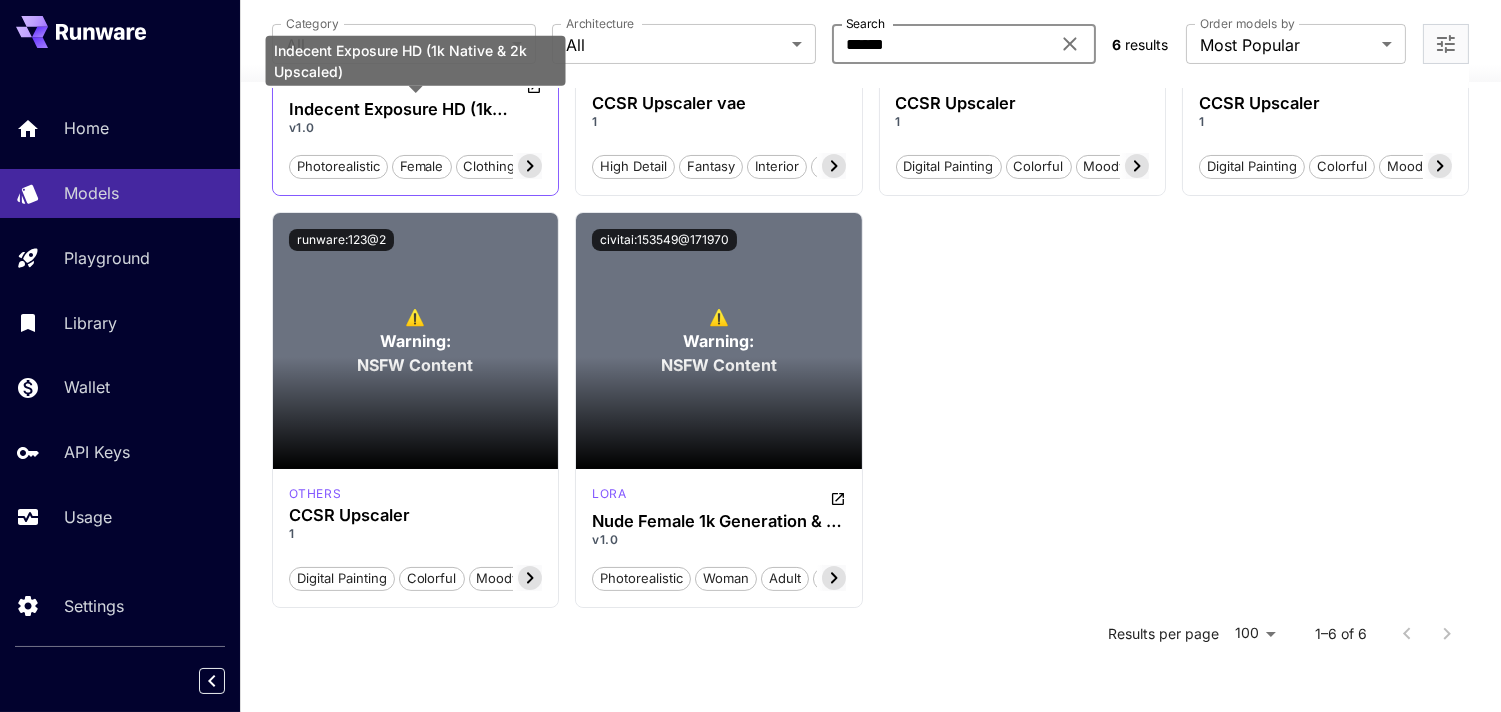 click on "Indecent Exposure HD (1k Native & 2k Upscaled)" at bounding box center [415, 109] 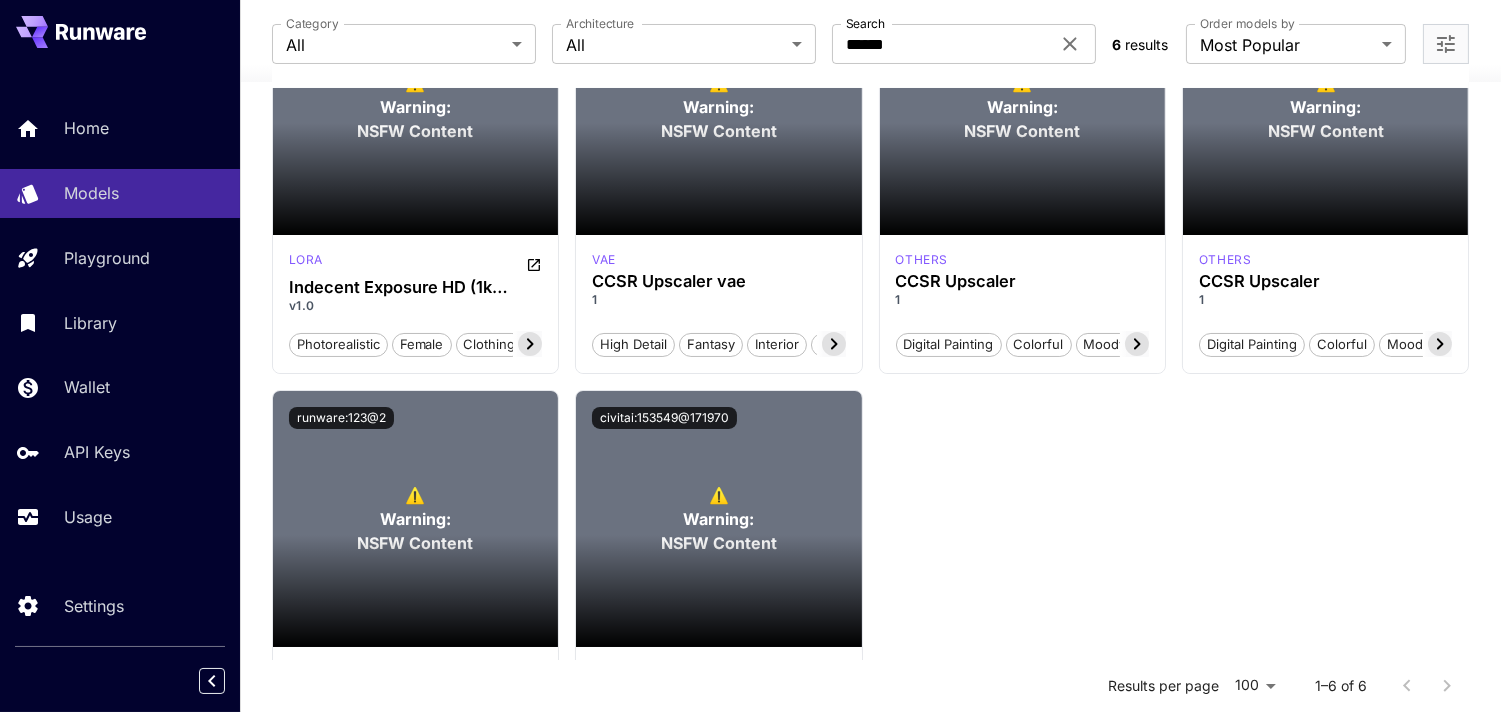 scroll, scrollTop: 175, scrollLeft: 0, axis: vertical 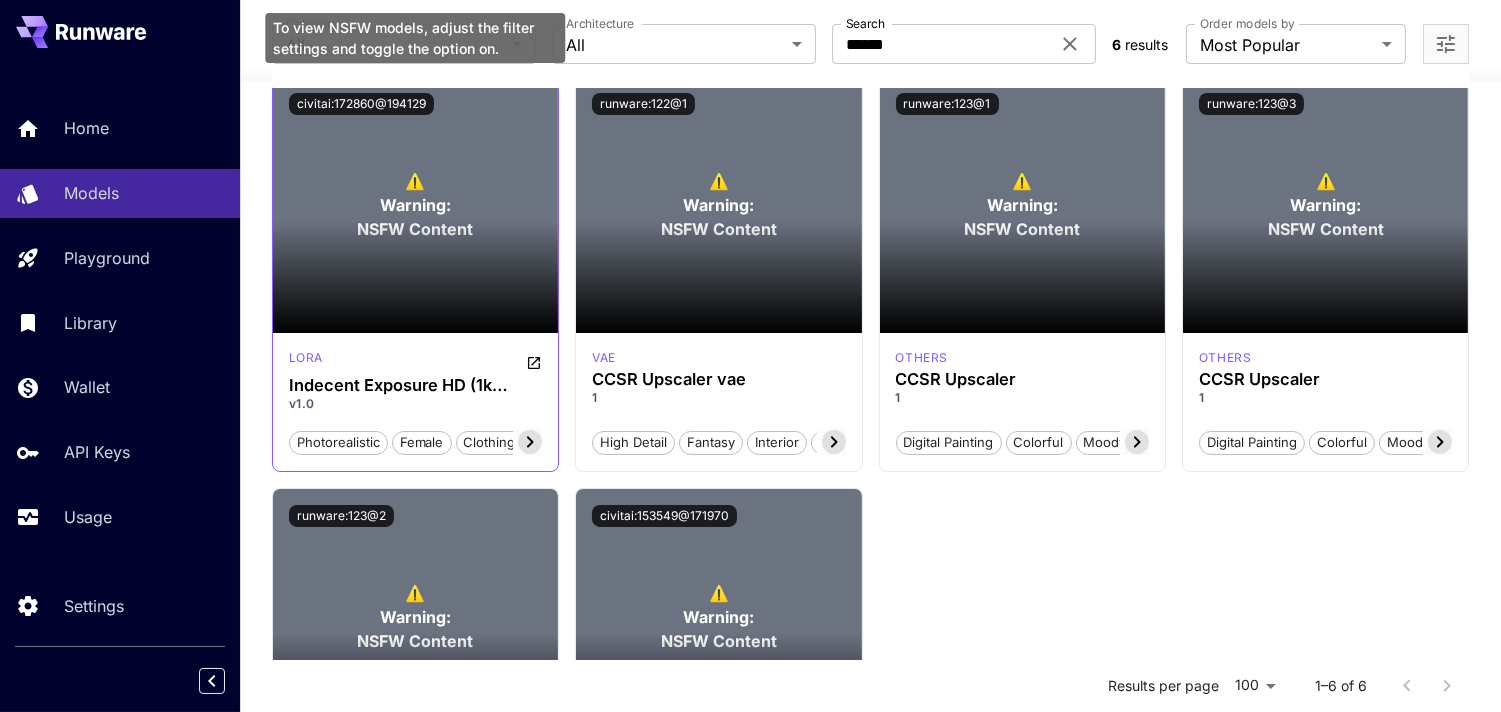 click on "Warning:" at bounding box center [415, 205] 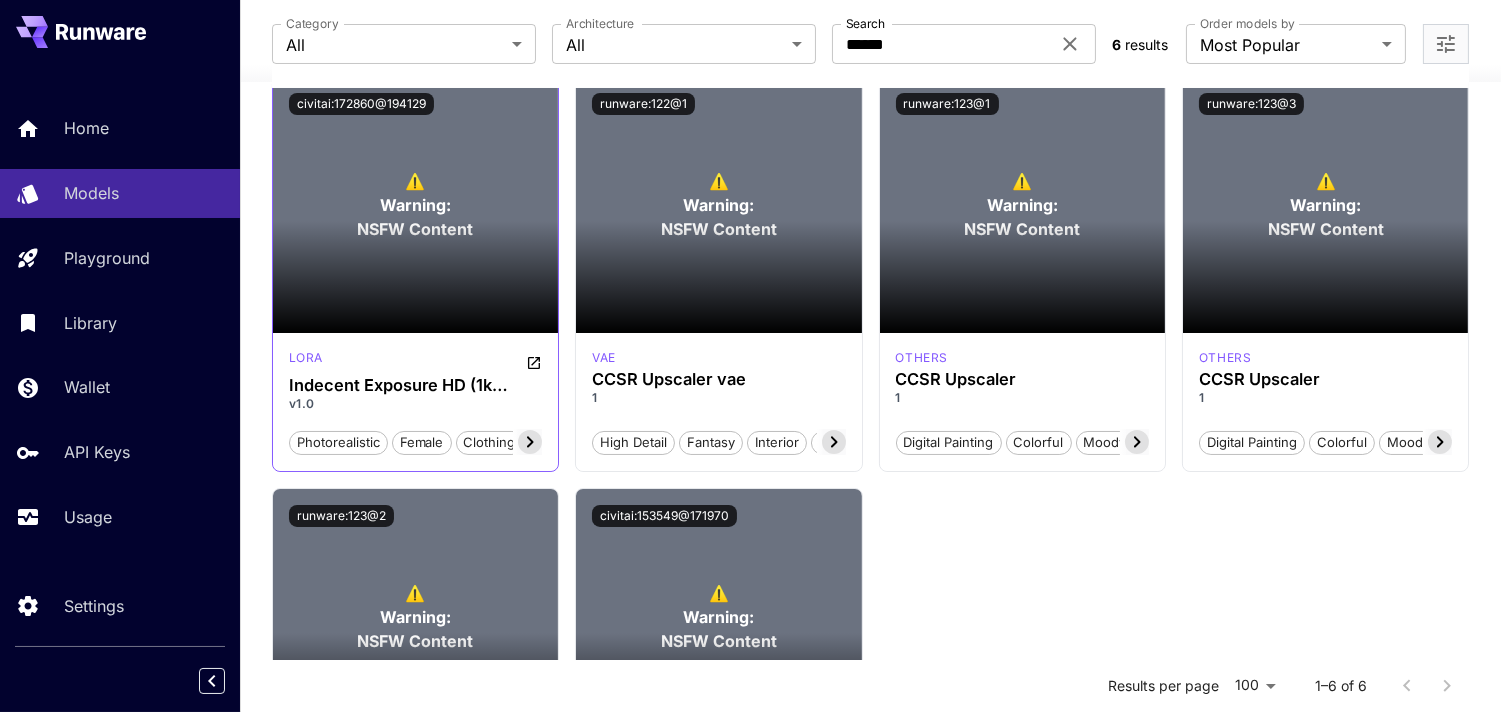 click on "lora" at bounding box center [415, 361] 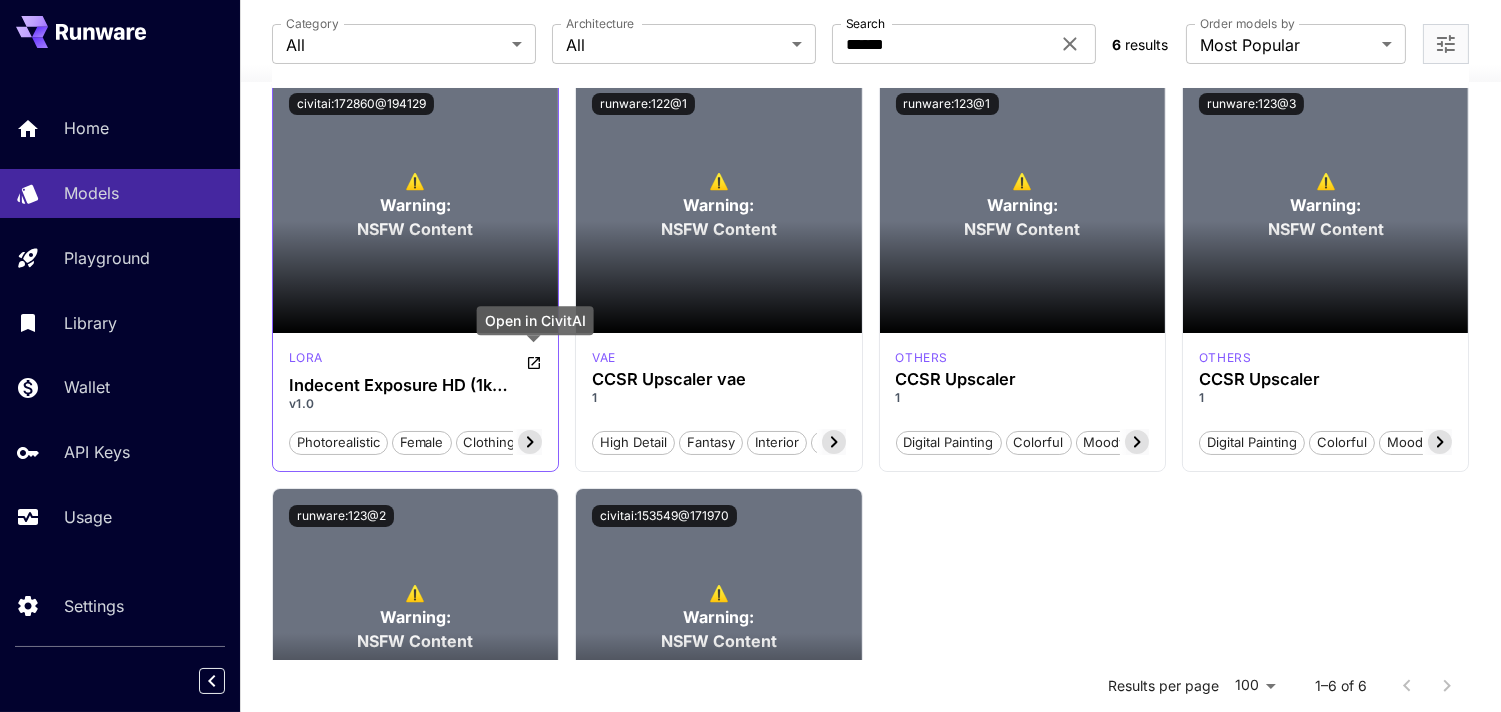 click 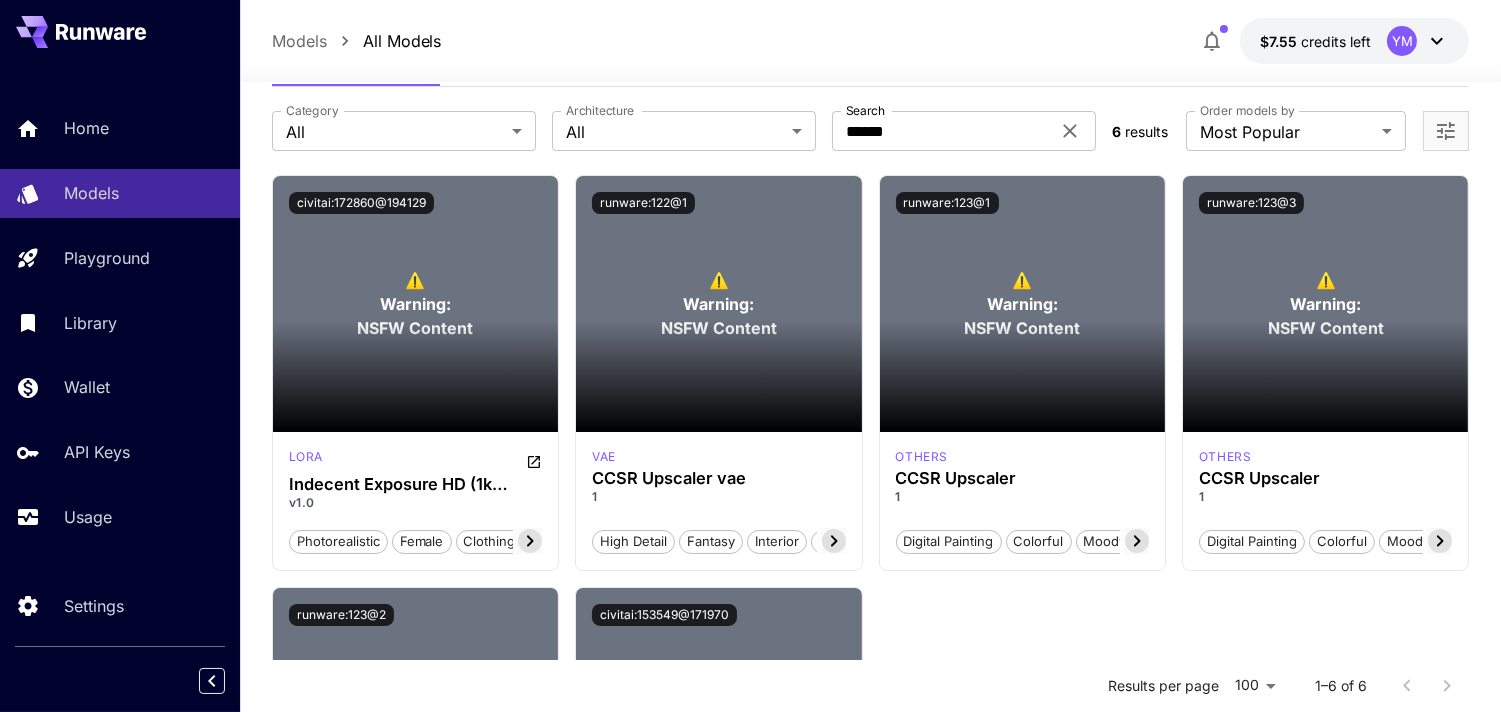 scroll, scrollTop: 65, scrollLeft: 0, axis: vertical 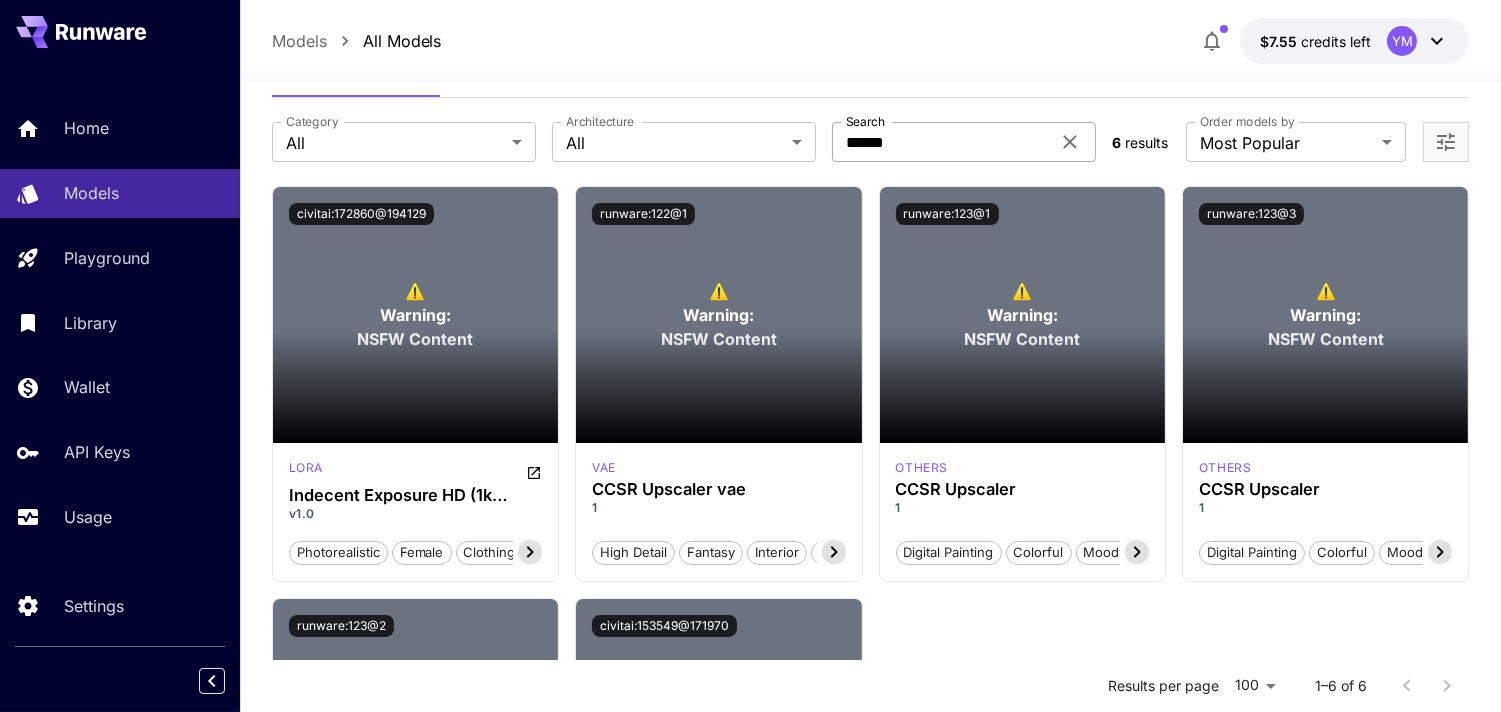 click 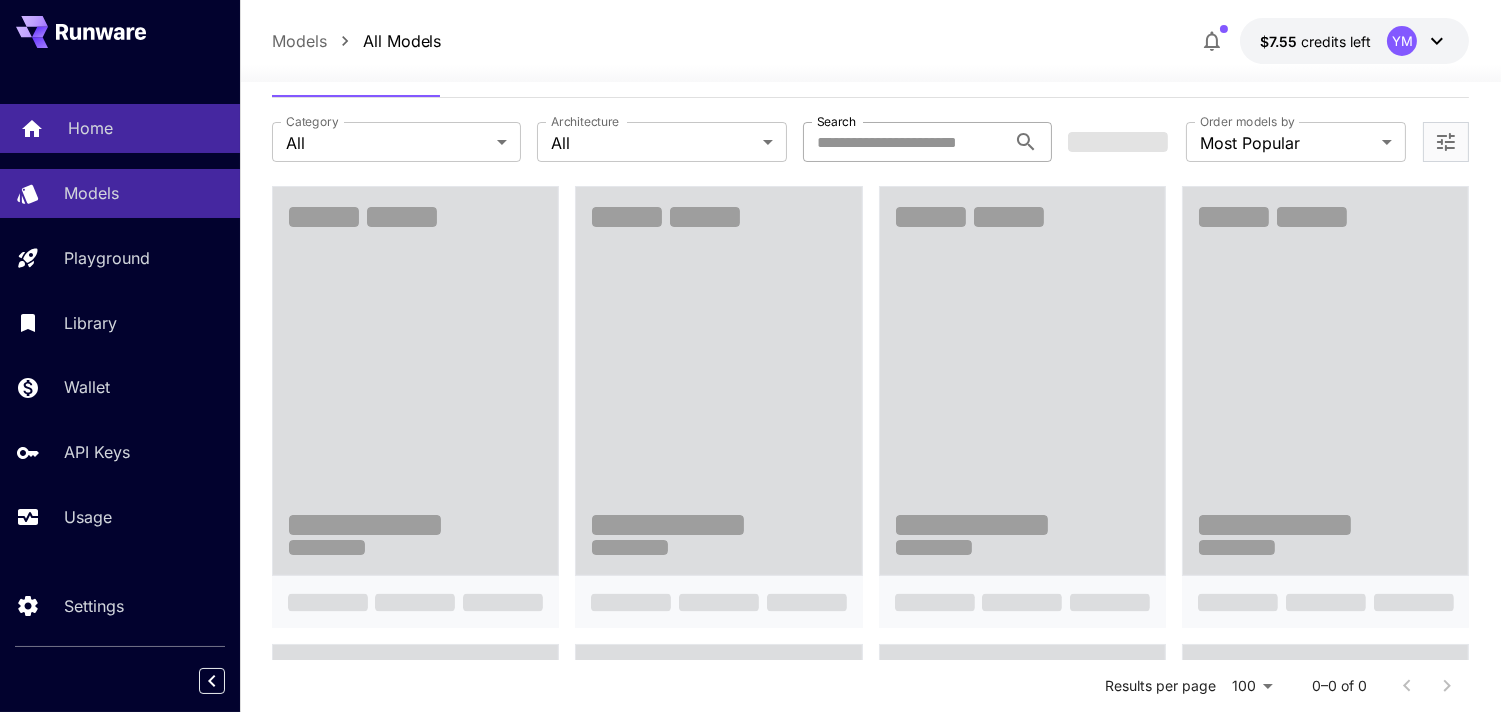 click 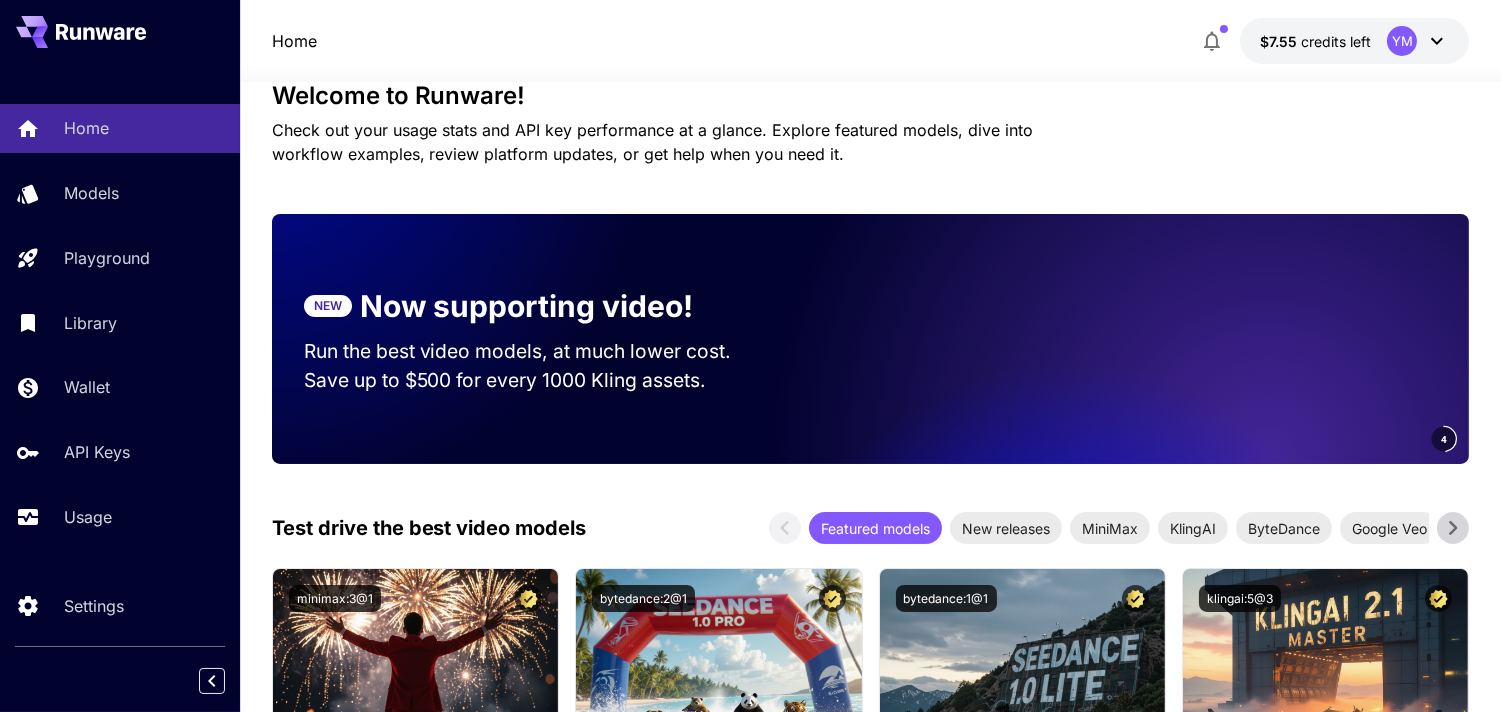 scroll, scrollTop: 33, scrollLeft: 0, axis: vertical 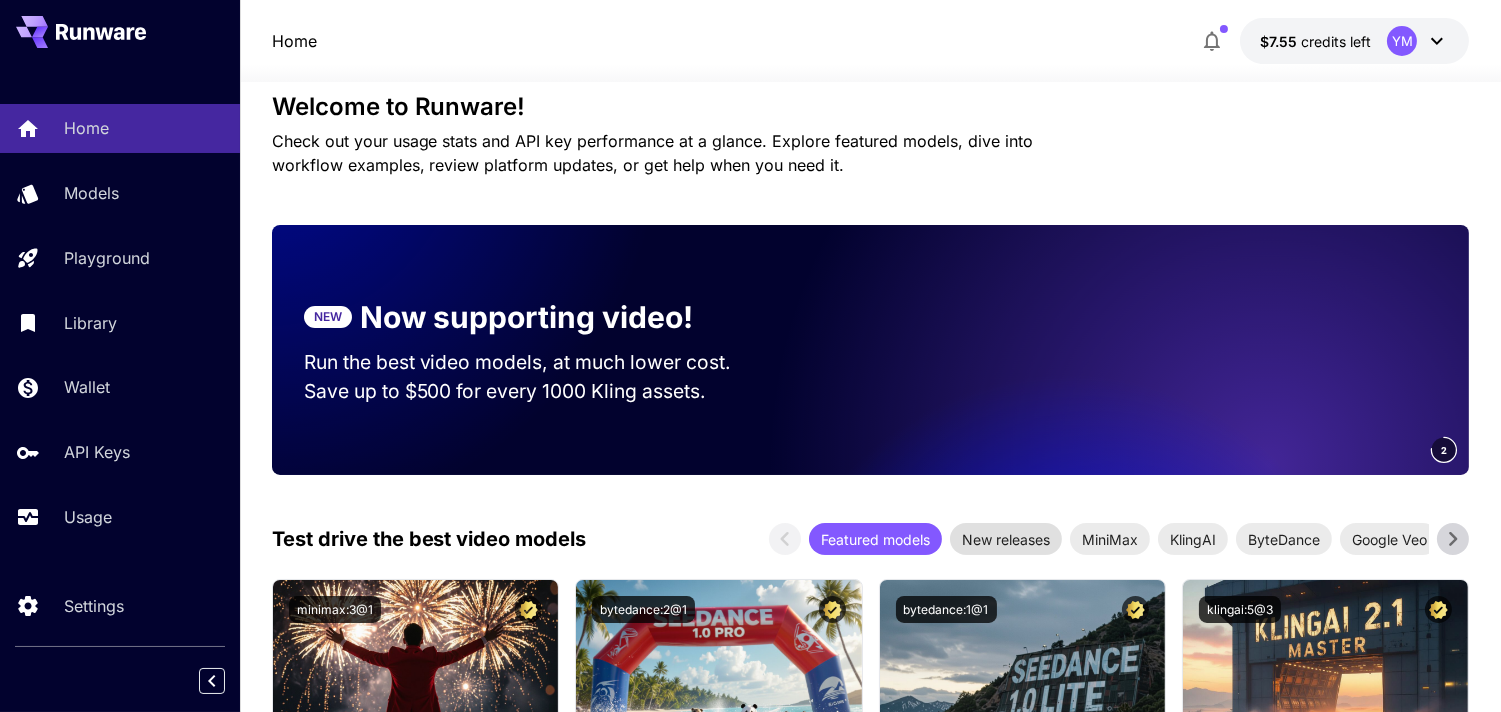 click on "New releases" at bounding box center (1006, 539) 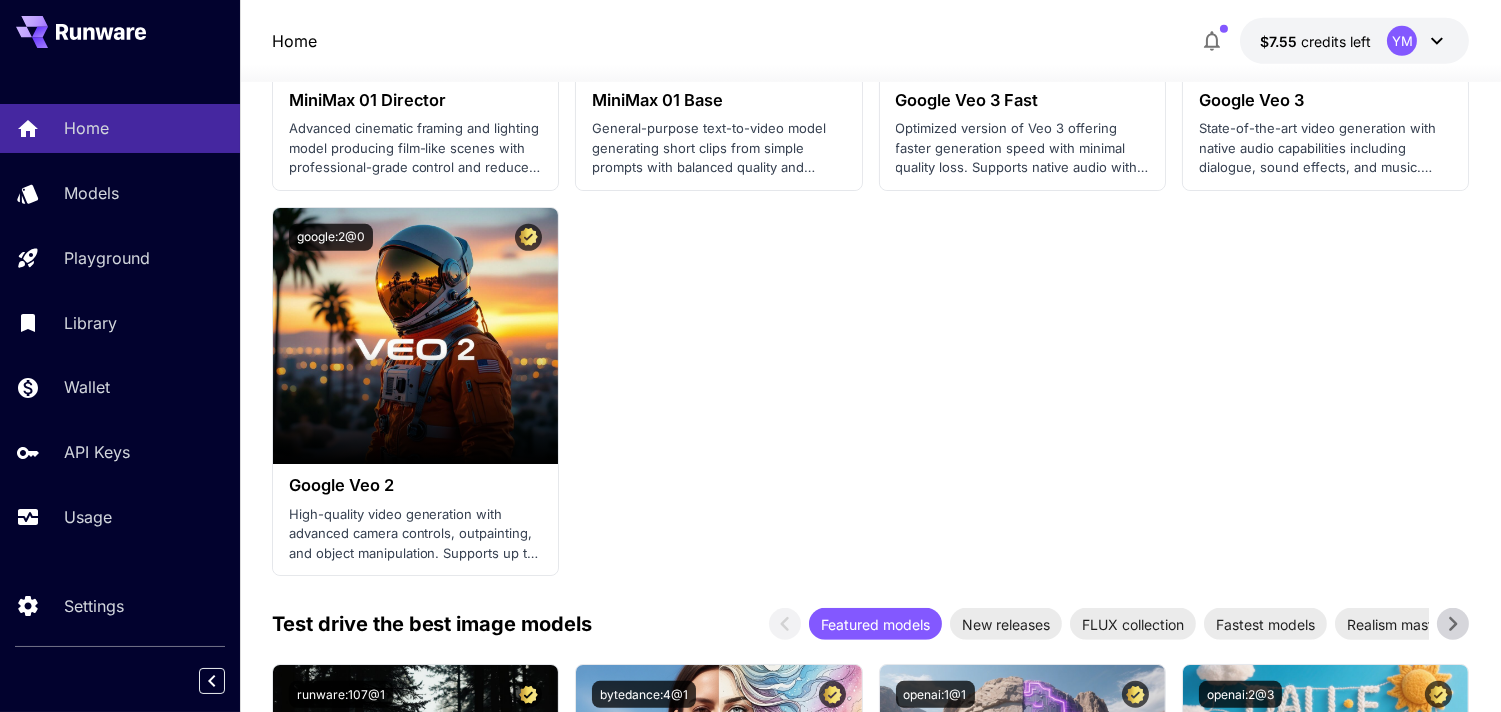 scroll, scrollTop: 2212, scrollLeft: 0, axis: vertical 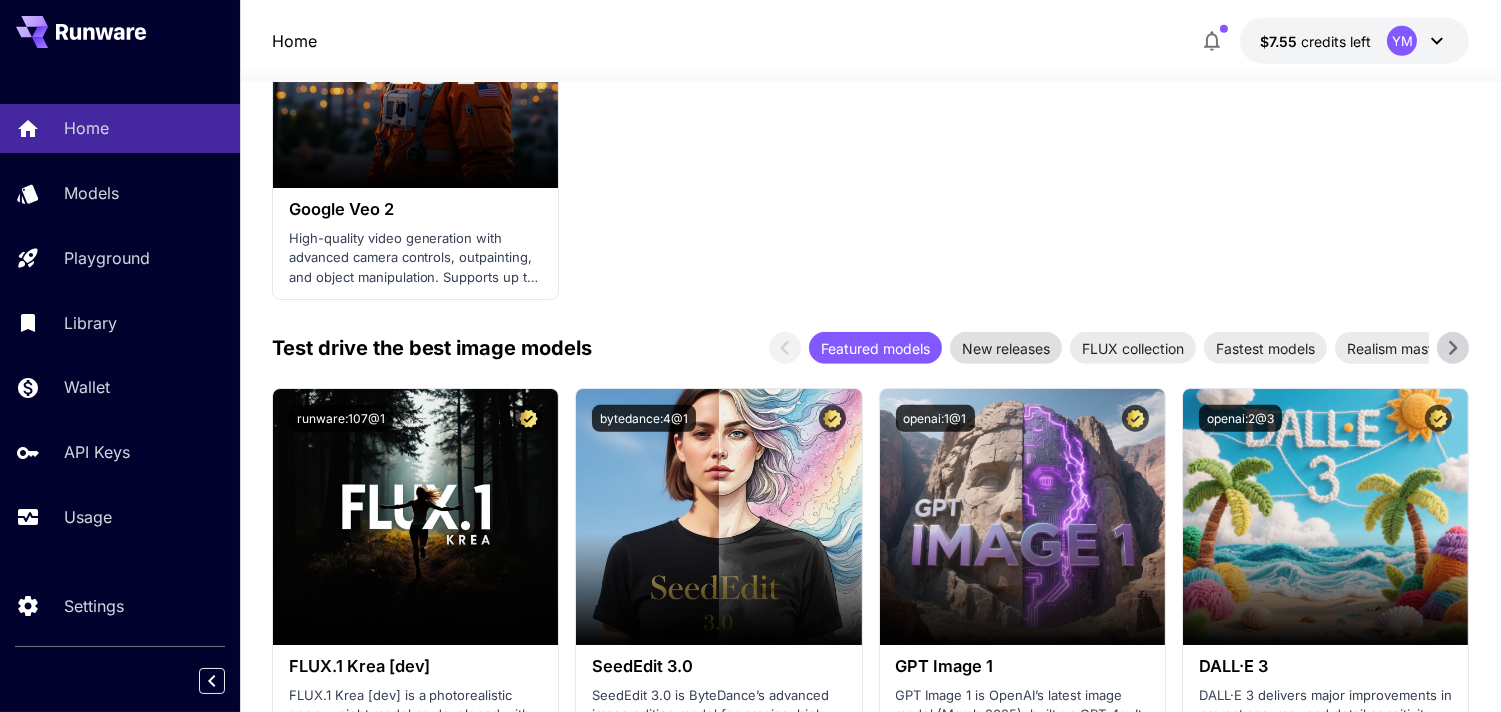 click on "New releases" at bounding box center [1006, 348] 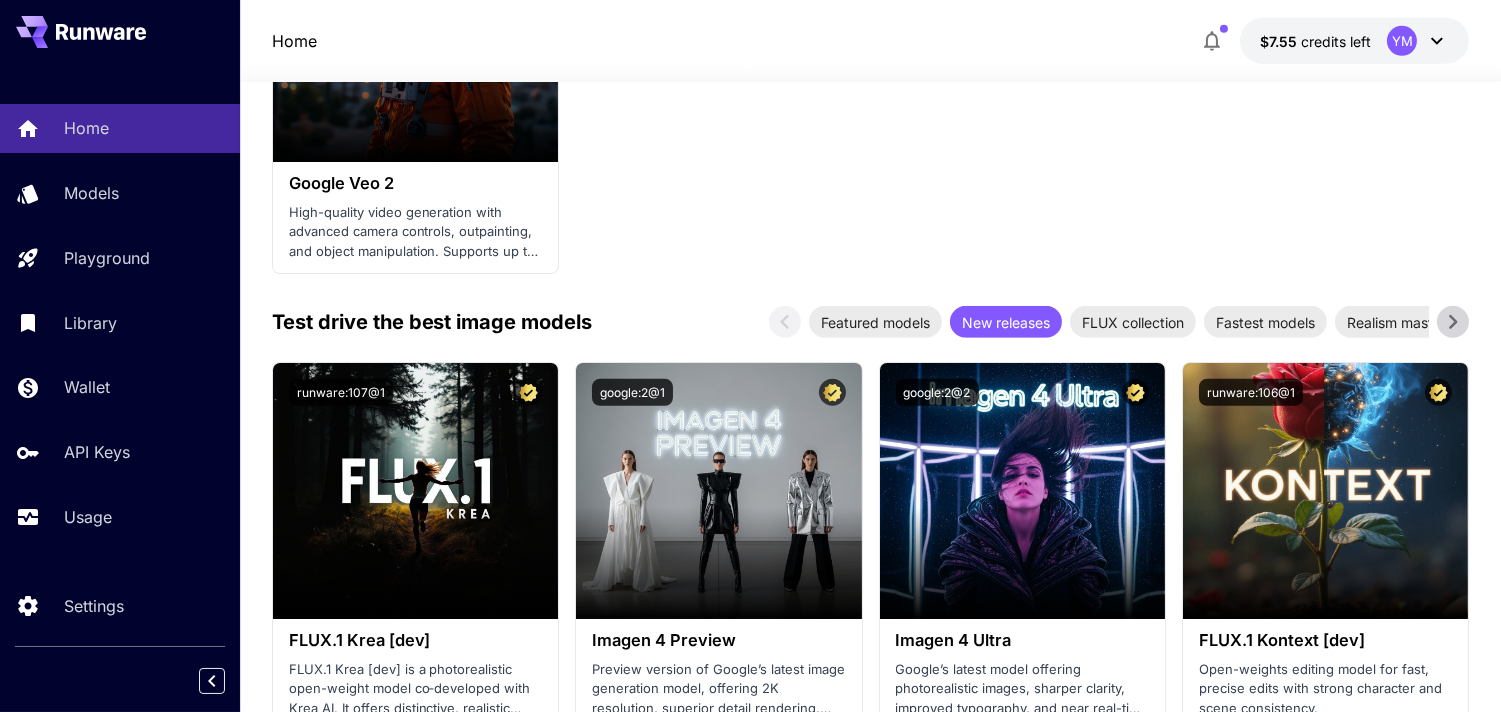scroll, scrollTop: 2265, scrollLeft: 0, axis: vertical 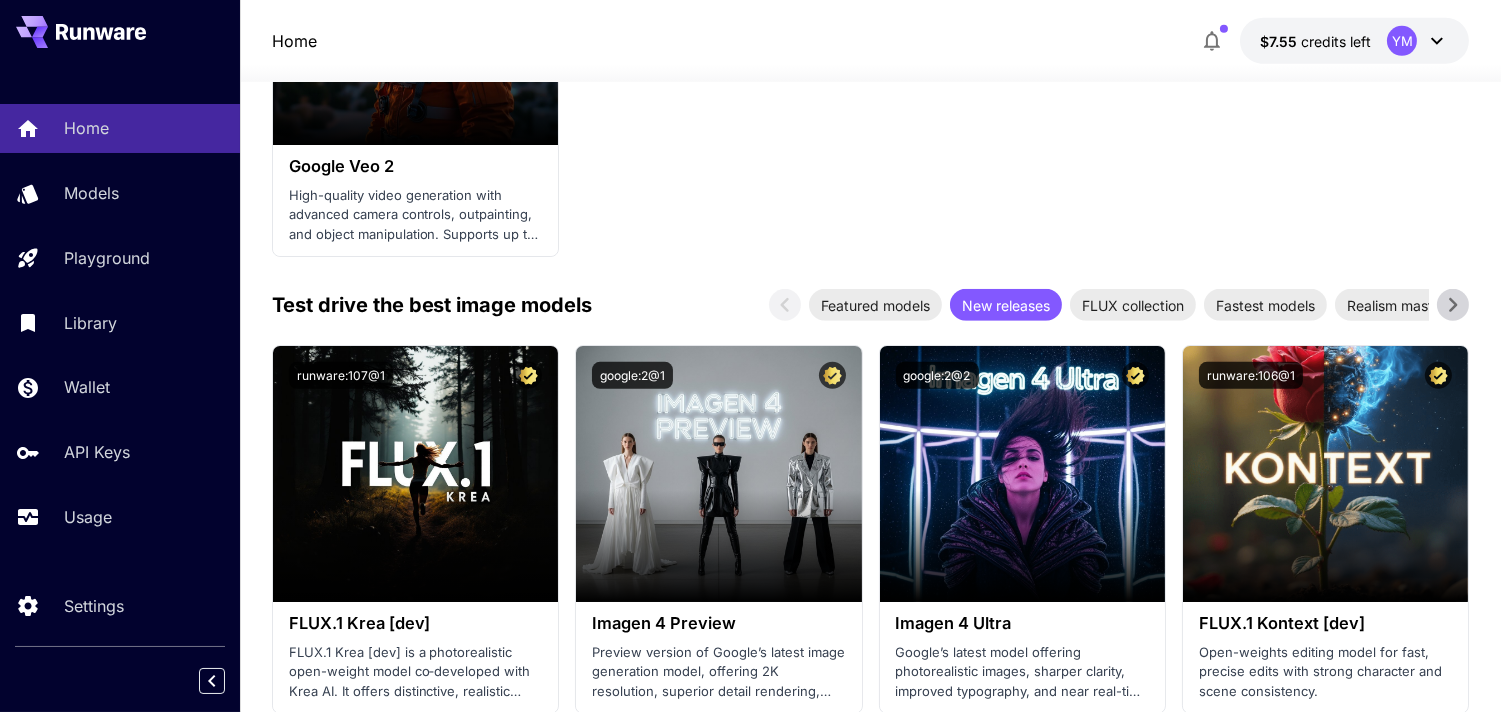 click 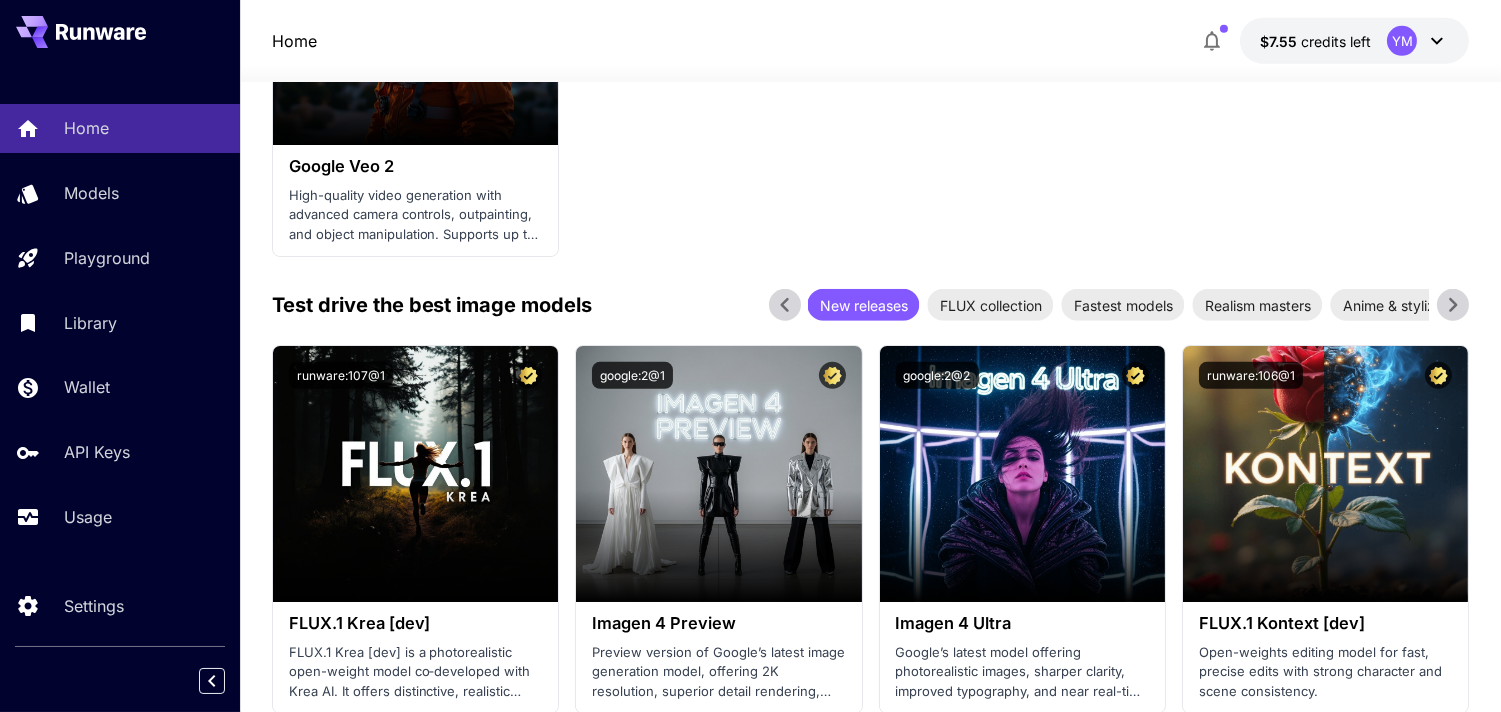 click 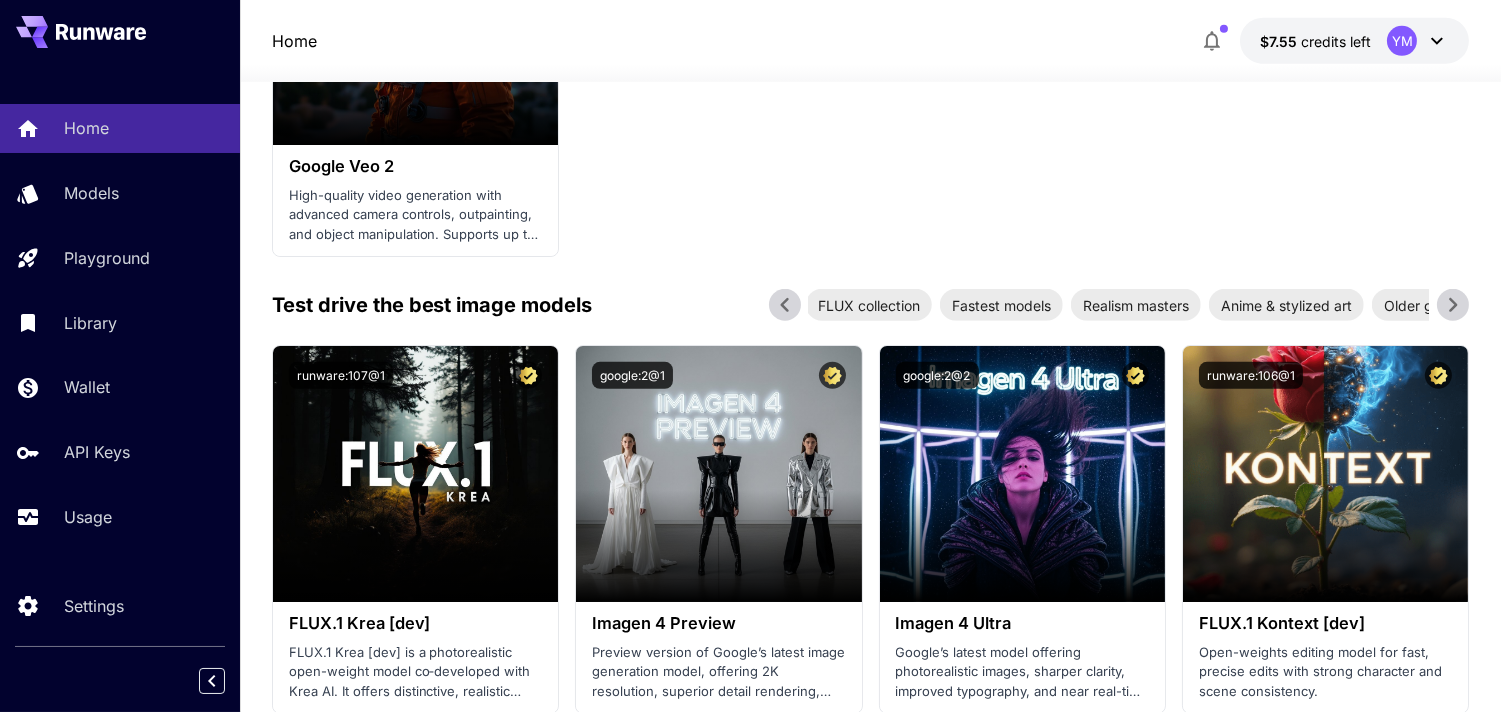 click 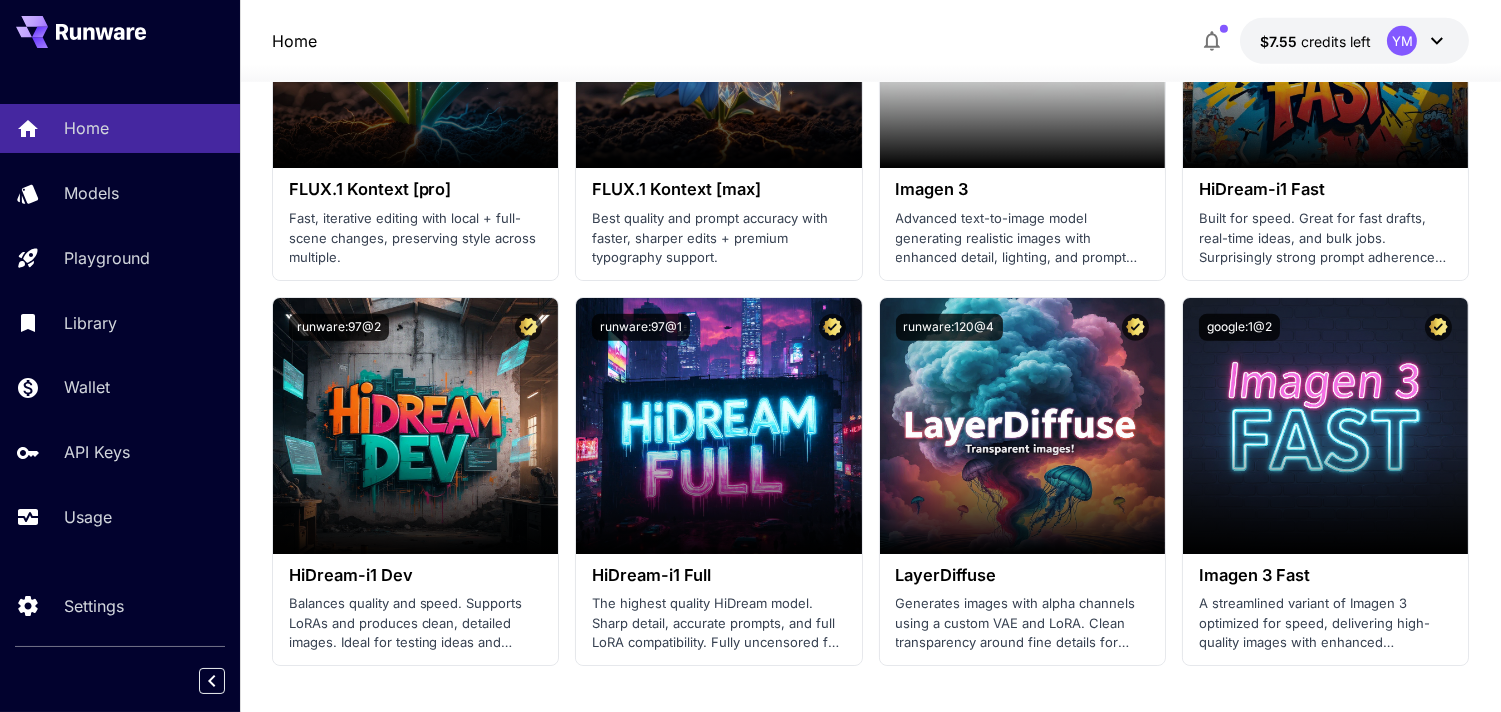 scroll, scrollTop: 3127, scrollLeft: 0, axis: vertical 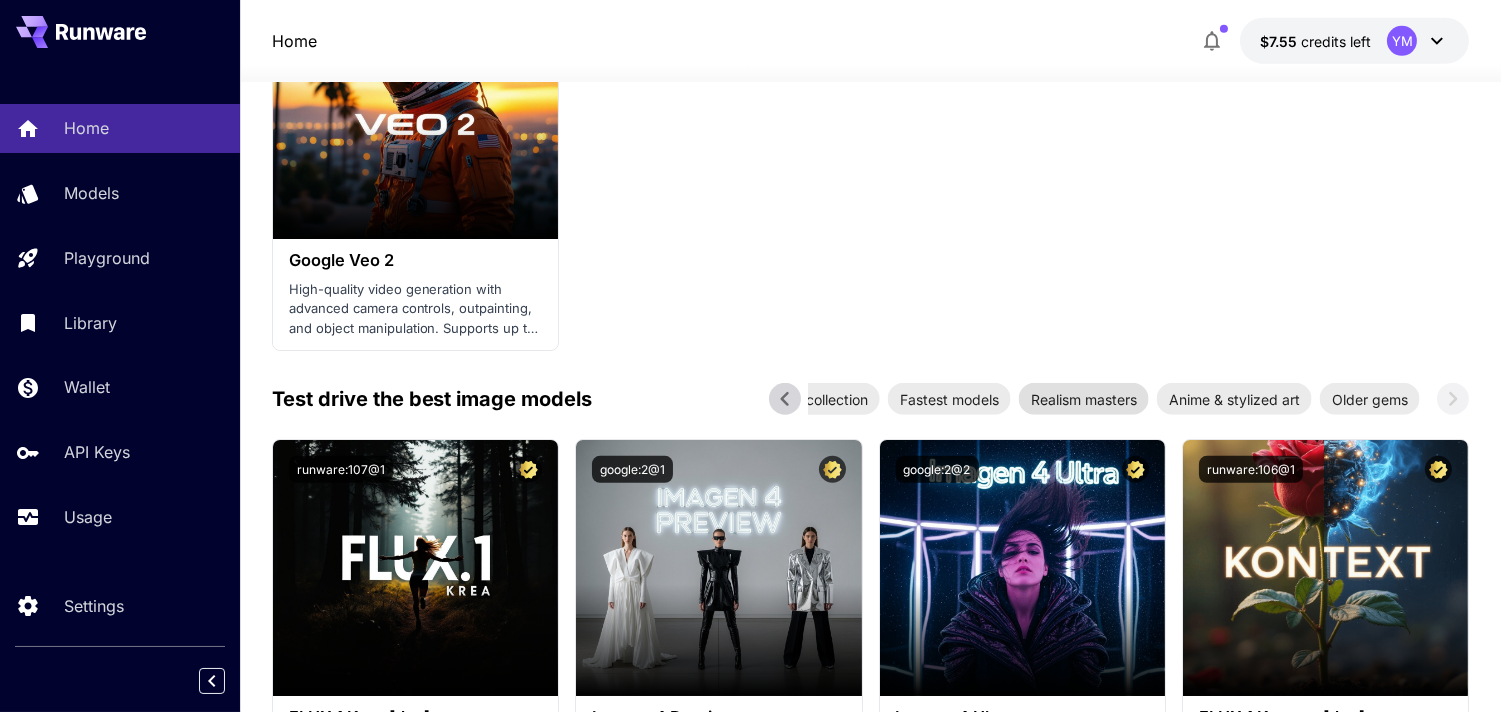 click on "Realism masters" at bounding box center (1084, 399) 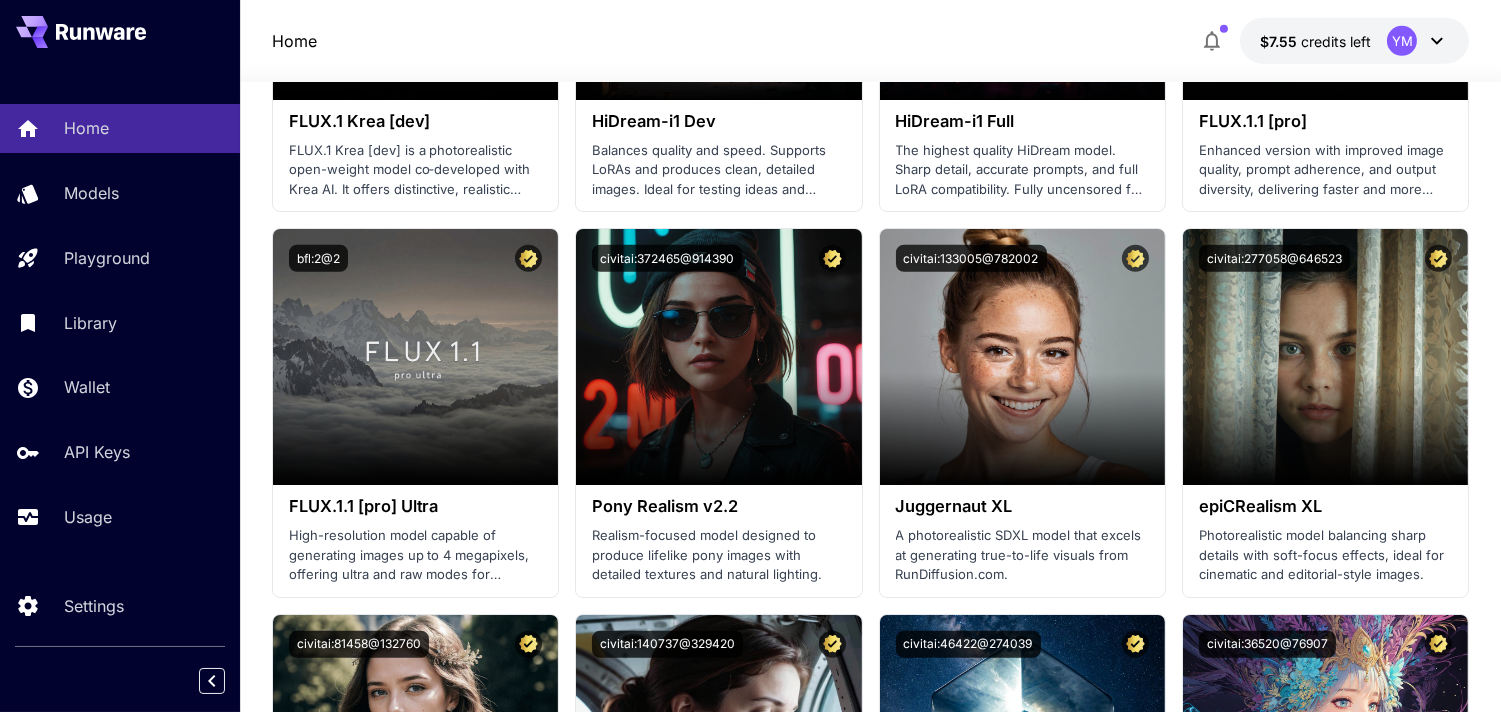 scroll, scrollTop: 2776, scrollLeft: 0, axis: vertical 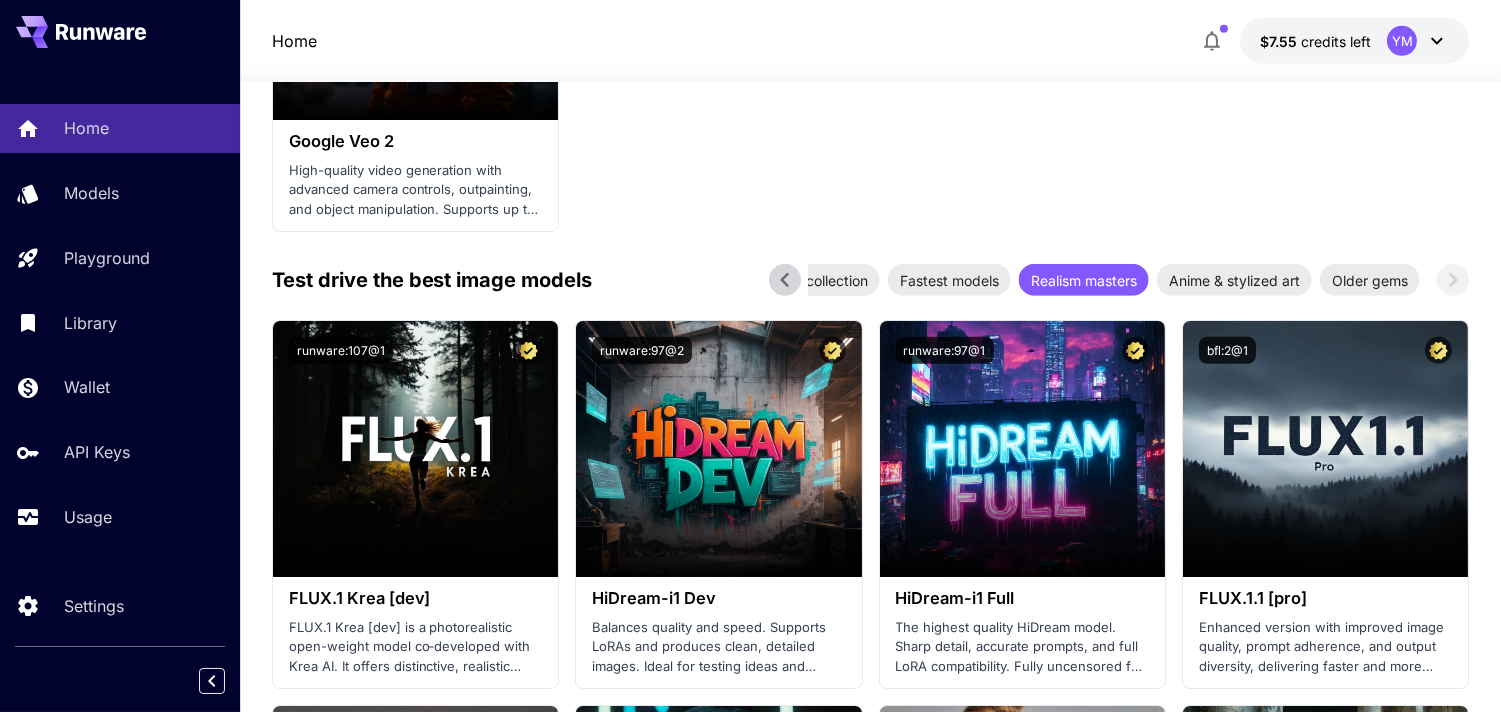 click 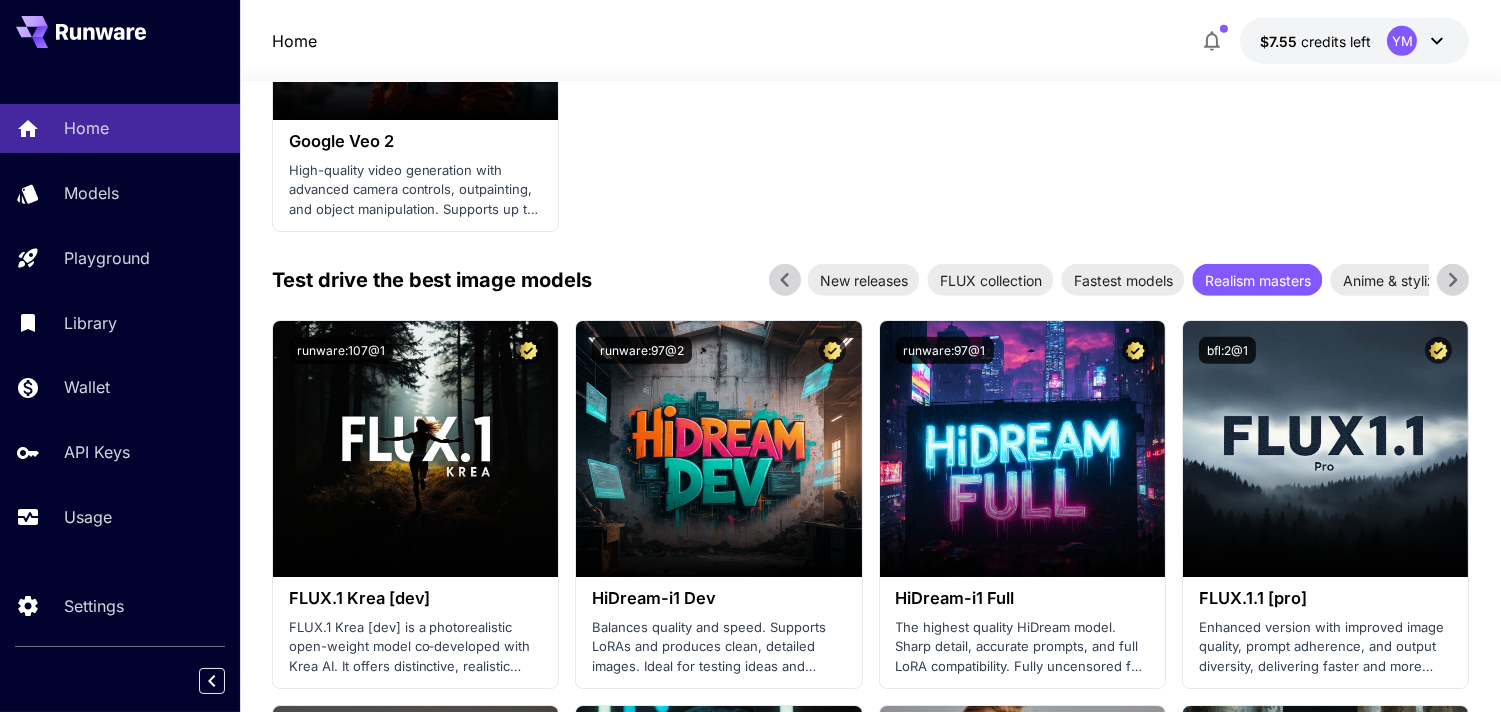 click 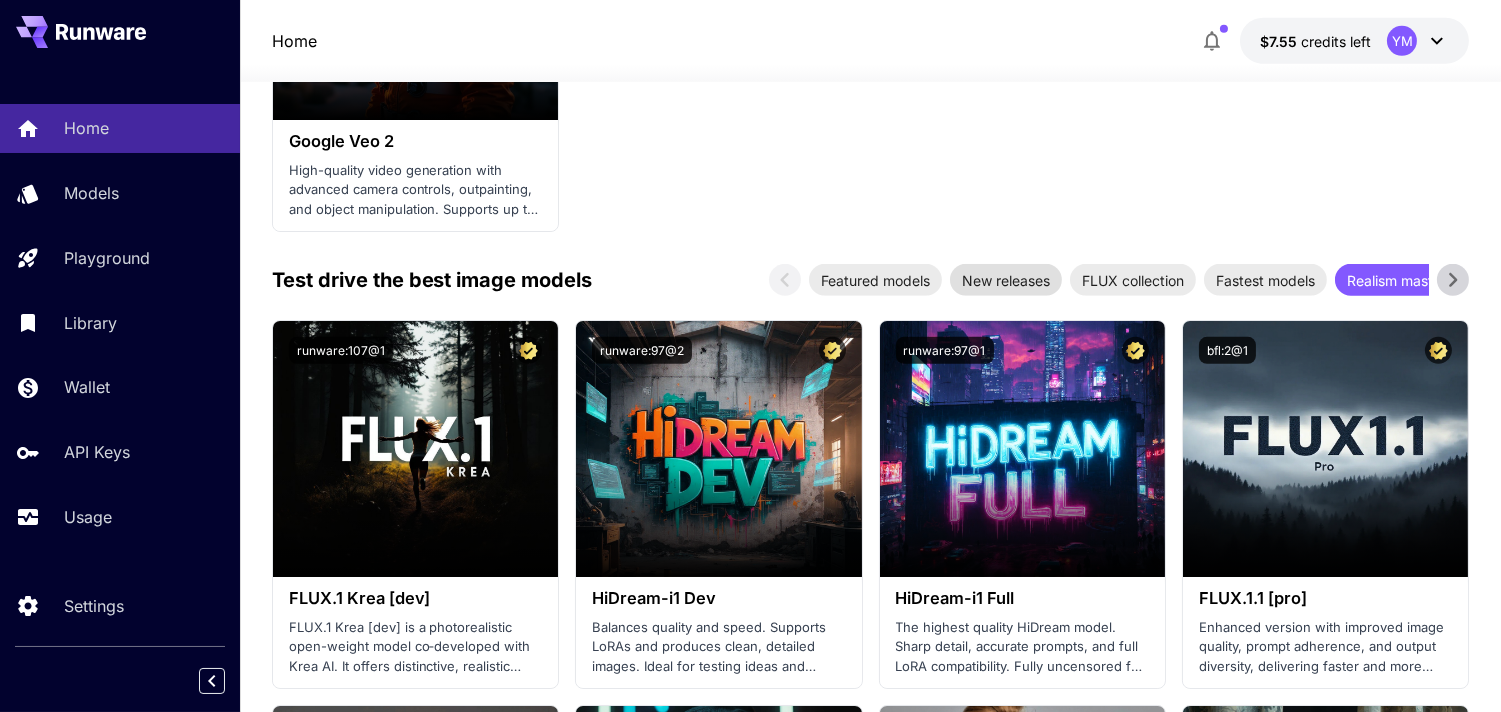 click on "New releases" at bounding box center [1006, 280] 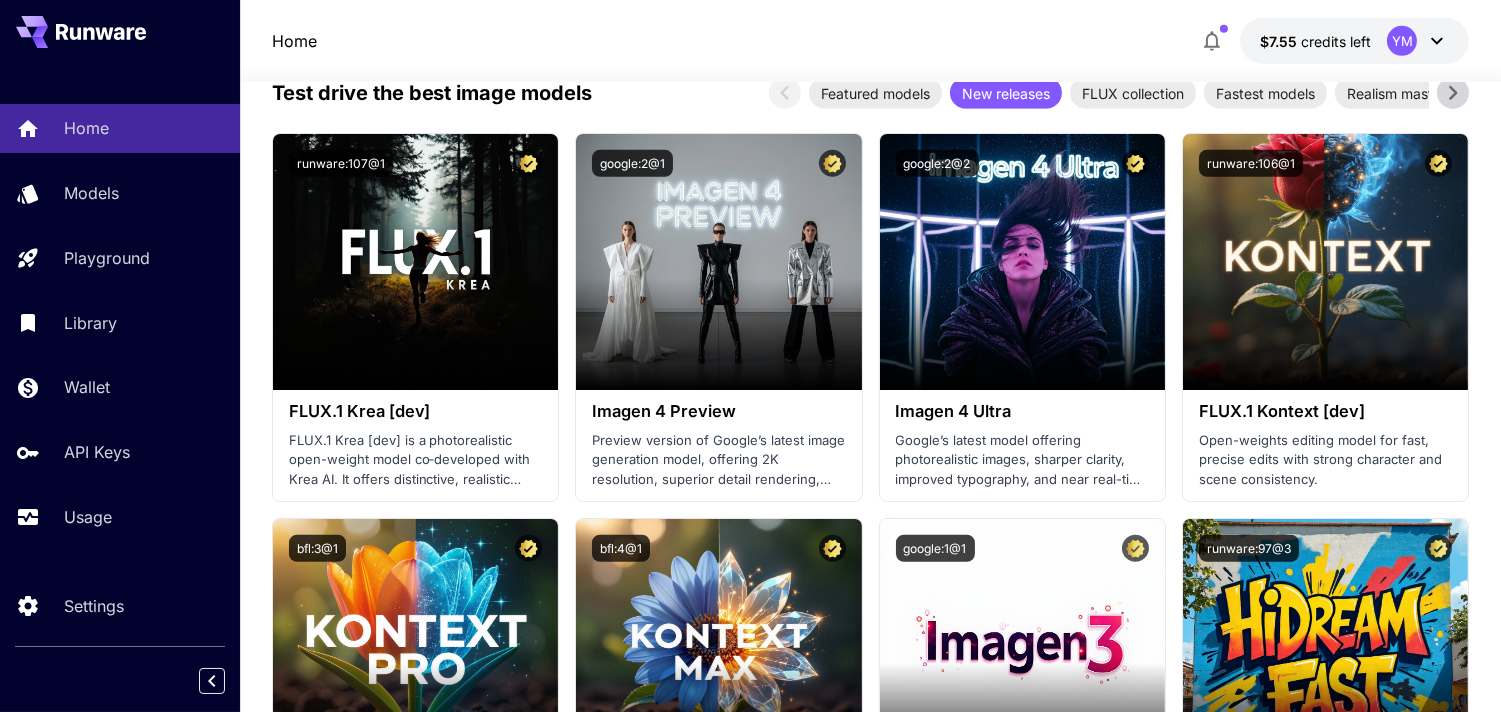 scroll, scrollTop: 2521, scrollLeft: 0, axis: vertical 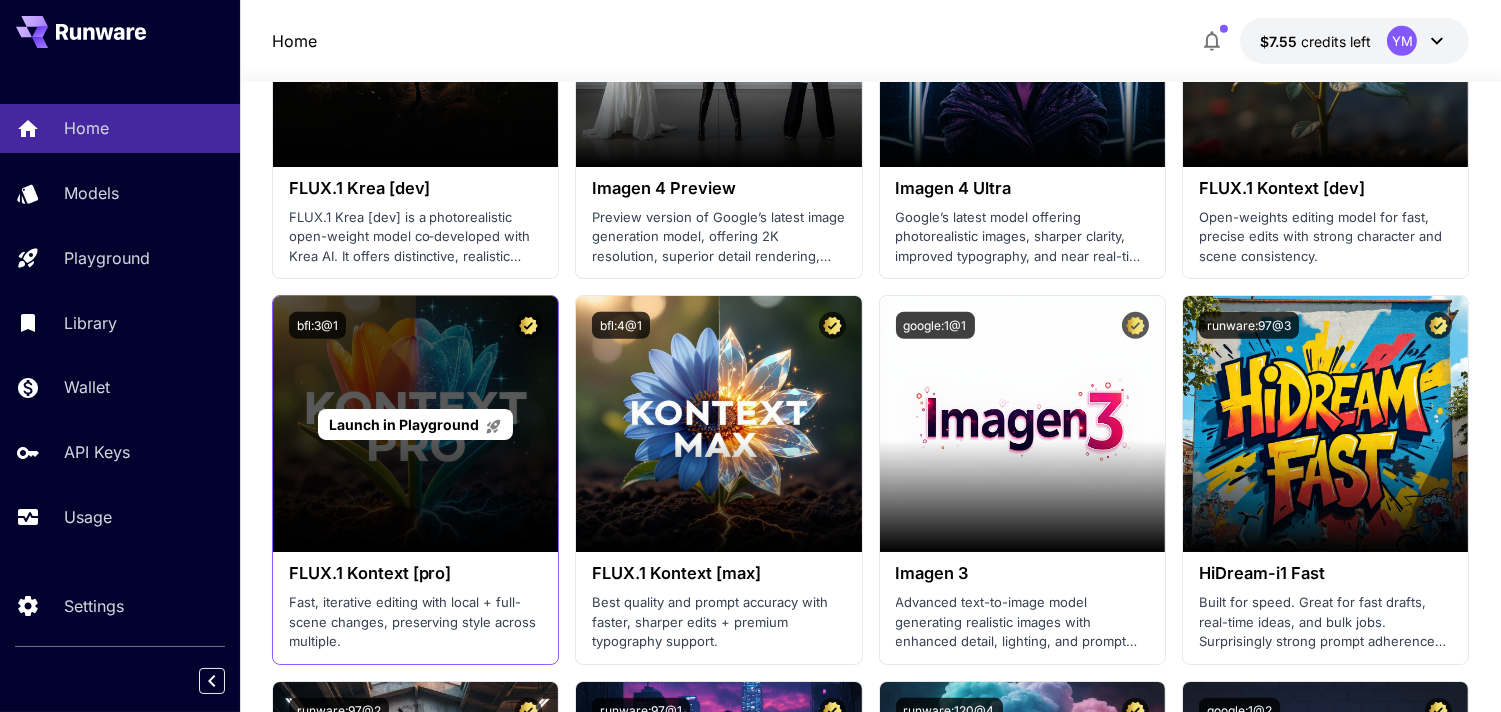 click on "Launch in Playground" at bounding box center (404, 424) 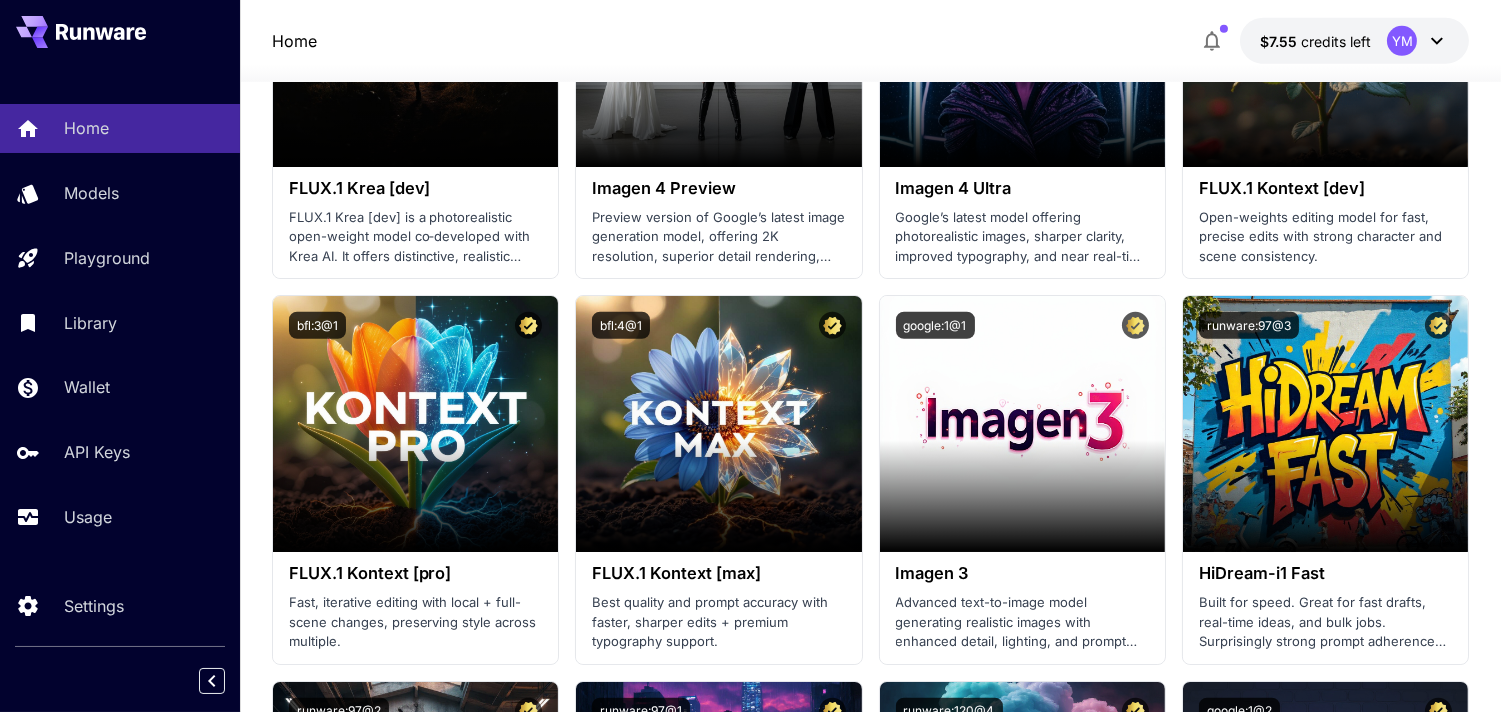 click on "Welcome to Runware! Check out your usage stats and API key performance at a glance. Explore featured models, dive into workflow examples, review platform updates, or get help when you need it. NEW Now supporting video! Run the best video models, at much lower cost. Save up to $225 for every 1000 Vidu assets. 6 Test drive the best video models Featured models New releases MiniMax KlingAI ByteDance Google Veo PixVerse Vidu Launch in Playground klingai:5@3                             KlingAI 2.1 Master Highest-end version with best-in-class coherence, photorealism, and multi-image reference capabilities for consistent character representation. Launch in Playground klingai:5@2                             KlingAI 2.1 PRO (I2V) Professional variant with superior prompt adherence, advanced 3D spatiotemporal attention, and cinematic video quality. Launch in Playground klingai:5@1                             KlingAI 2.1 STD (I2V) Launch in Playground klingai:4@3                             KlingAI 2.0 Master" at bounding box center (870, -79) 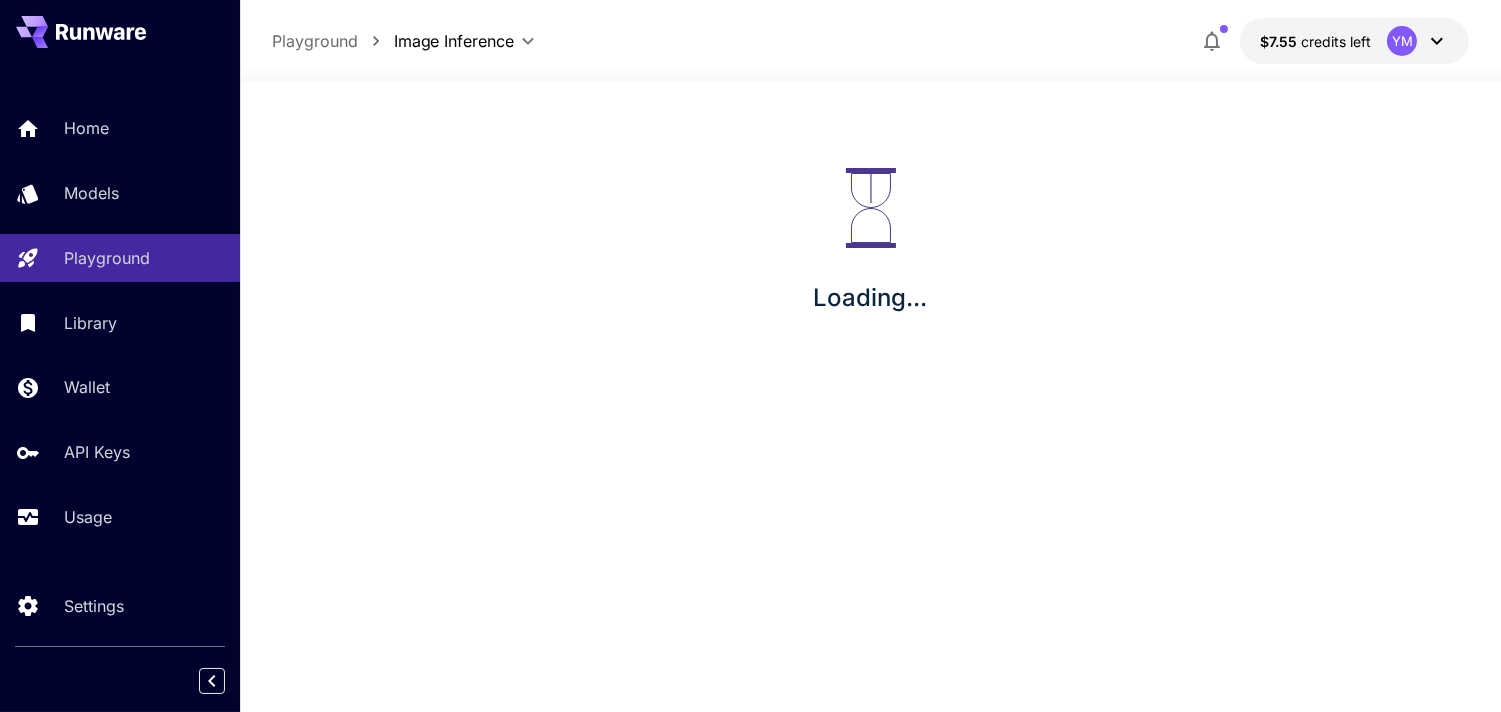 scroll, scrollTop: 0, scrollLeft: 0, axis: both 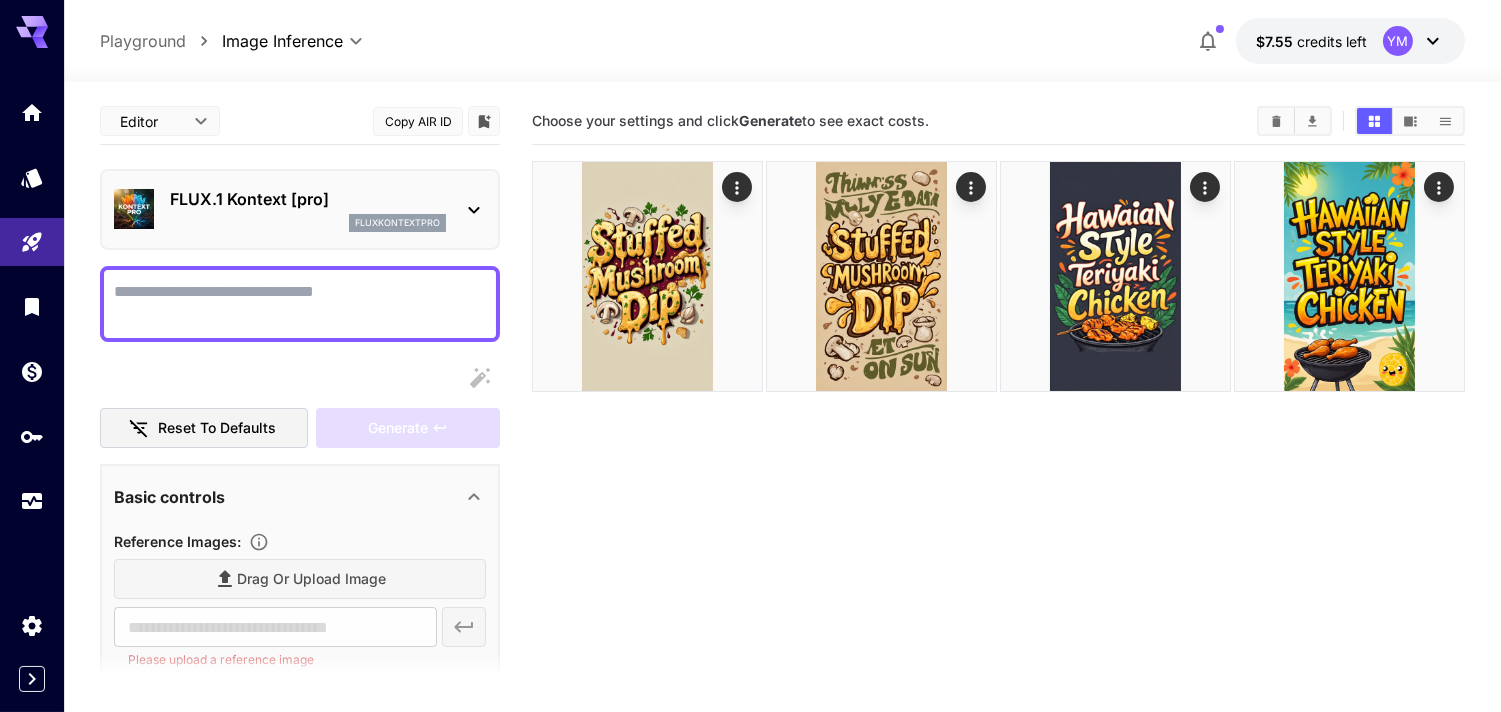 type on "**********" 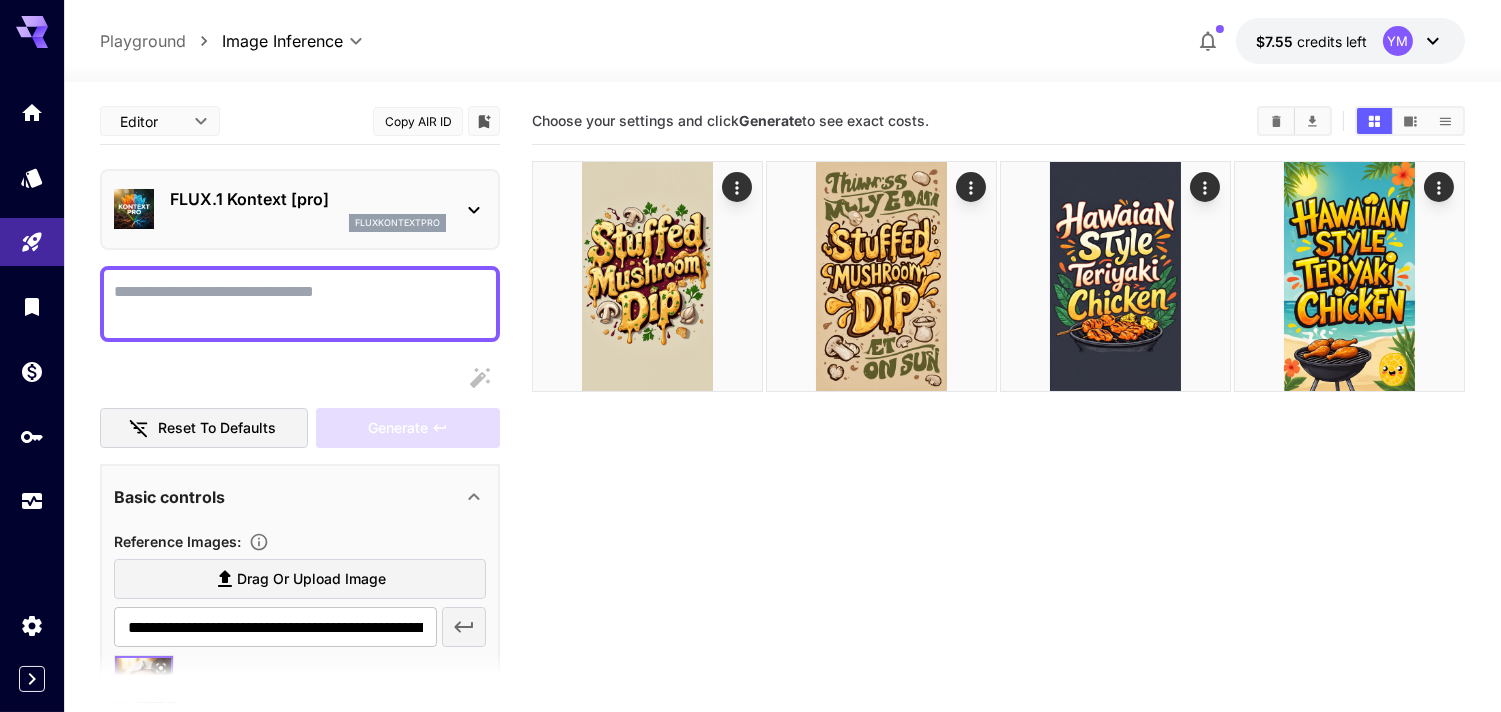 paste on "**********" 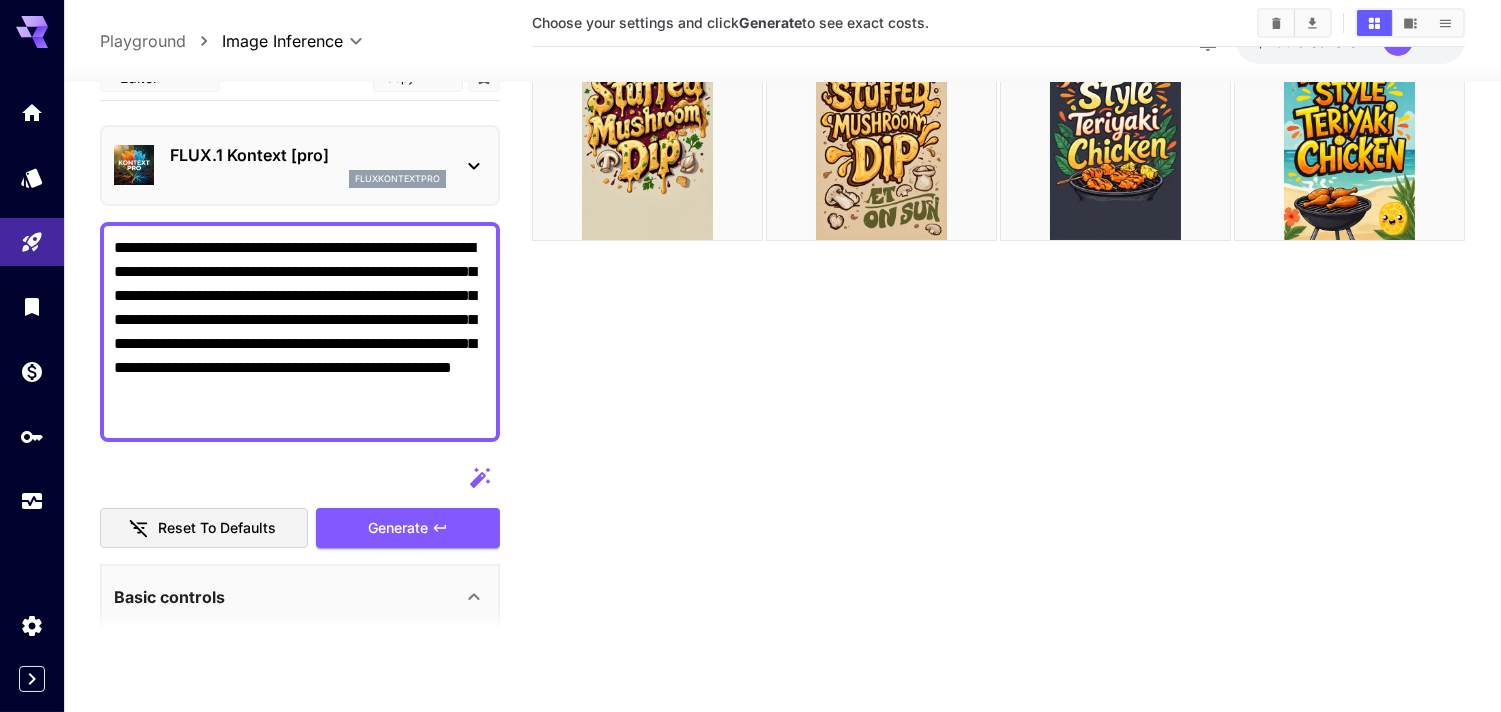 scroll, scrollTop: 153, scrollLeft: 0, axis: vertical 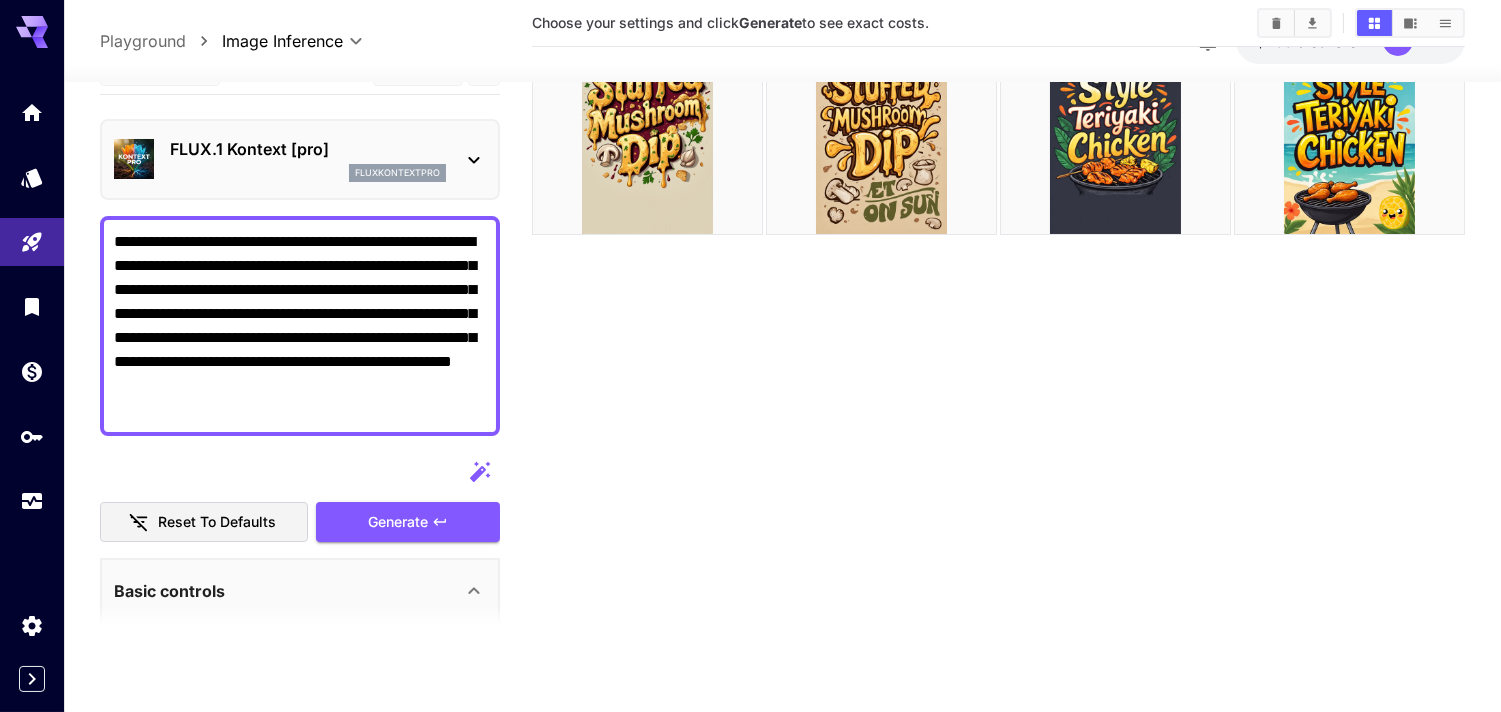 type on "**********" 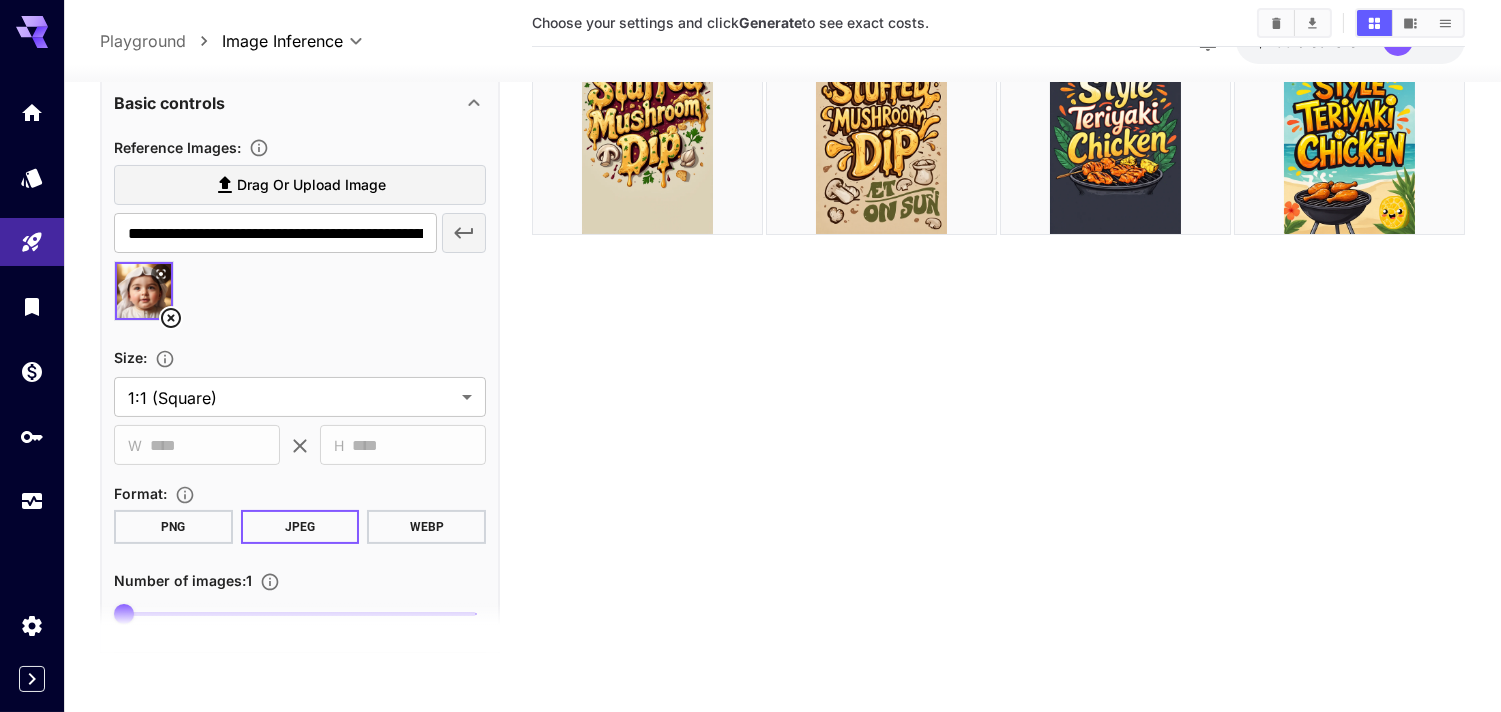 scroll, scrollTop: 533, scrollLeft: 0, axis: vertical 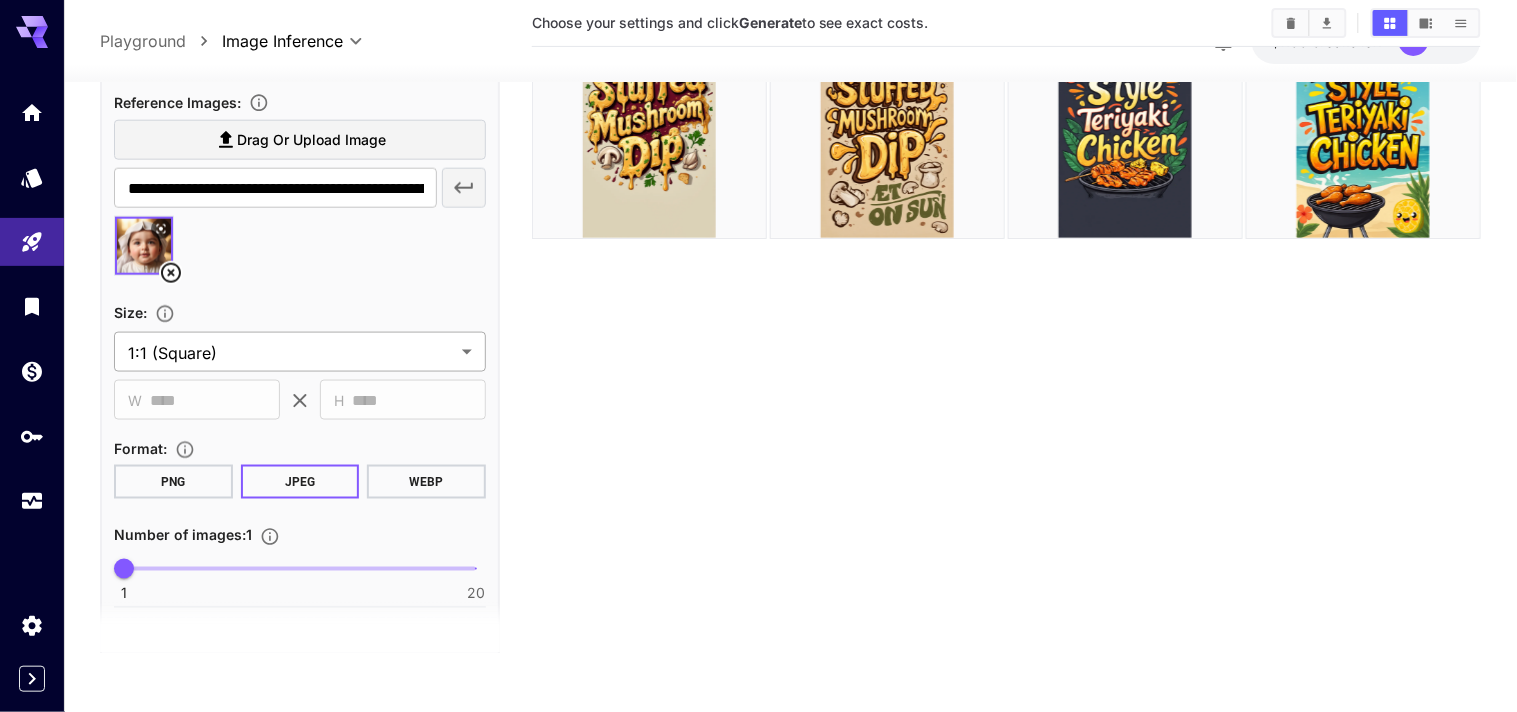 click on "**********" at bounding box center (758, 278) 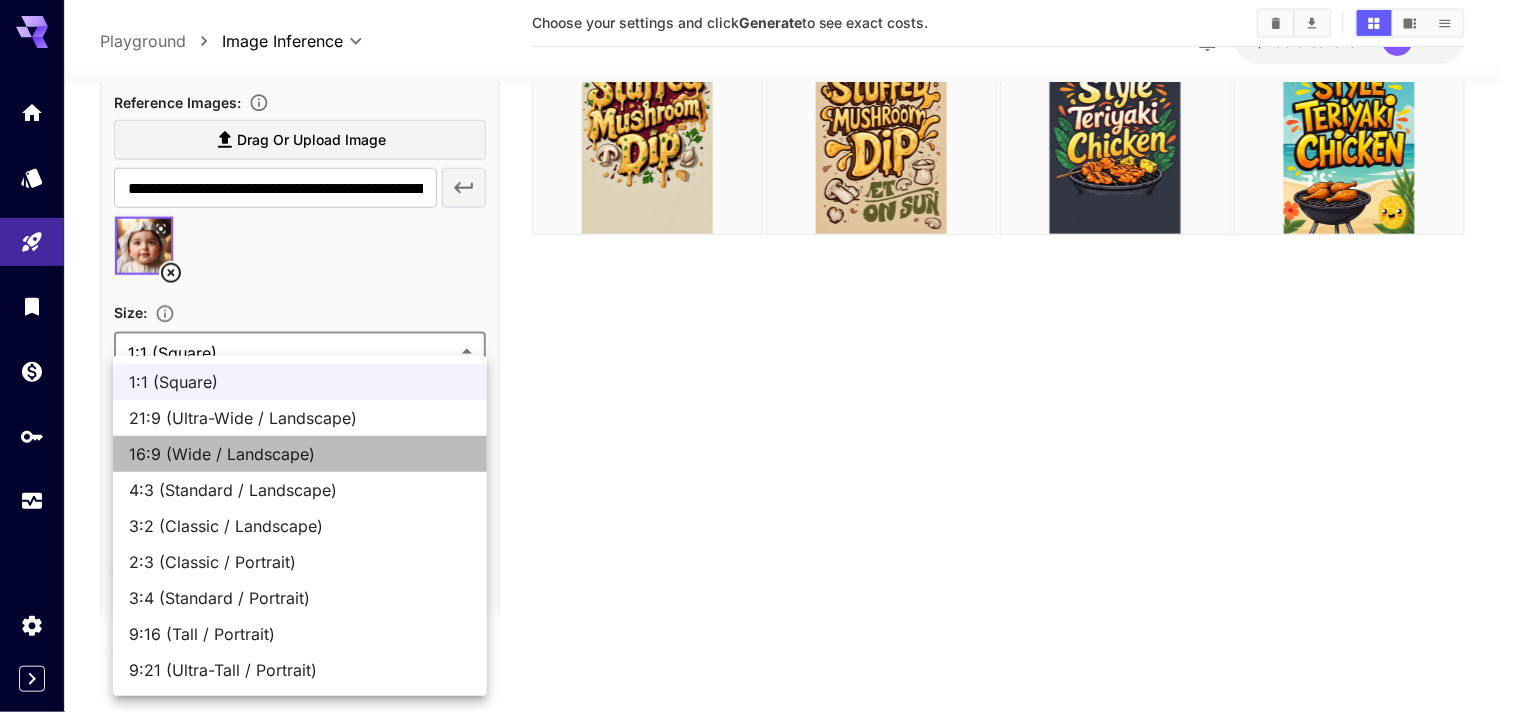click on "16:9 (Wide / Landscape)" at bounding box center (300, 454) 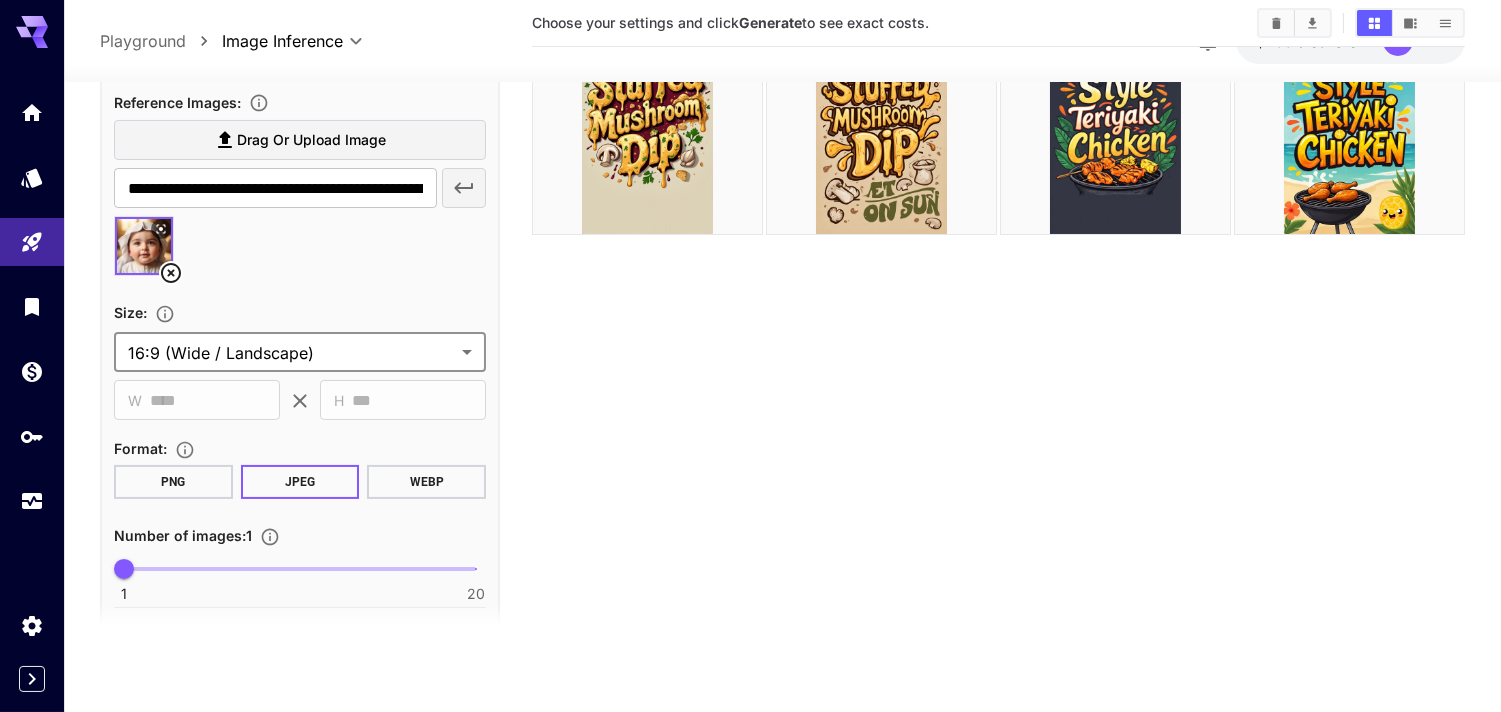 scroll, scrollTop: 0, scrollLeft: 0, axis: both 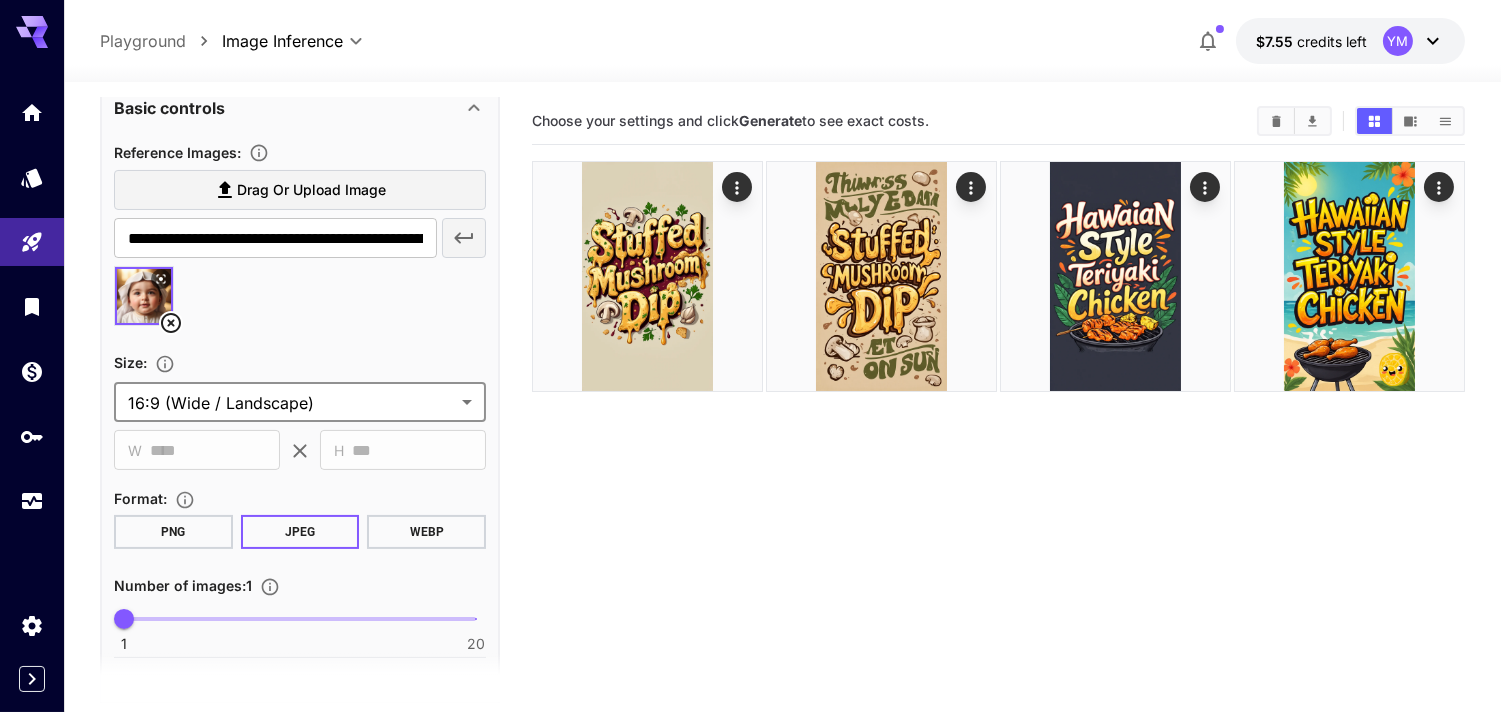 click at bounding box center (300, 304) 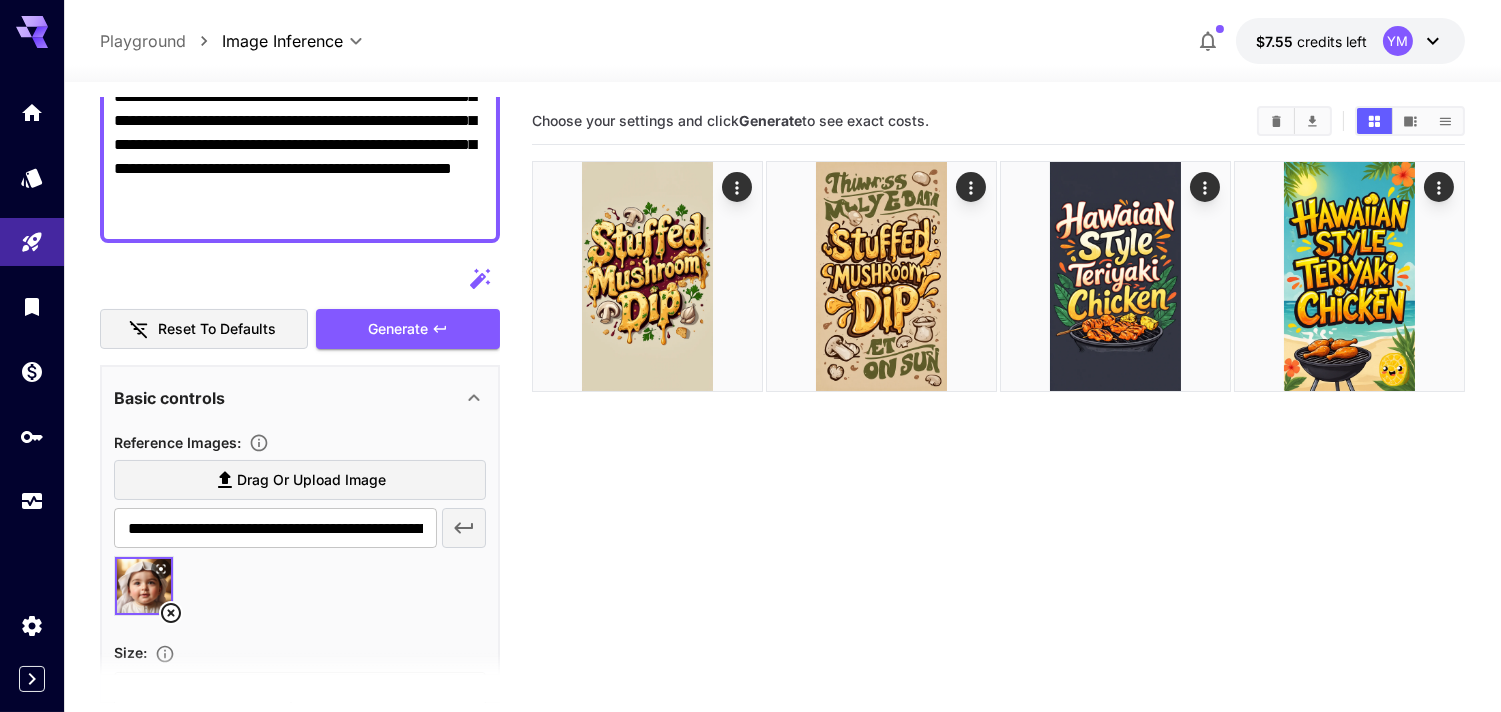 scroll, scrollTop: 133, scrollLeft: 0, axis: vertical 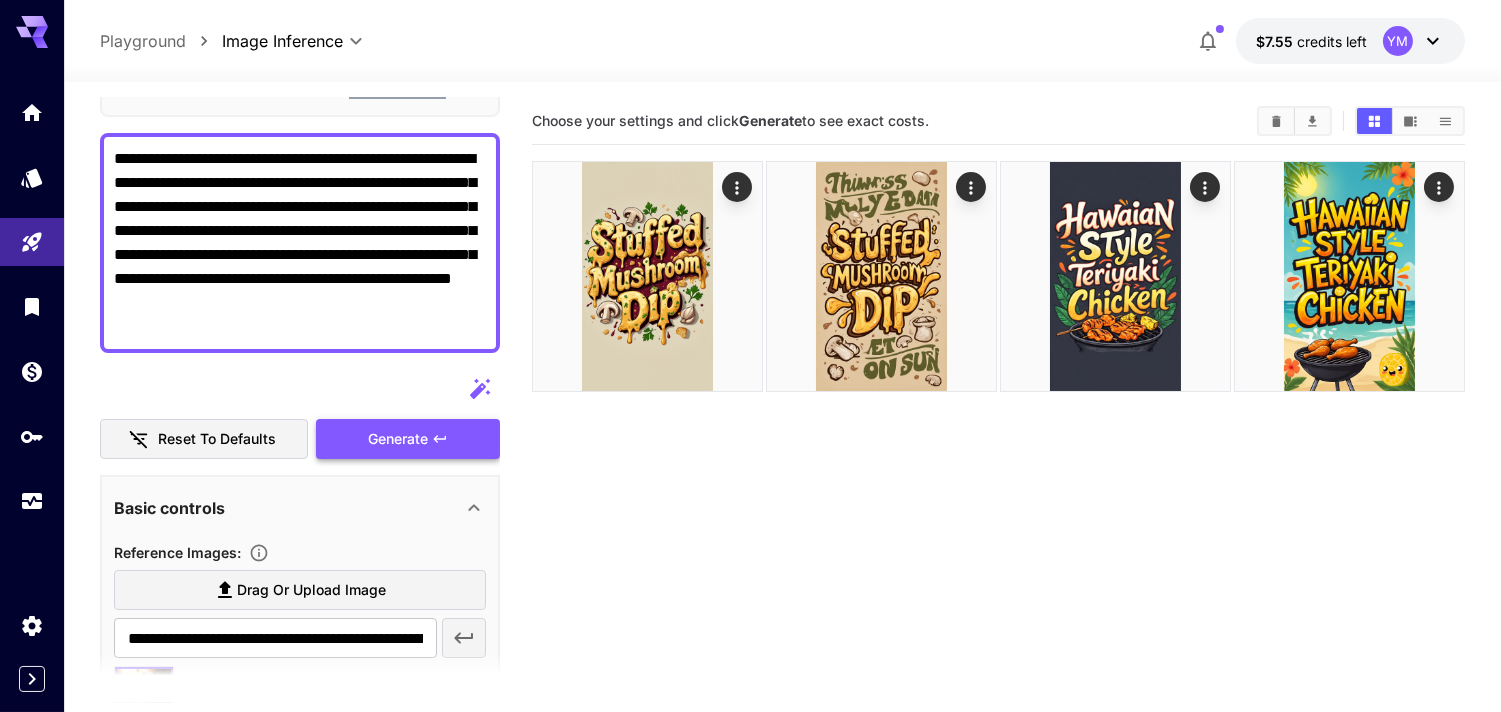 click on "Generate" at bounding box center (398, 439) 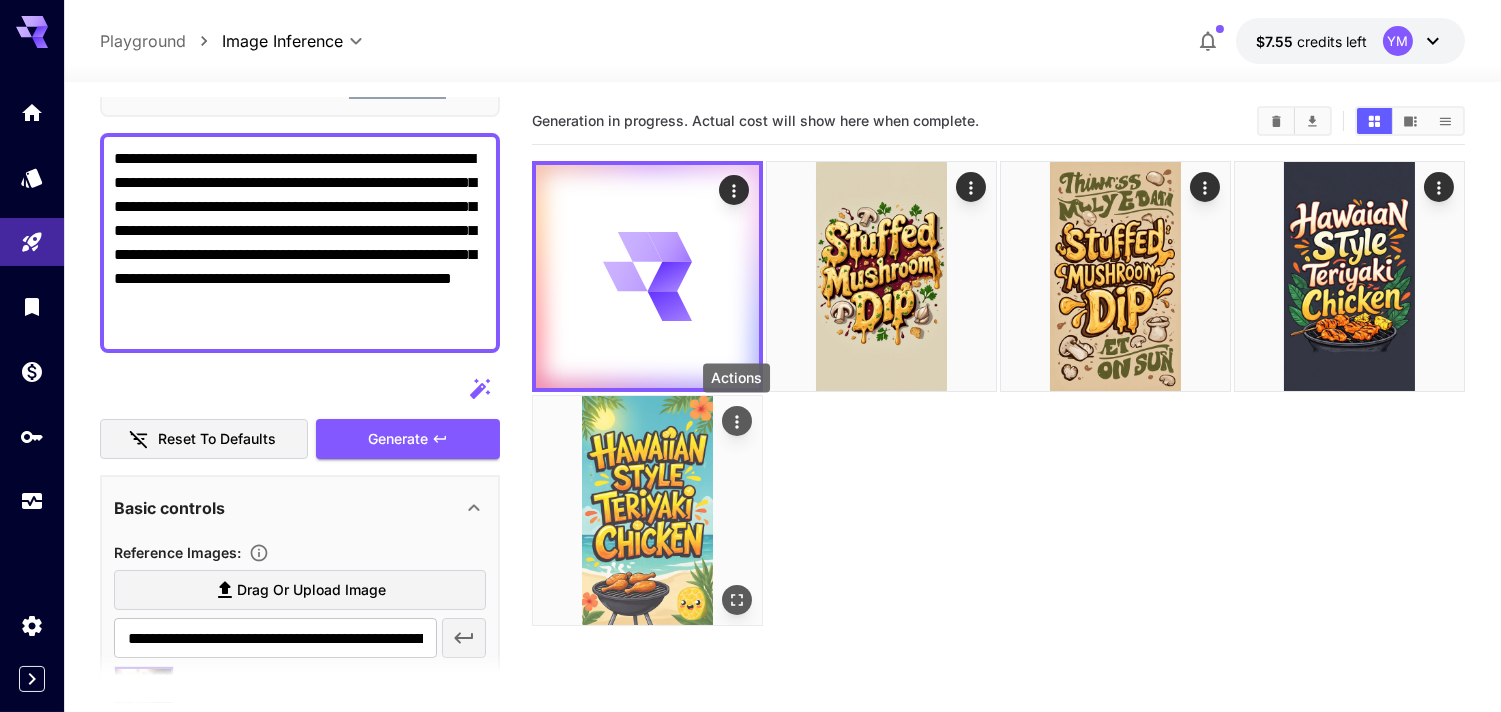 click 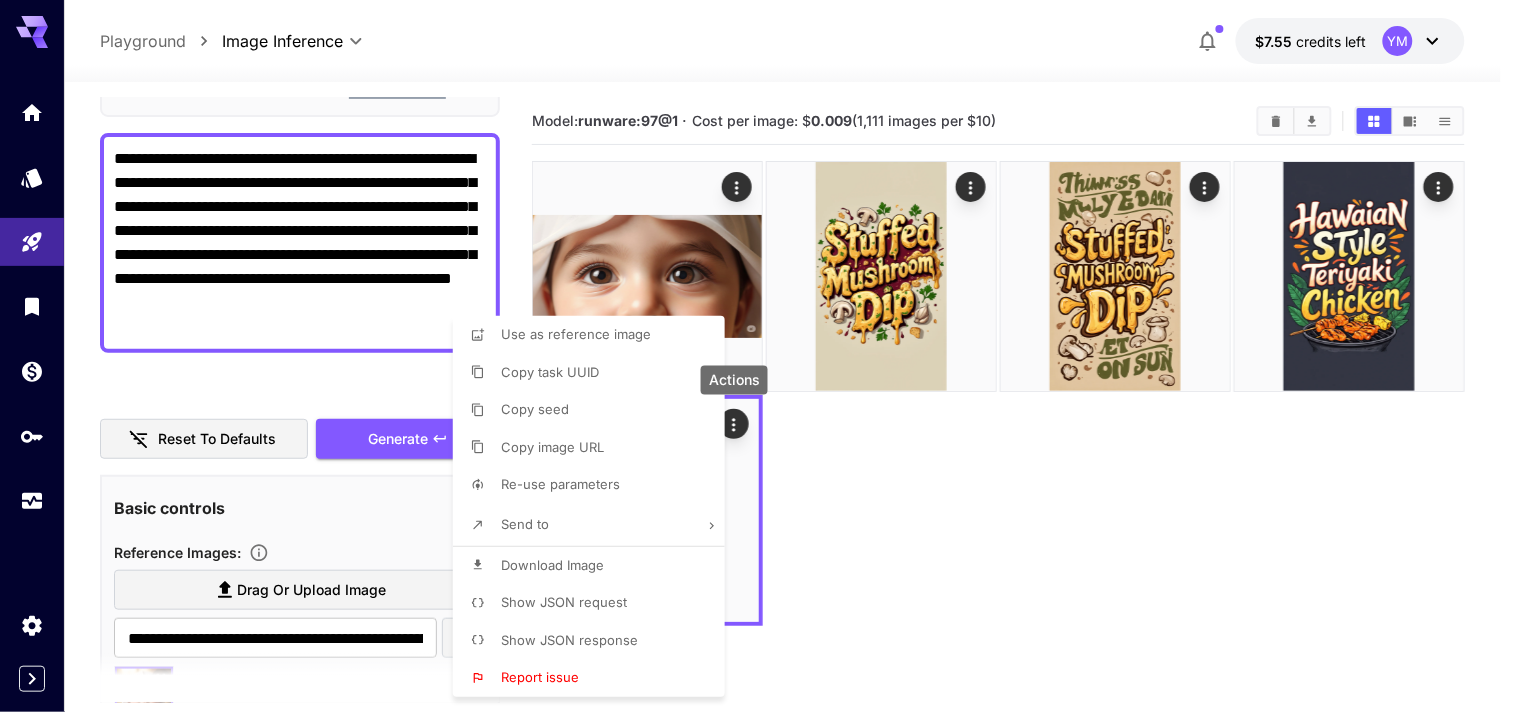 click at bounding box center (758, 356) 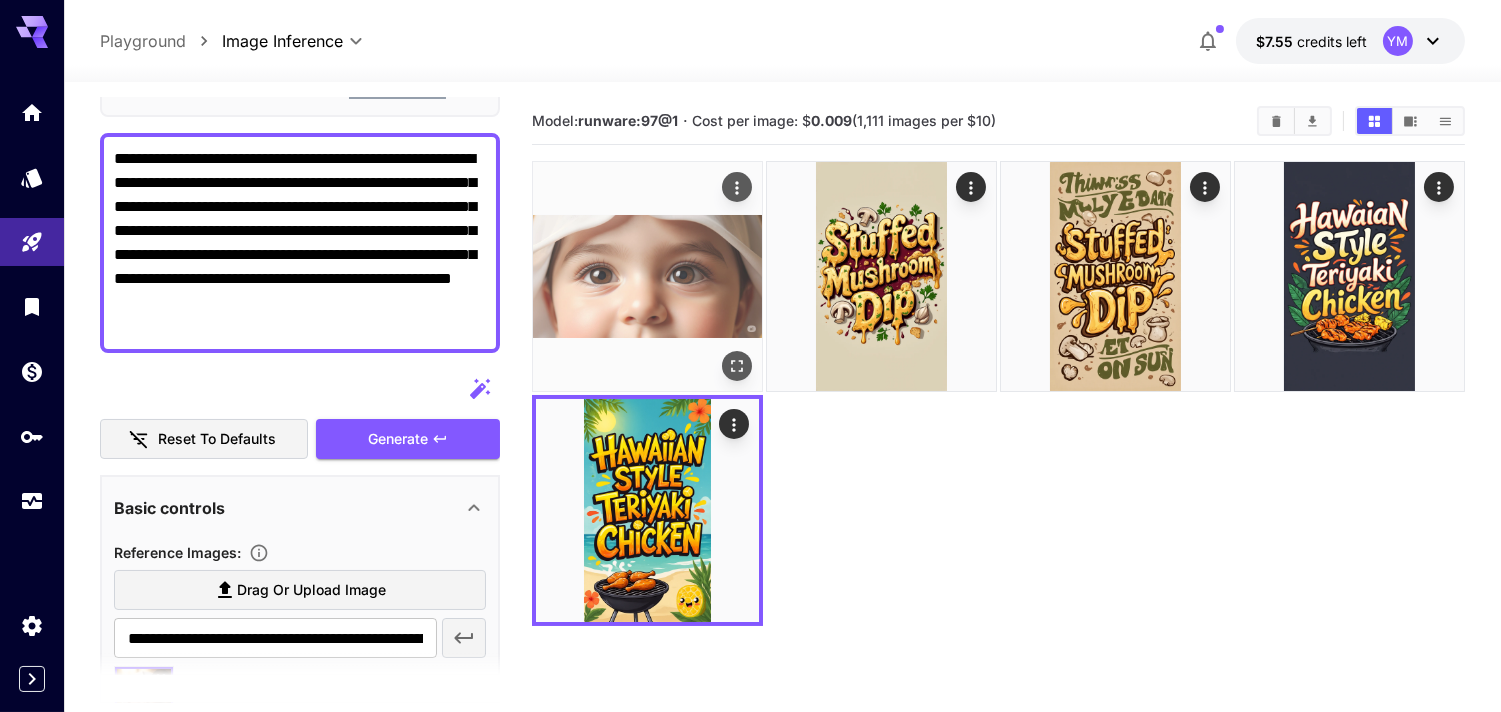 click at bounding box center (647, 276) 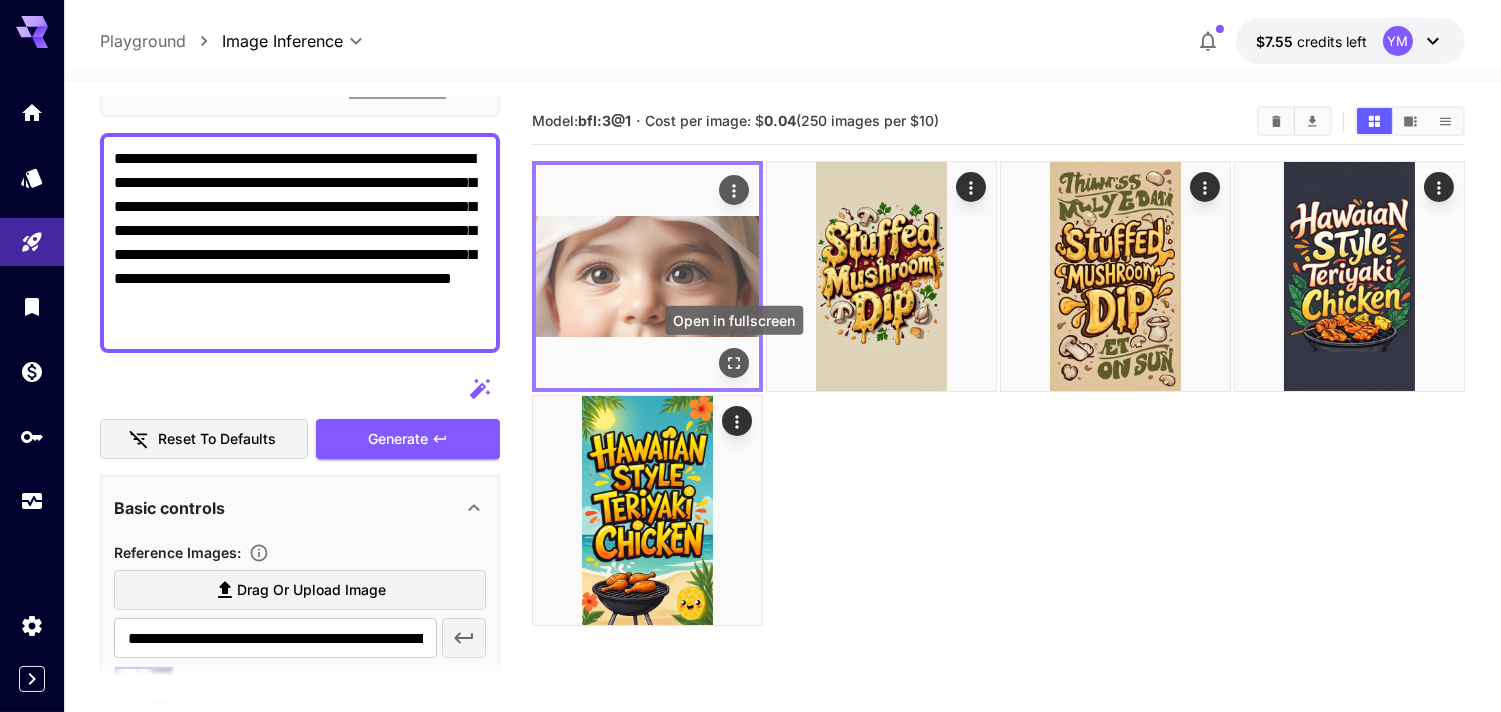 click 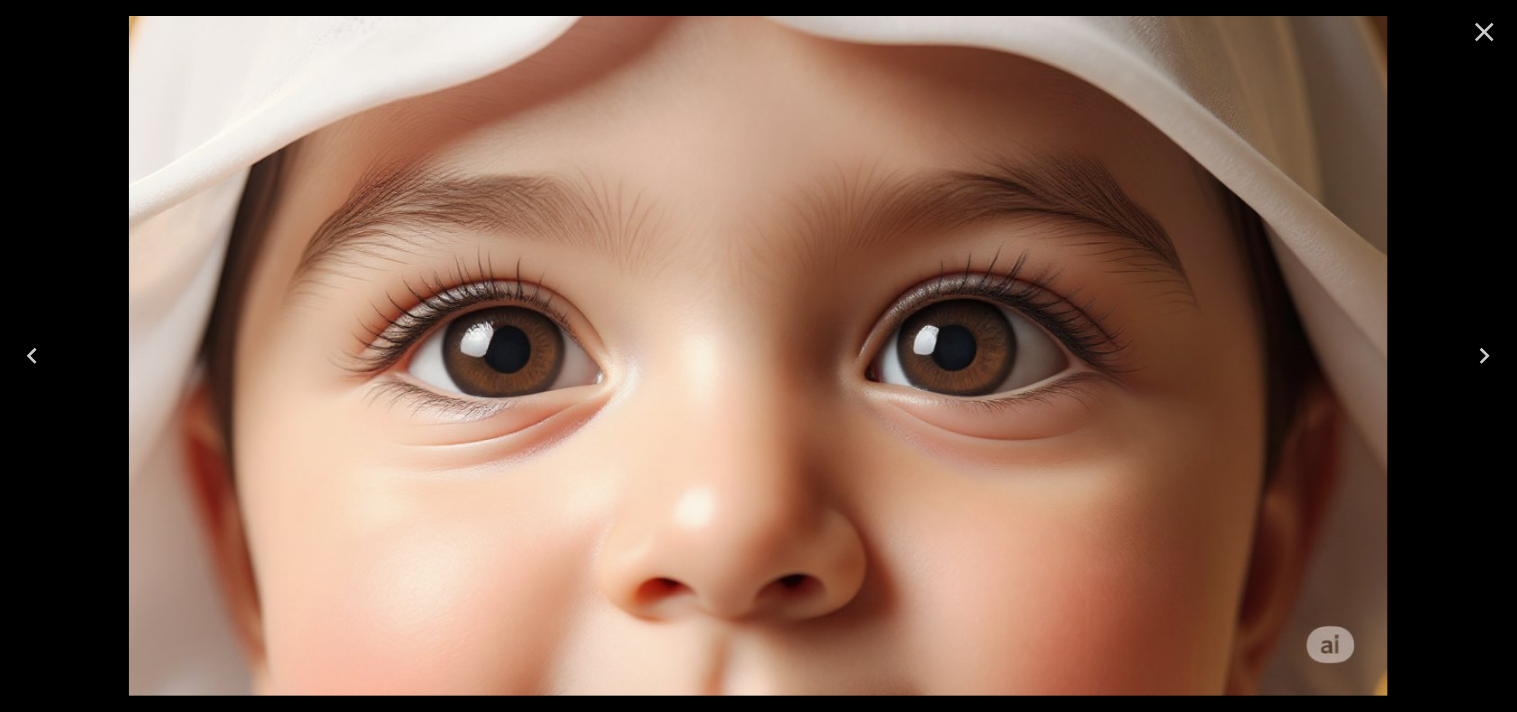 click 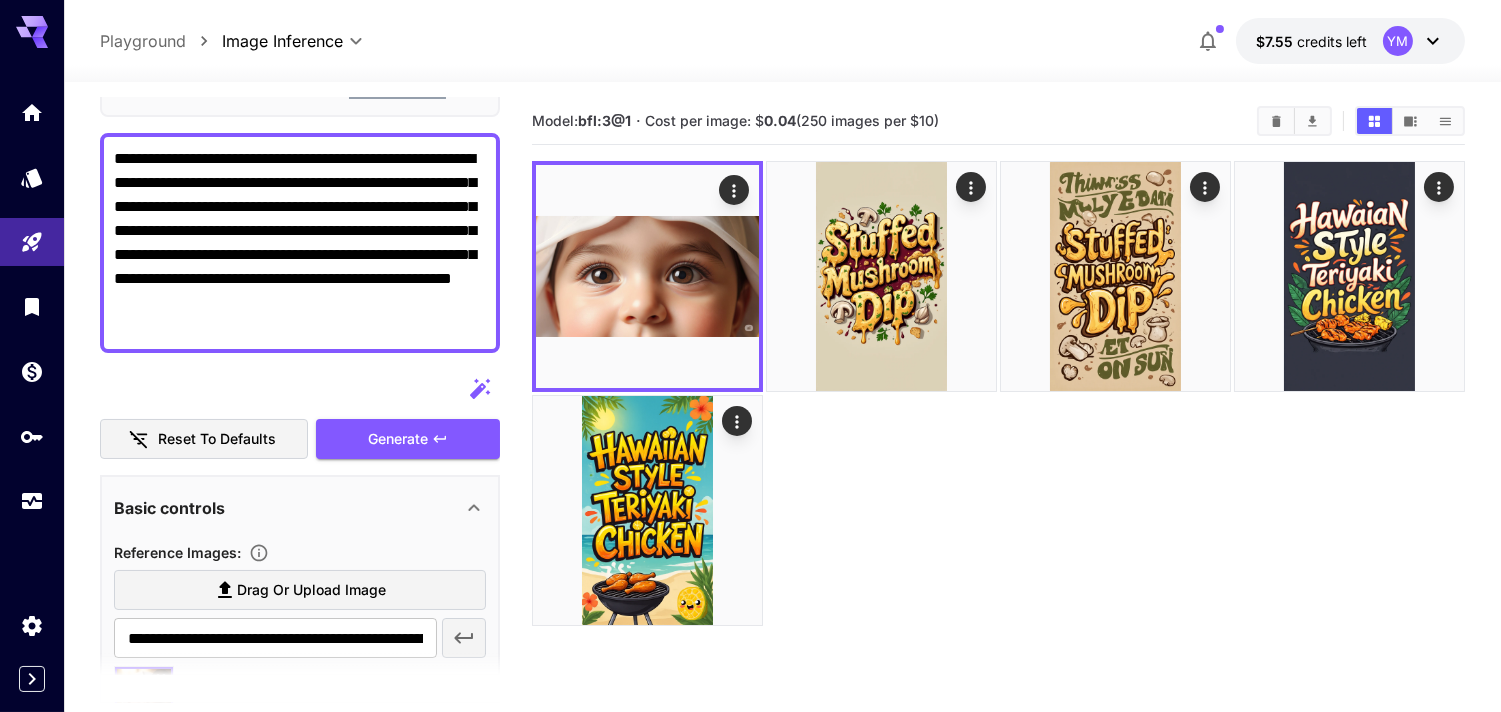 click on "**********" at bounding box center (300, 243) 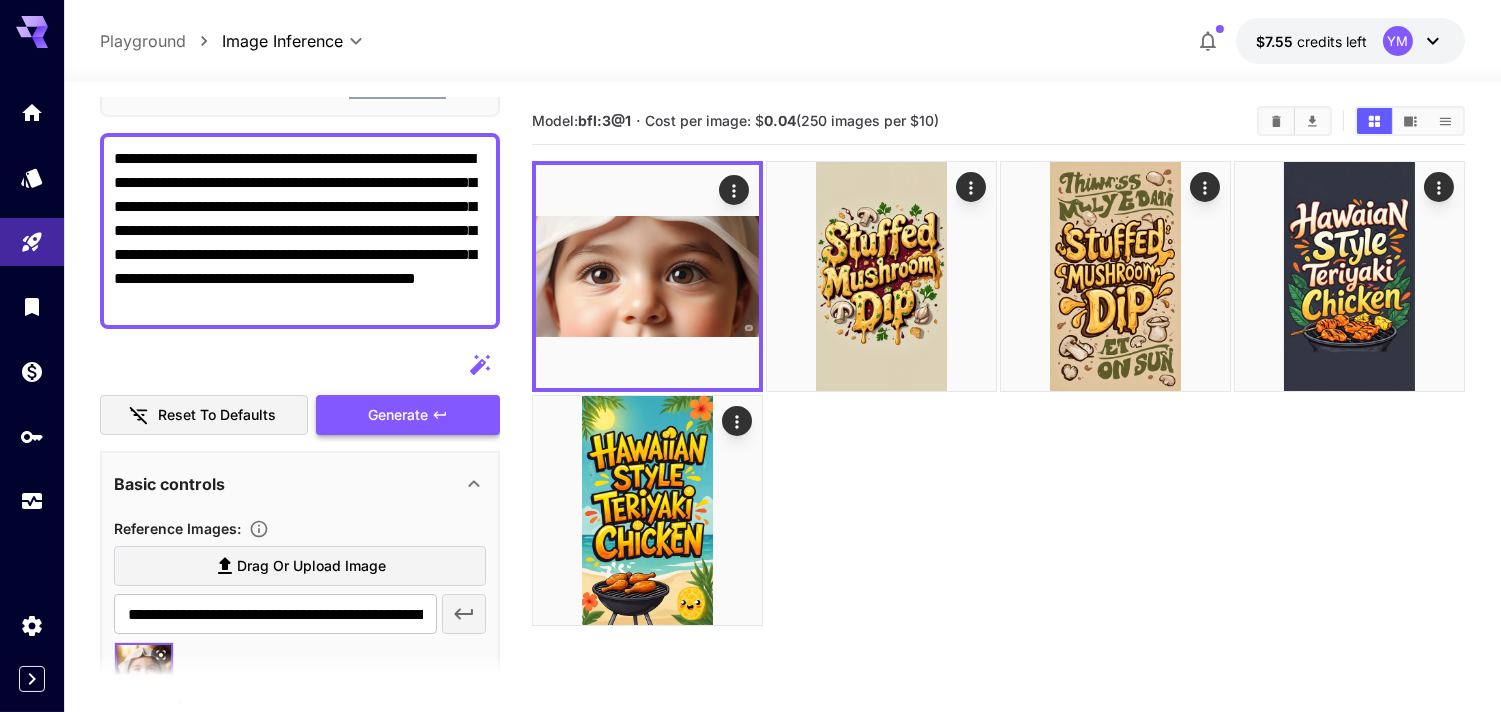 click on "Generate" at bounding box center (408, 415) 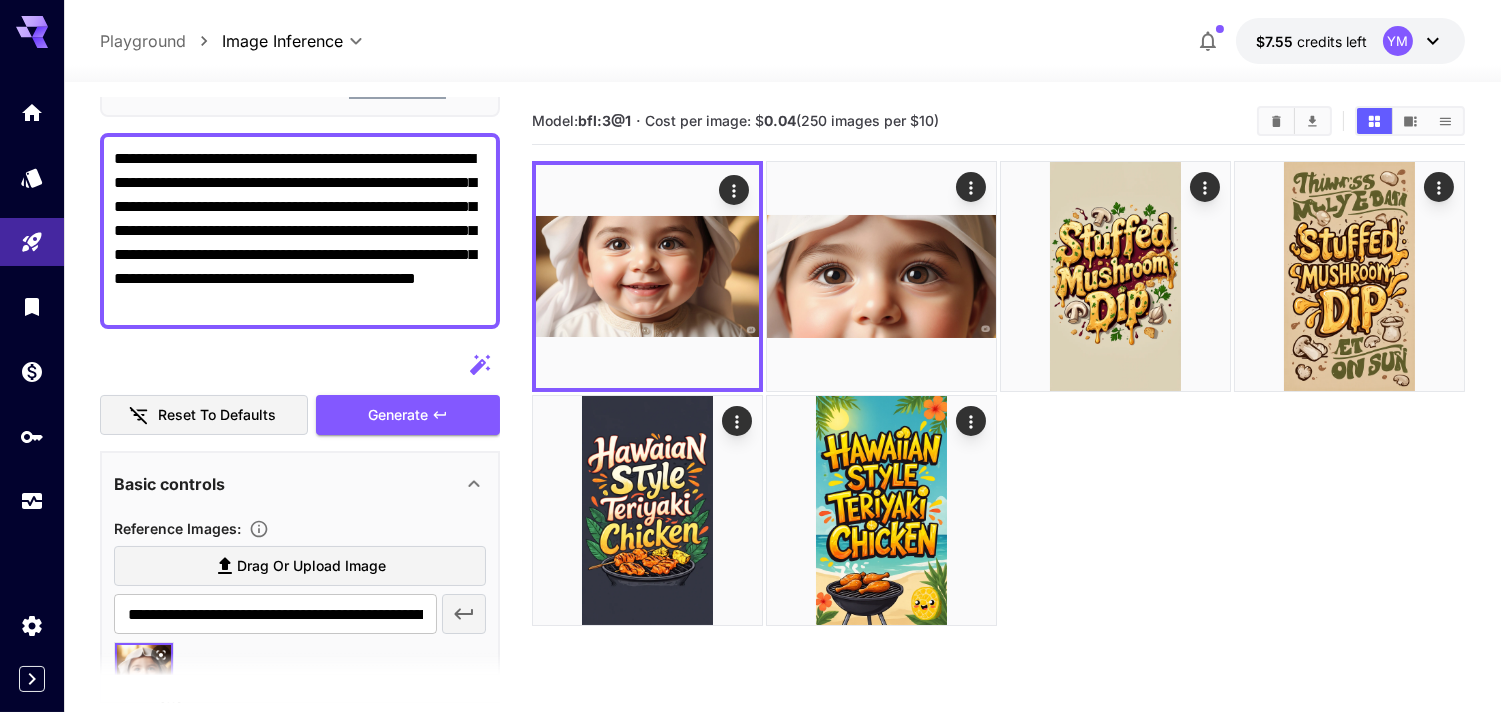click on "**********" at bounding box center [300, 231] 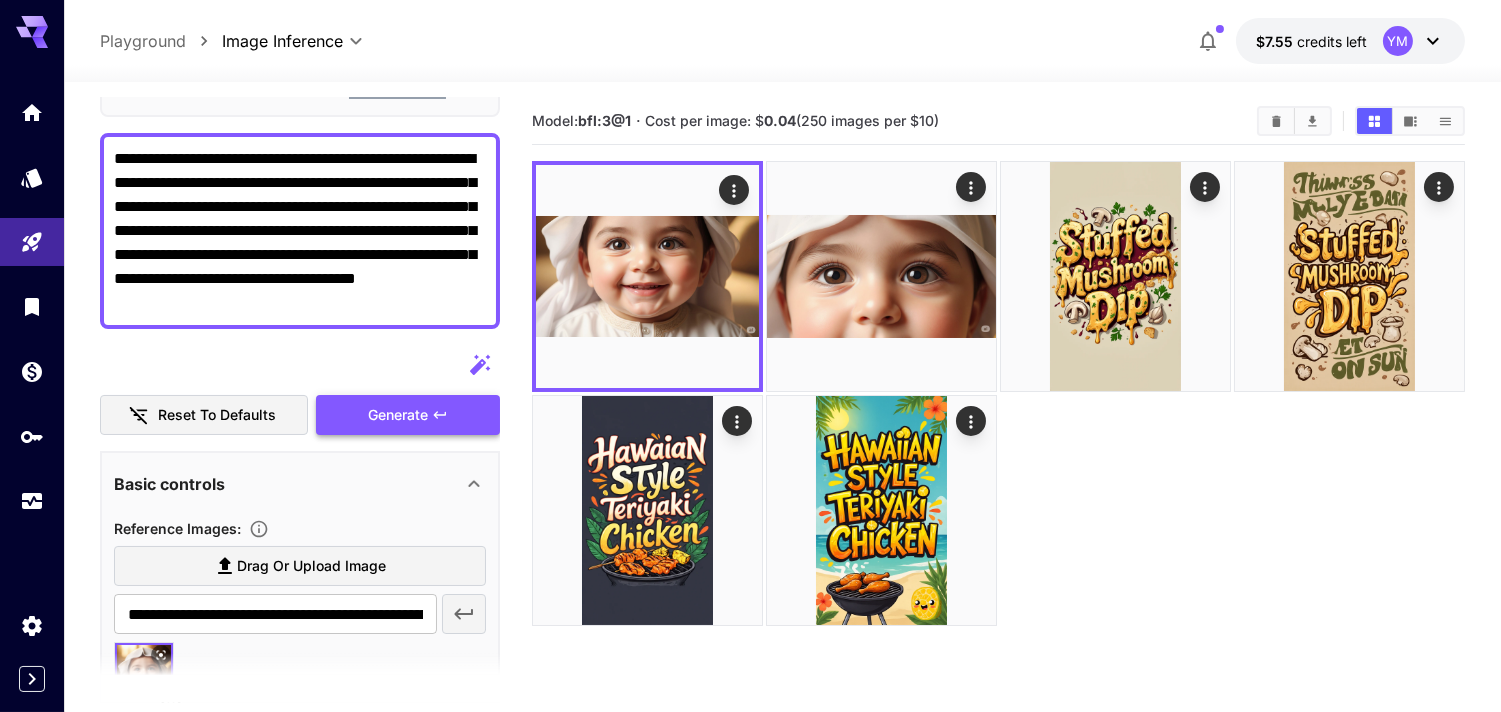 click on "Generate" at bounding box center (408, 415) 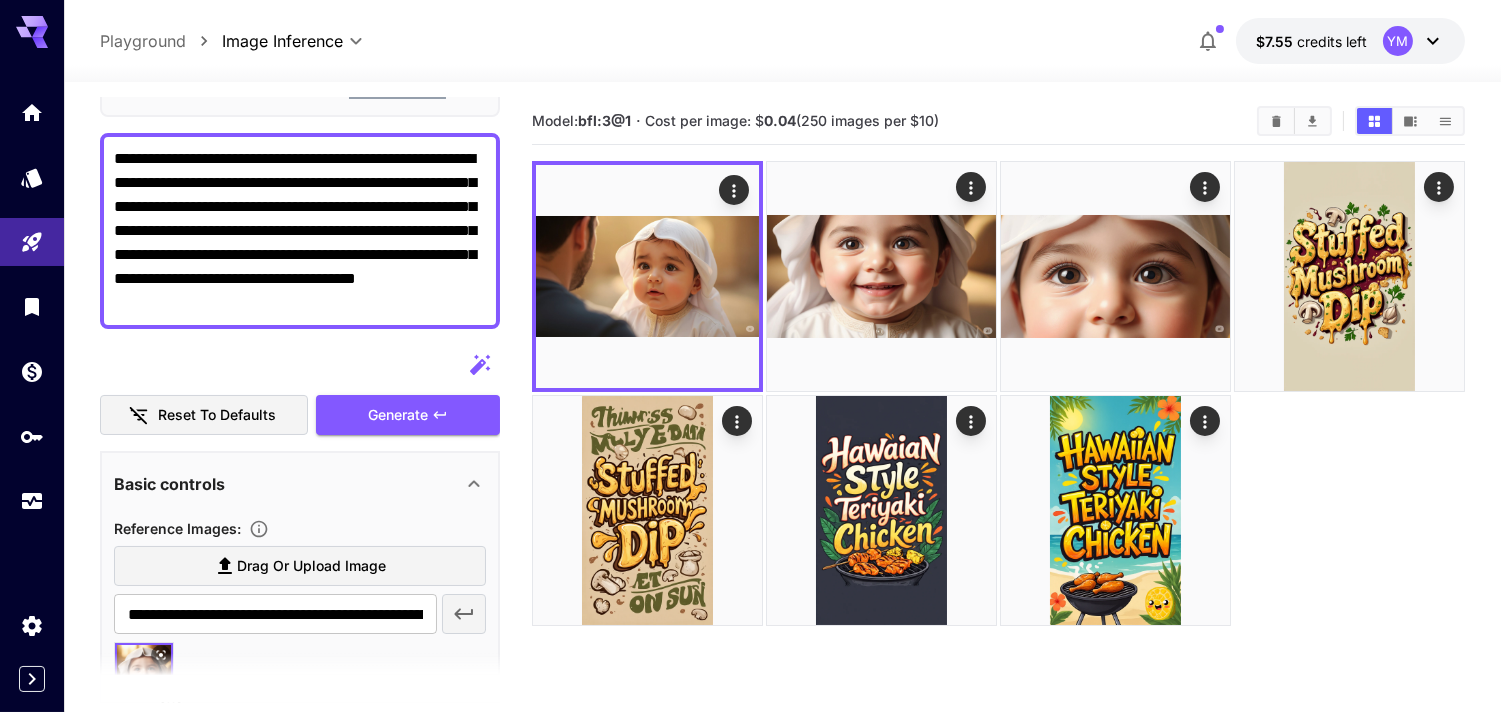 click on "**********" at bounding box center [300, 231] 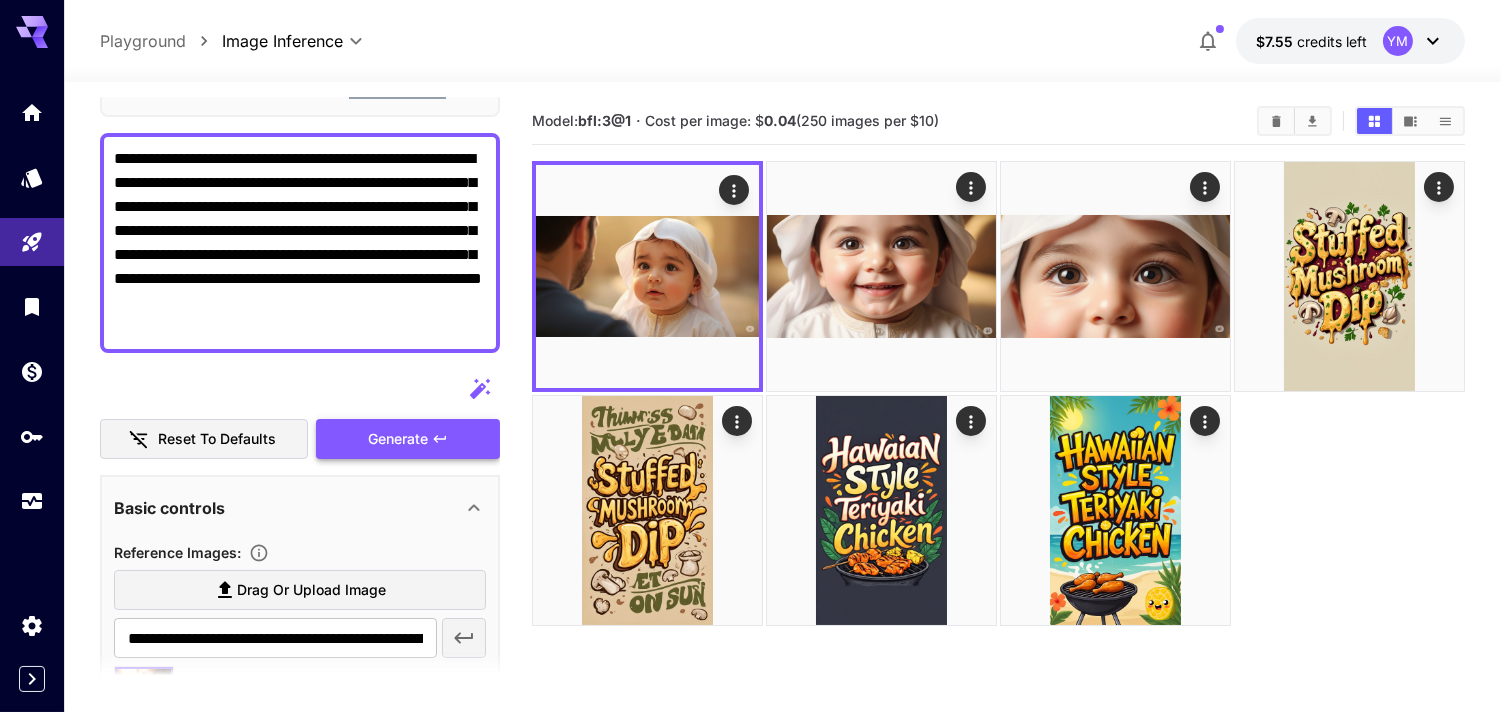 click on "Generate" at bounding box center (398, 439) 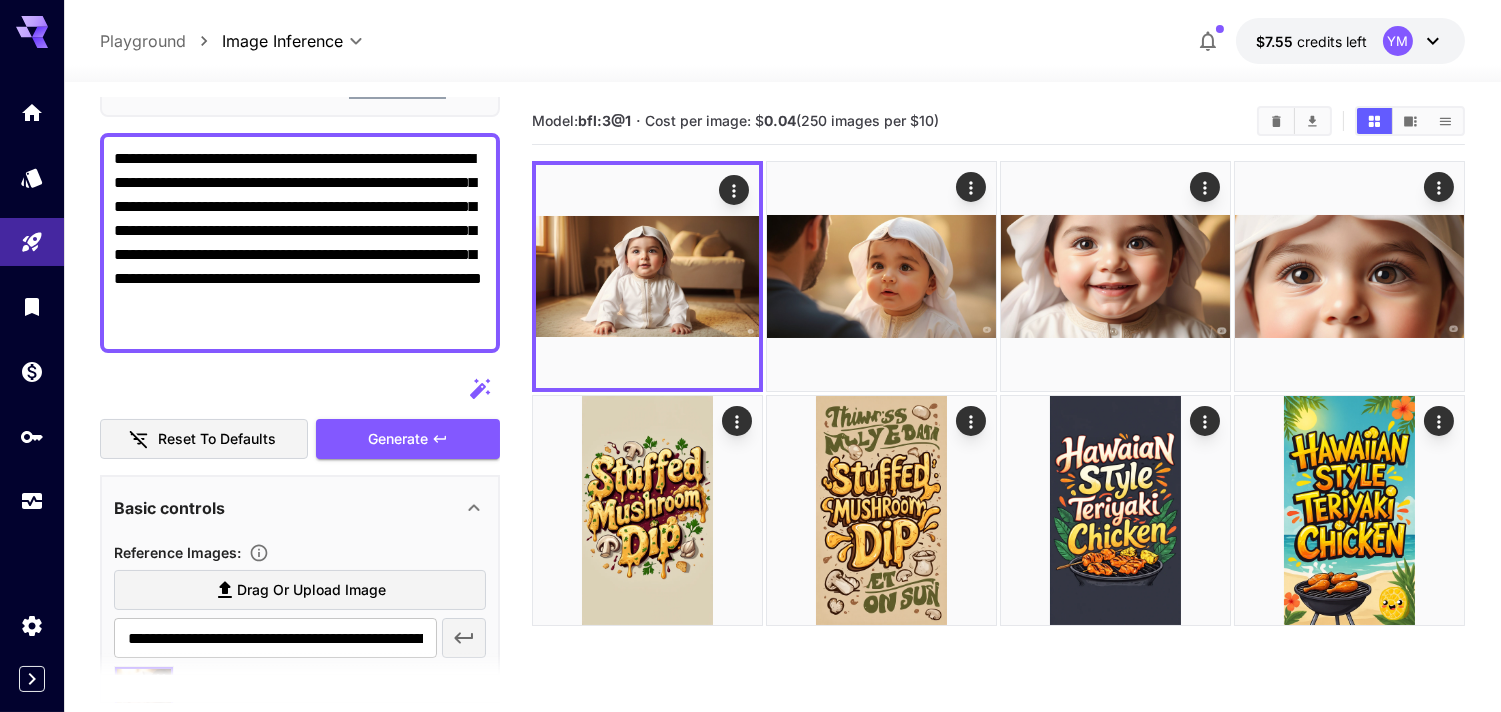 click on "**********" at bounding box center (300, 243) 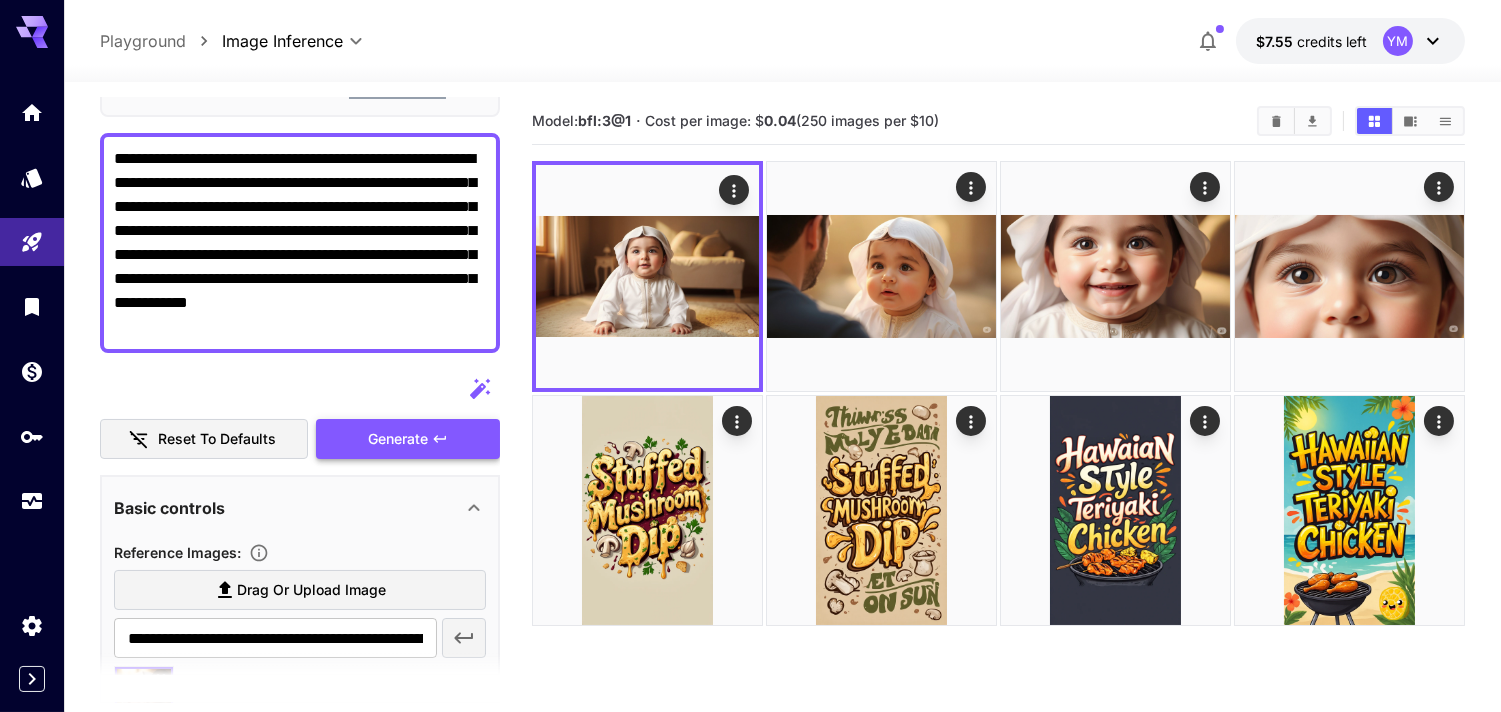 click on "Generate" at bounding box center [408, 439] 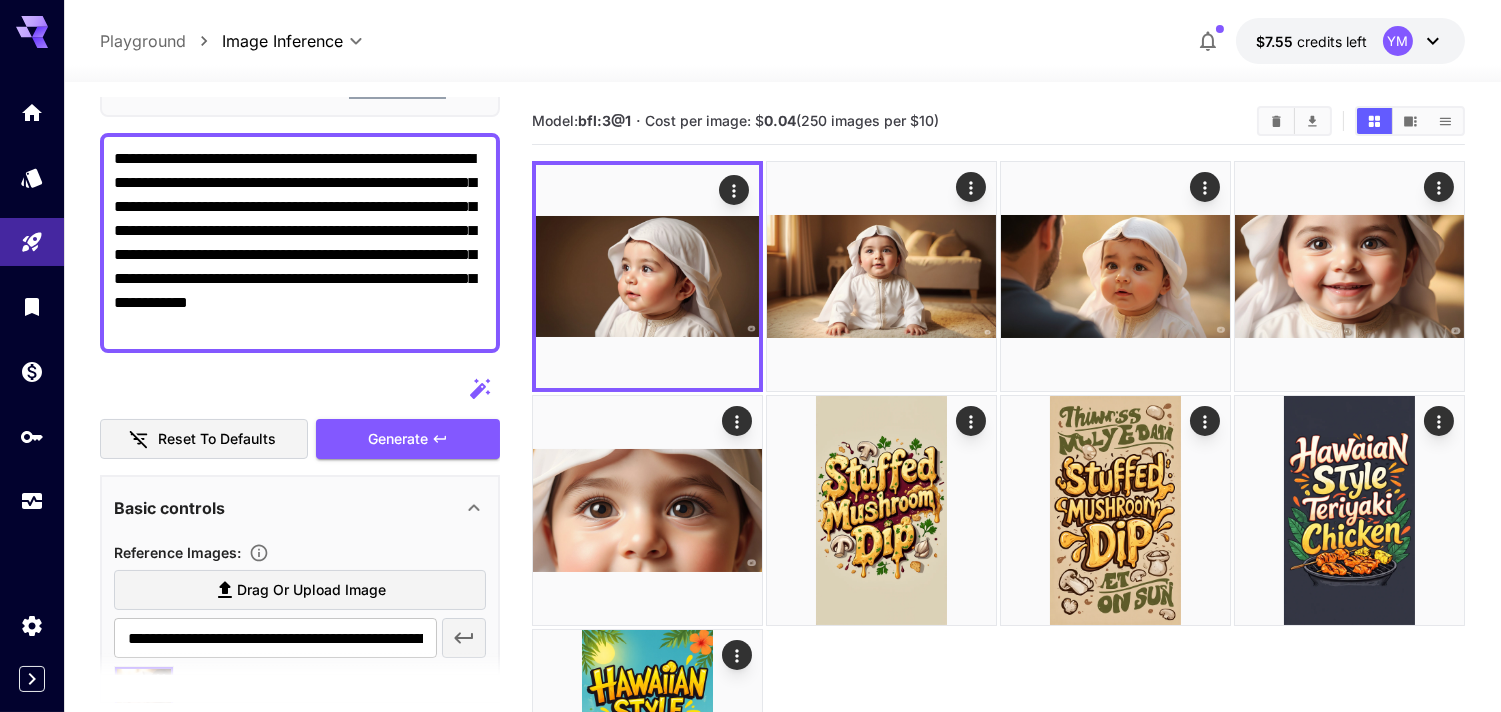 click on "**********" at bounding box center (300, 243) 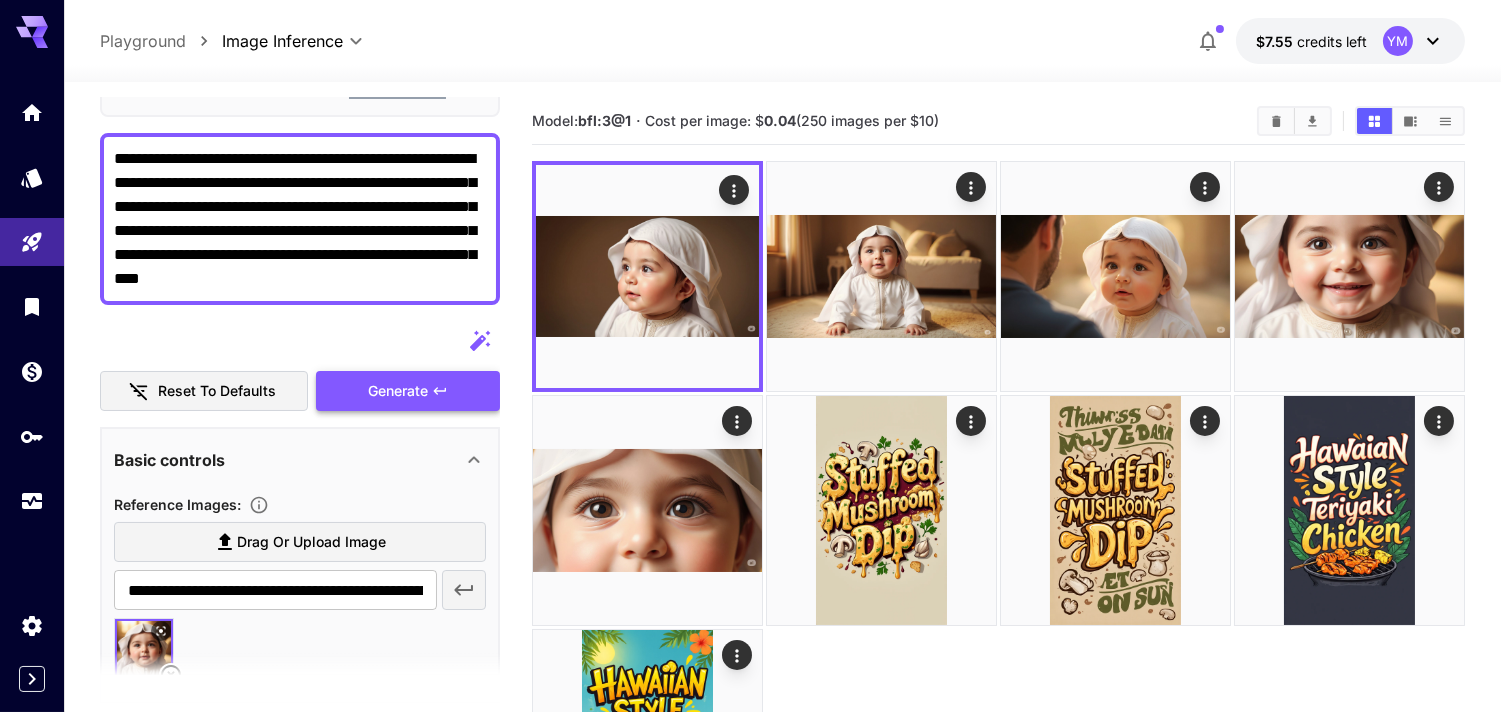 type on "**********" 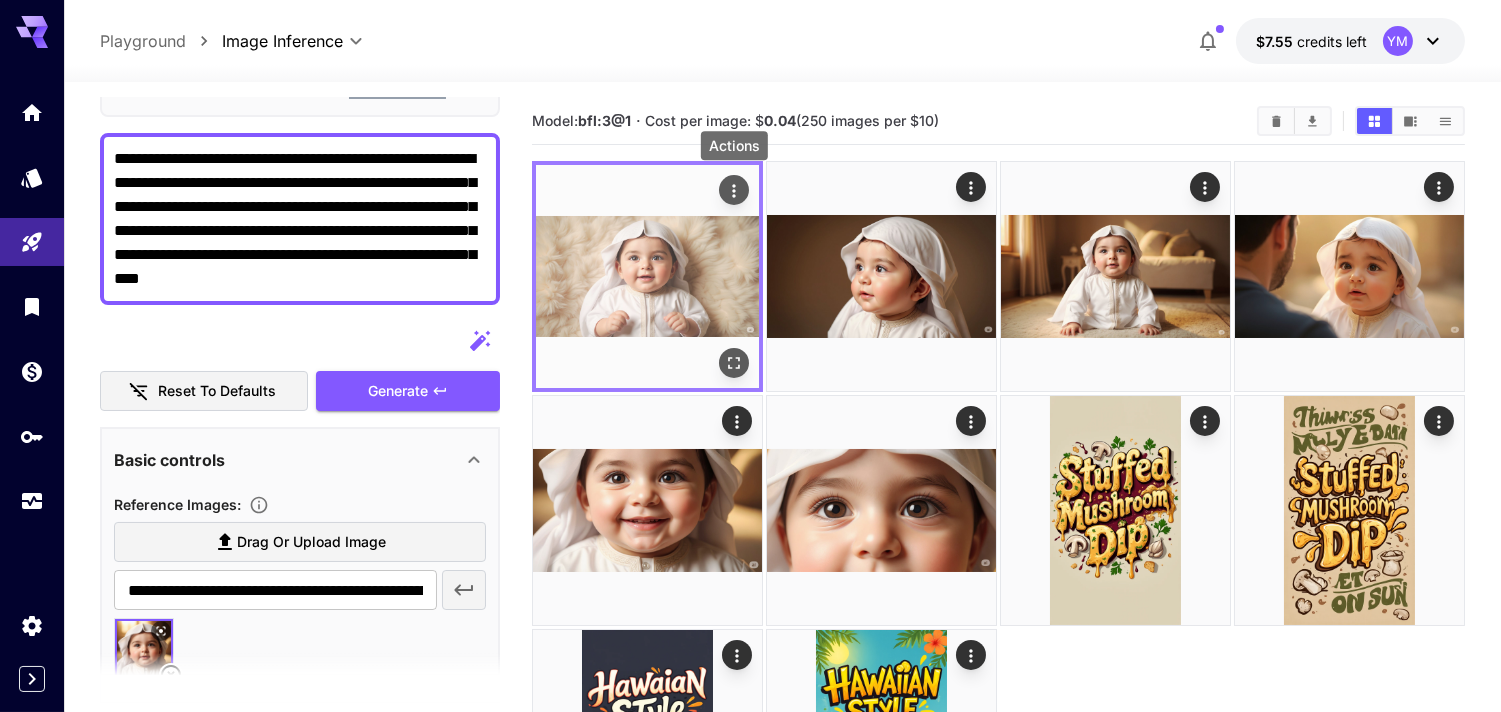 click 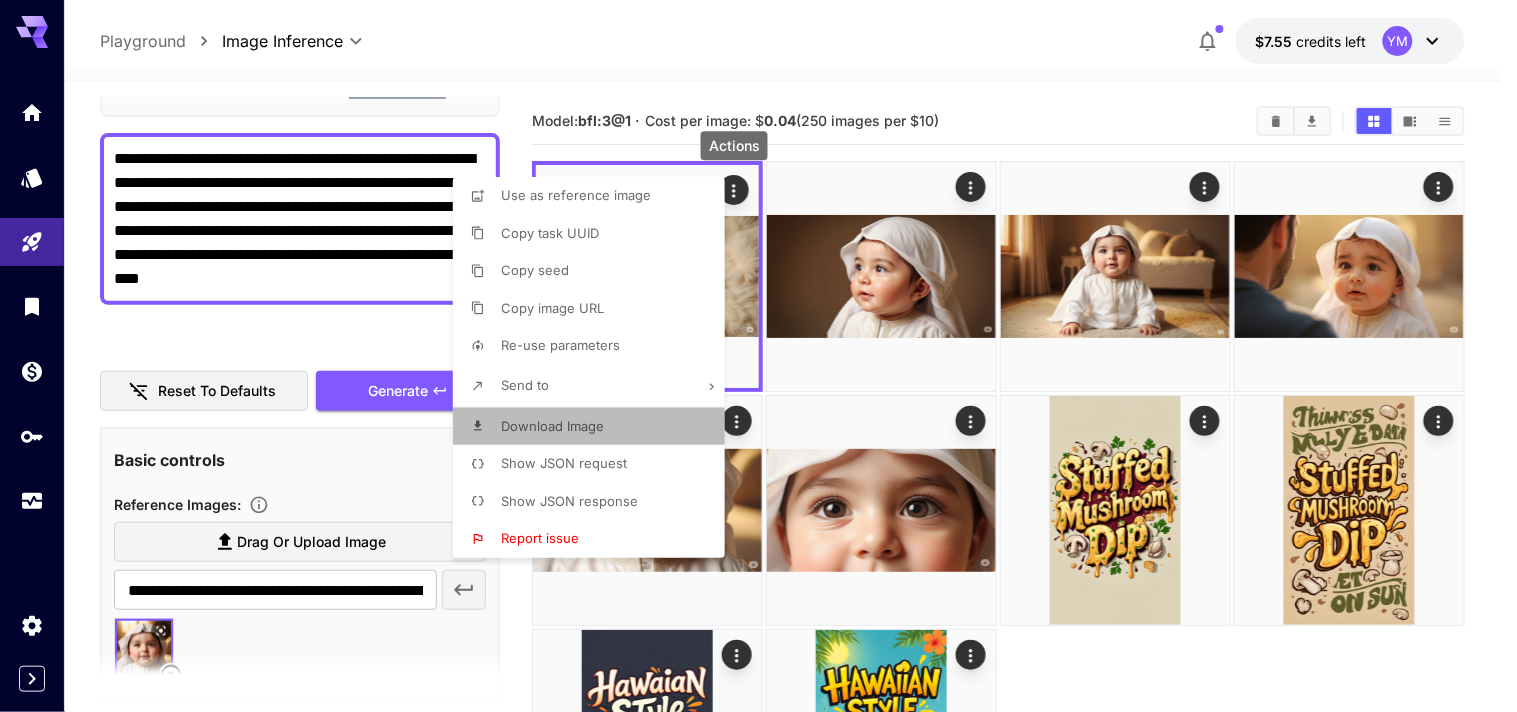 click on "Download Image" at bounding box center (595, 427) 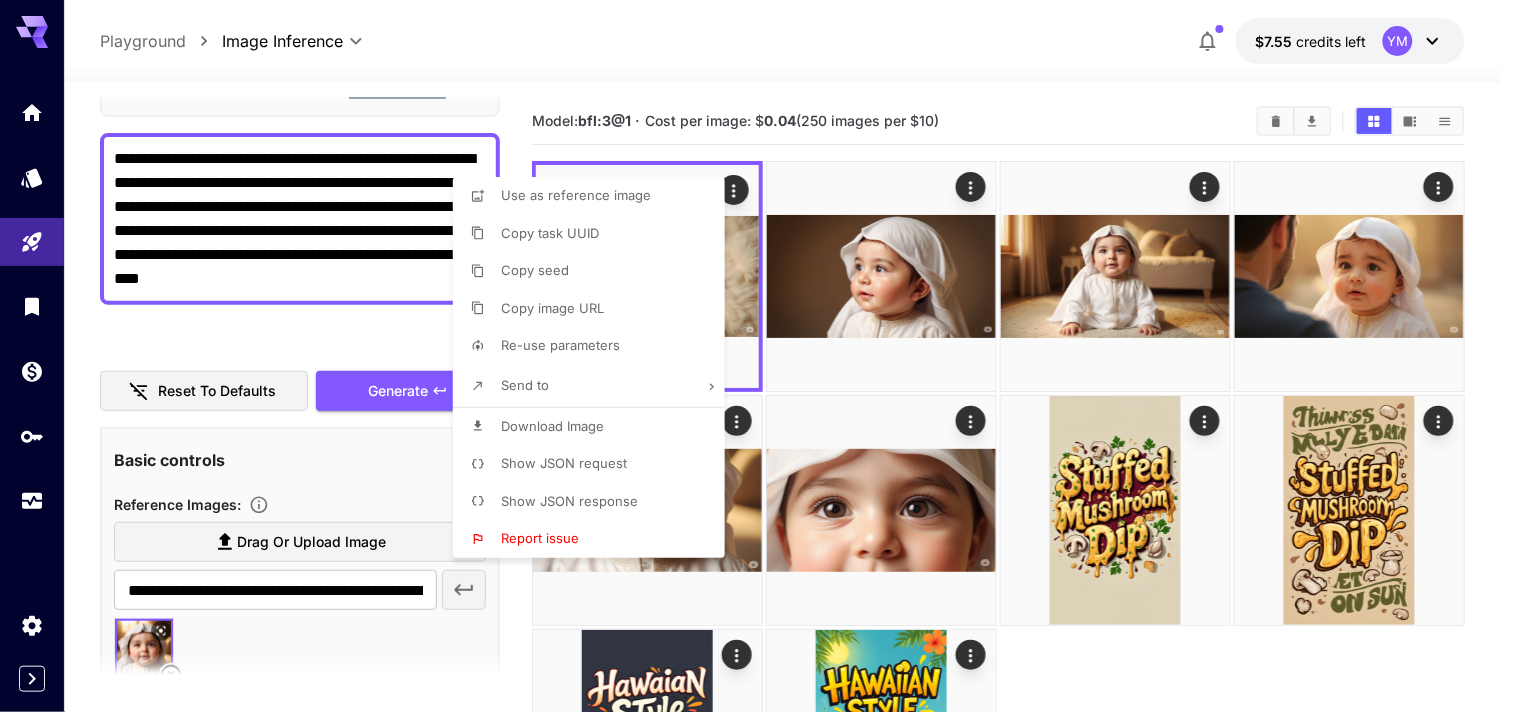 click at bounding box center [758, 356] 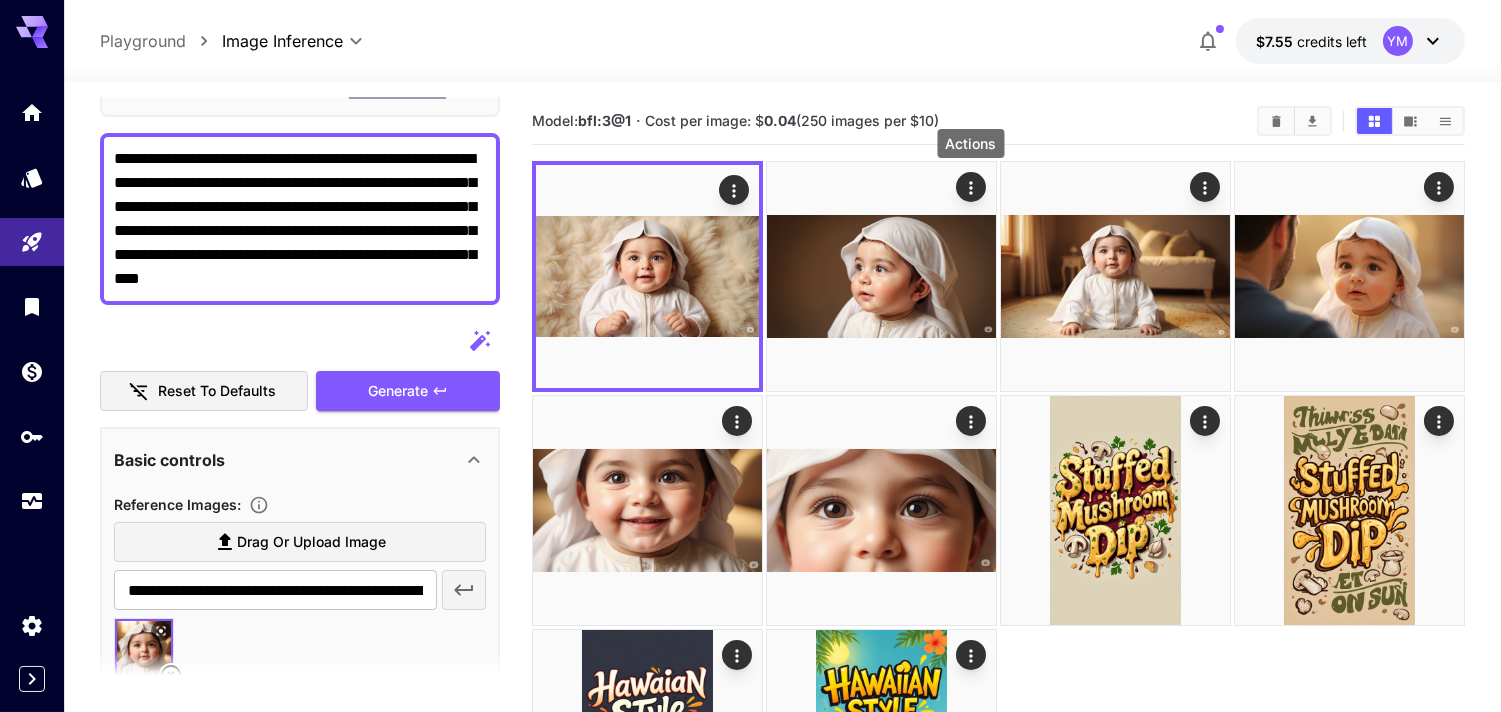 click 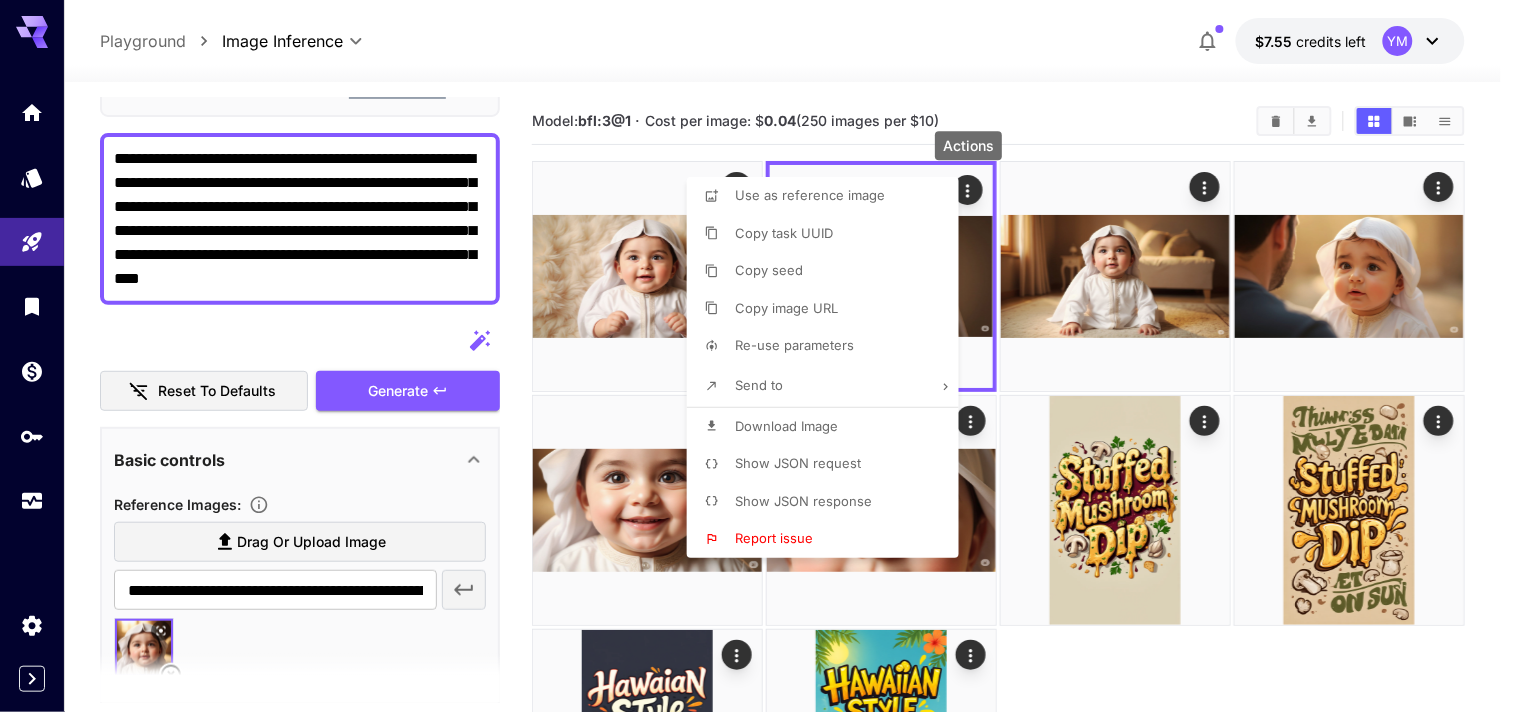 click on "Download Image" at bounding box center (829, 427) 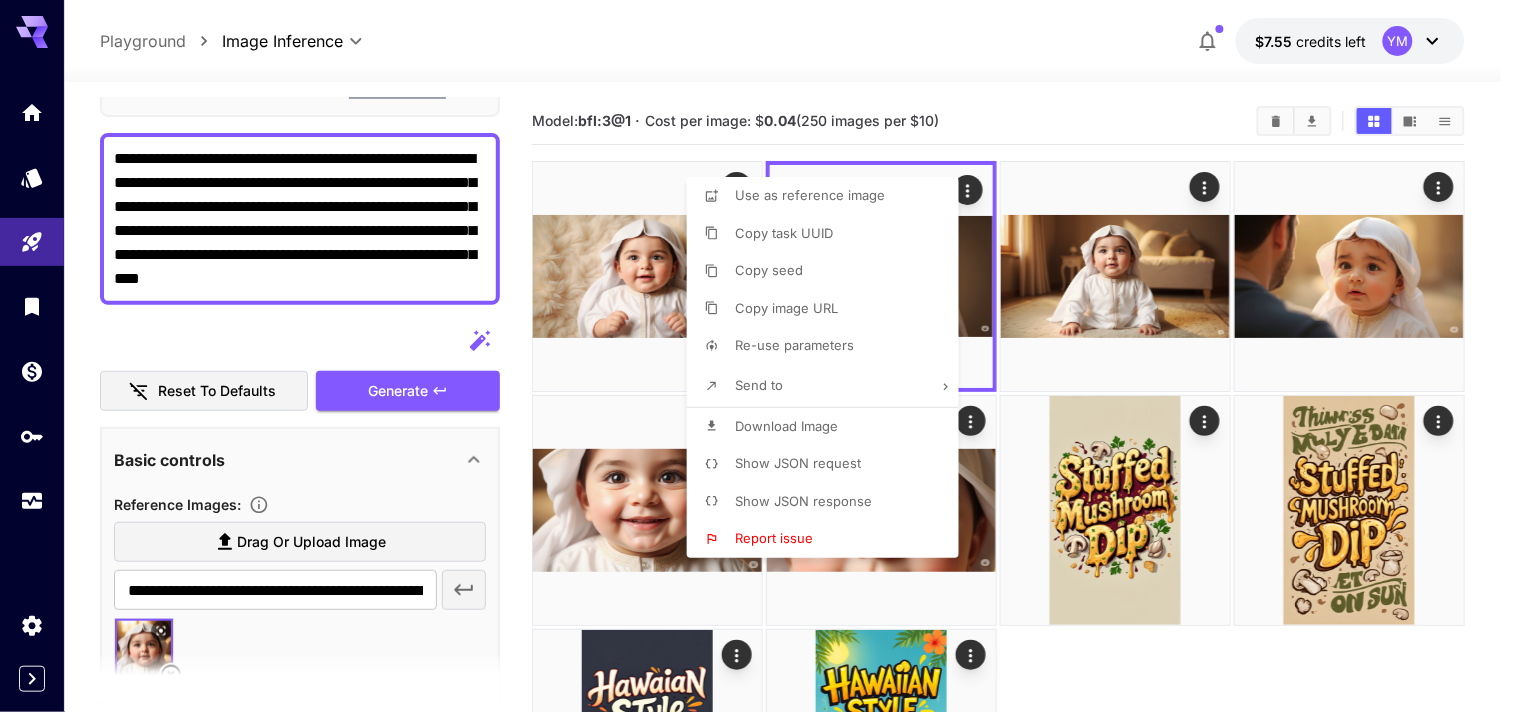 click at bounding box center [758, 356] 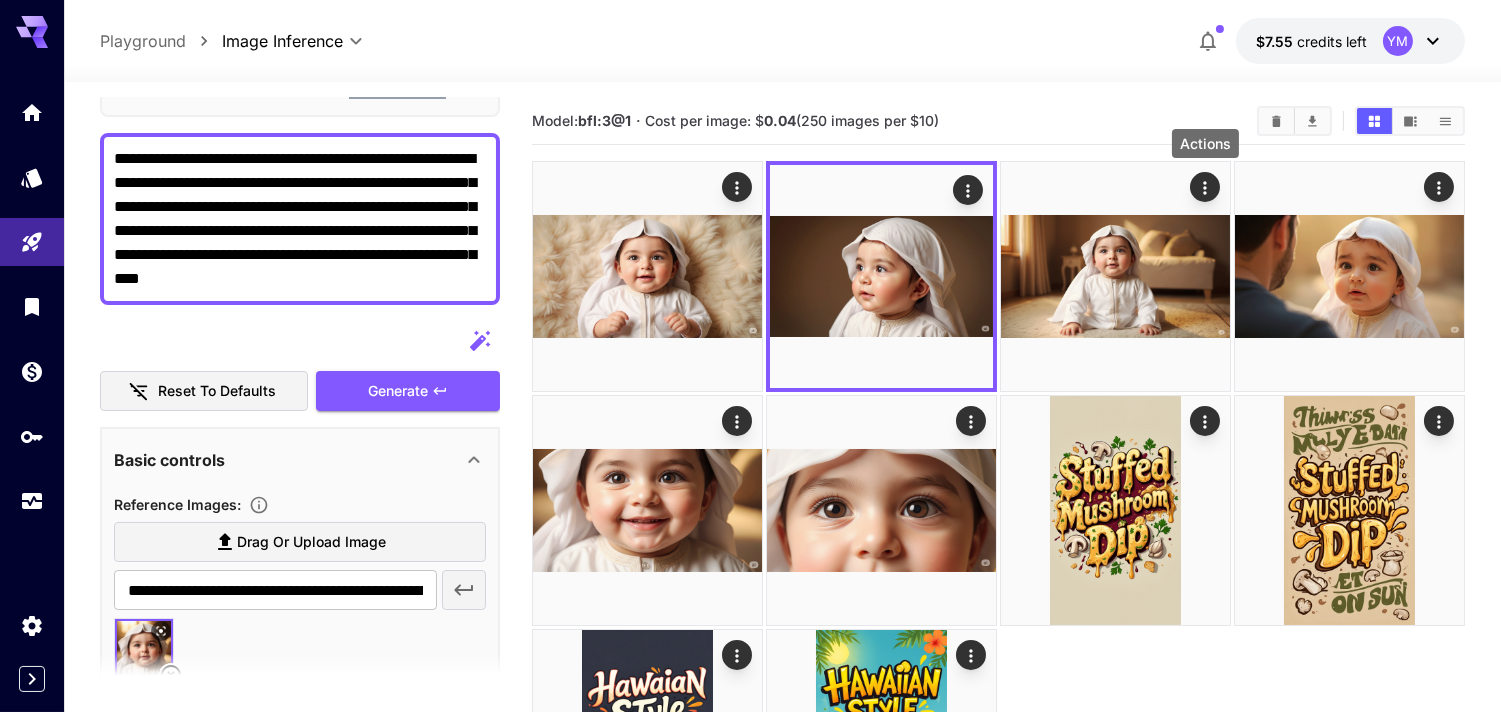 click 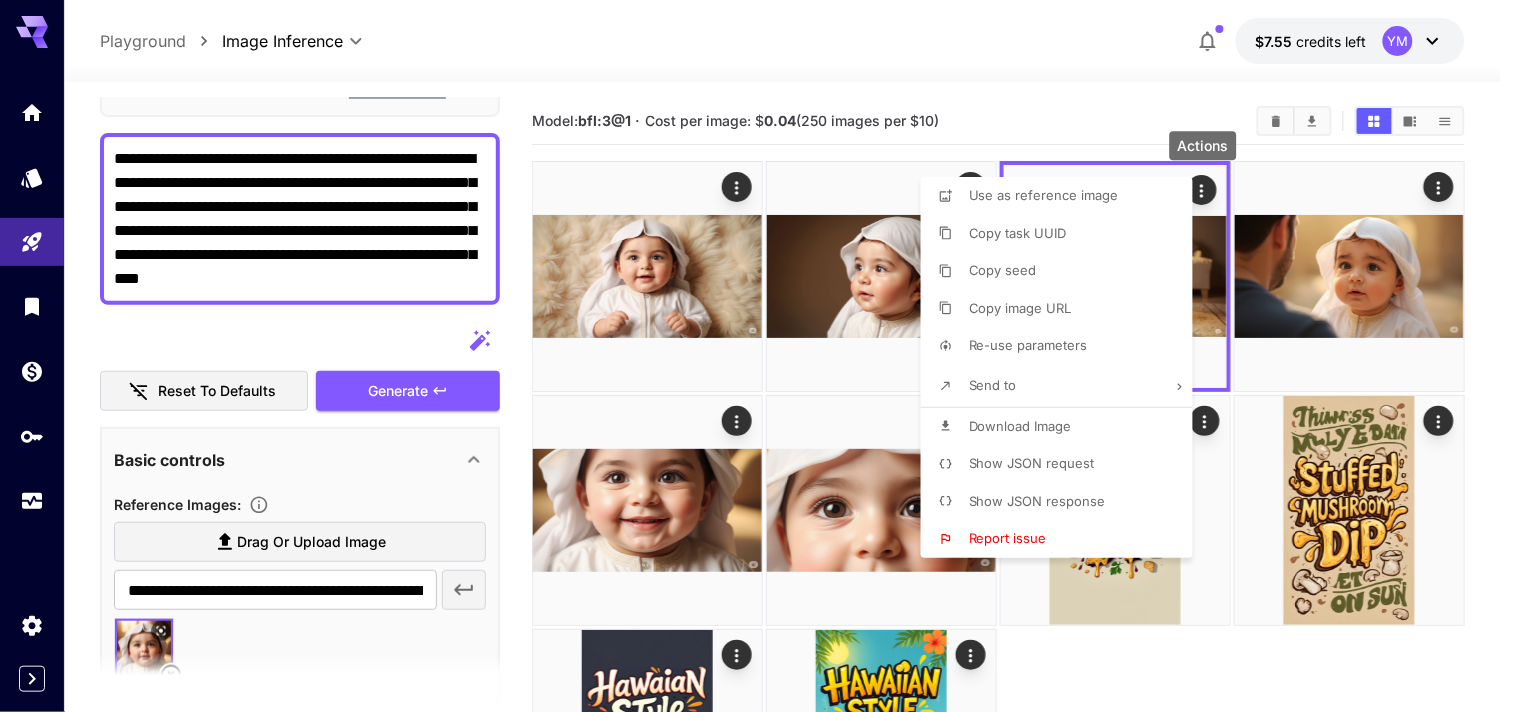 click on "Download Image" at bounding box center [1063, 427] 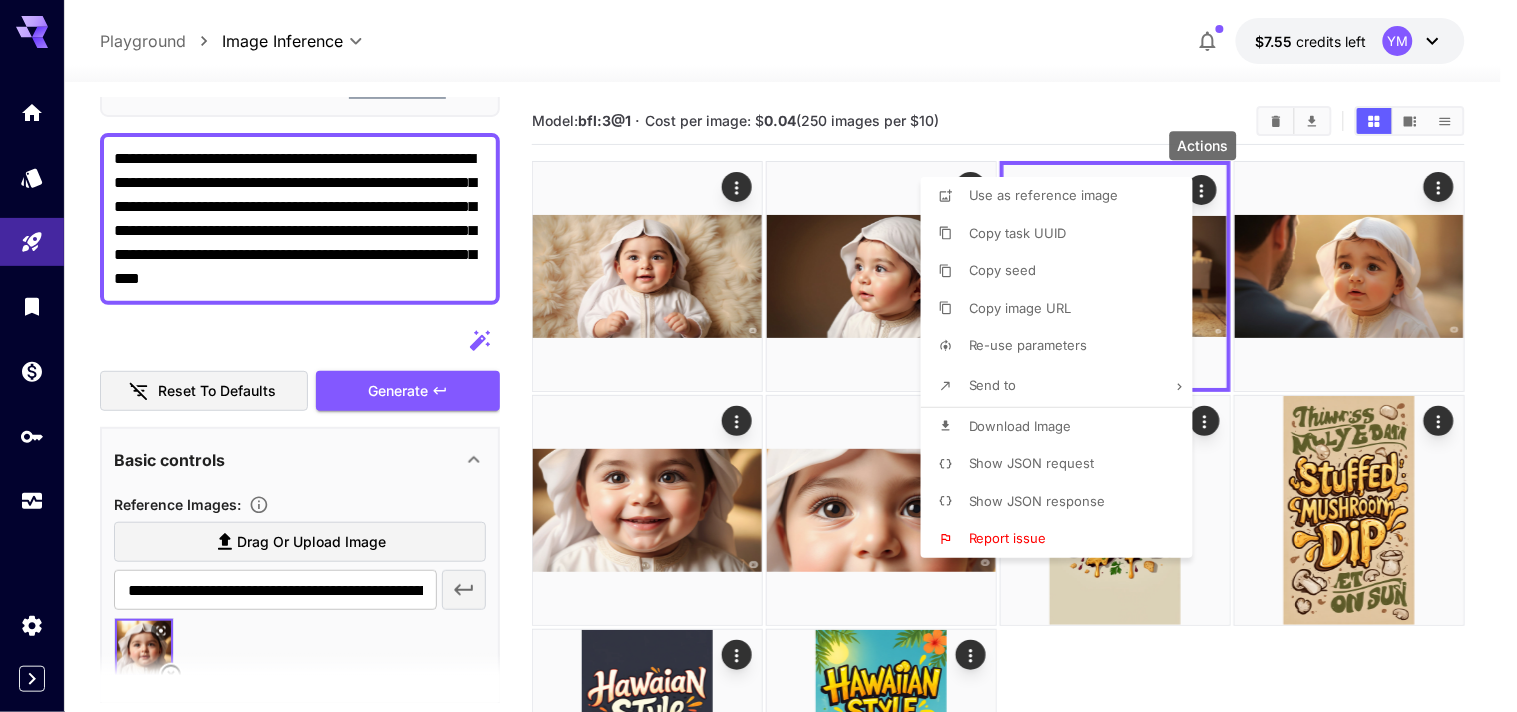 click at bounding box center [758, 356] 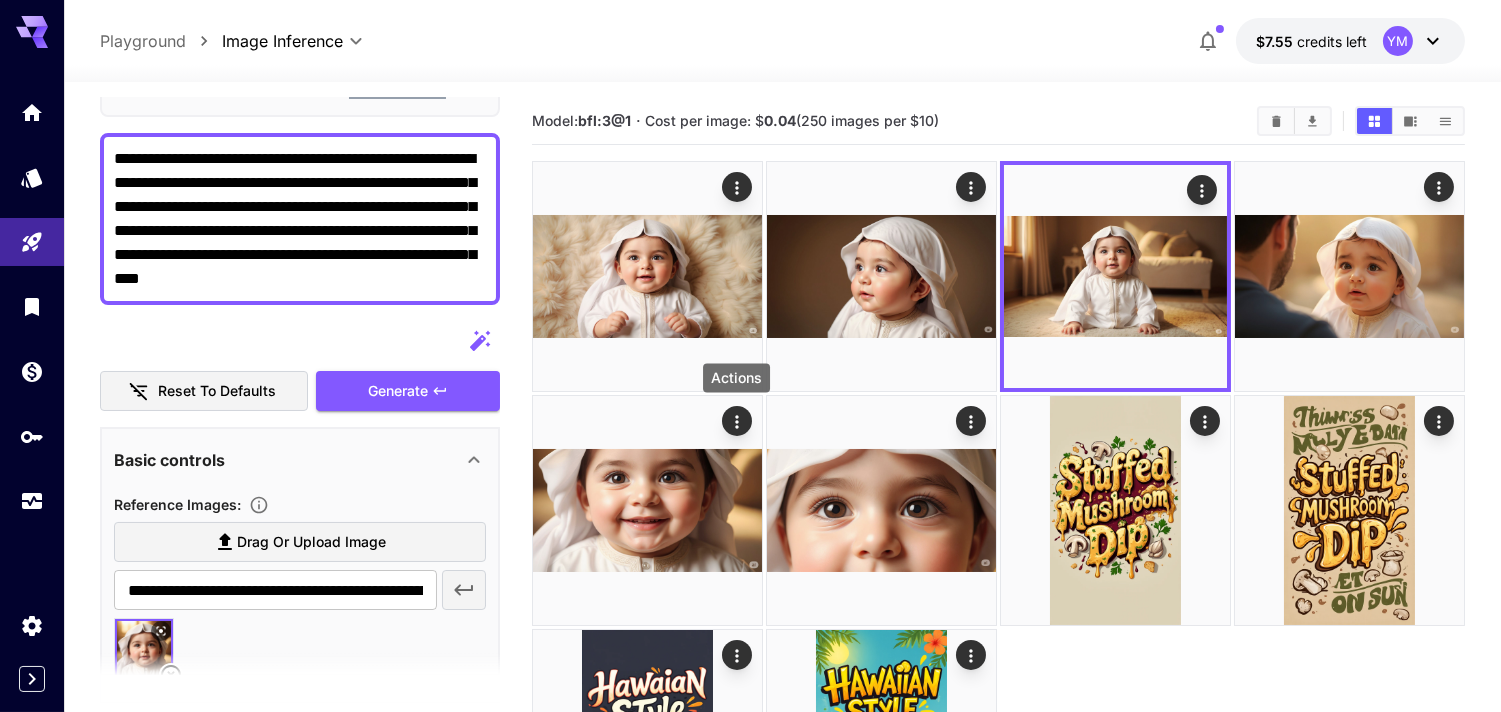 click 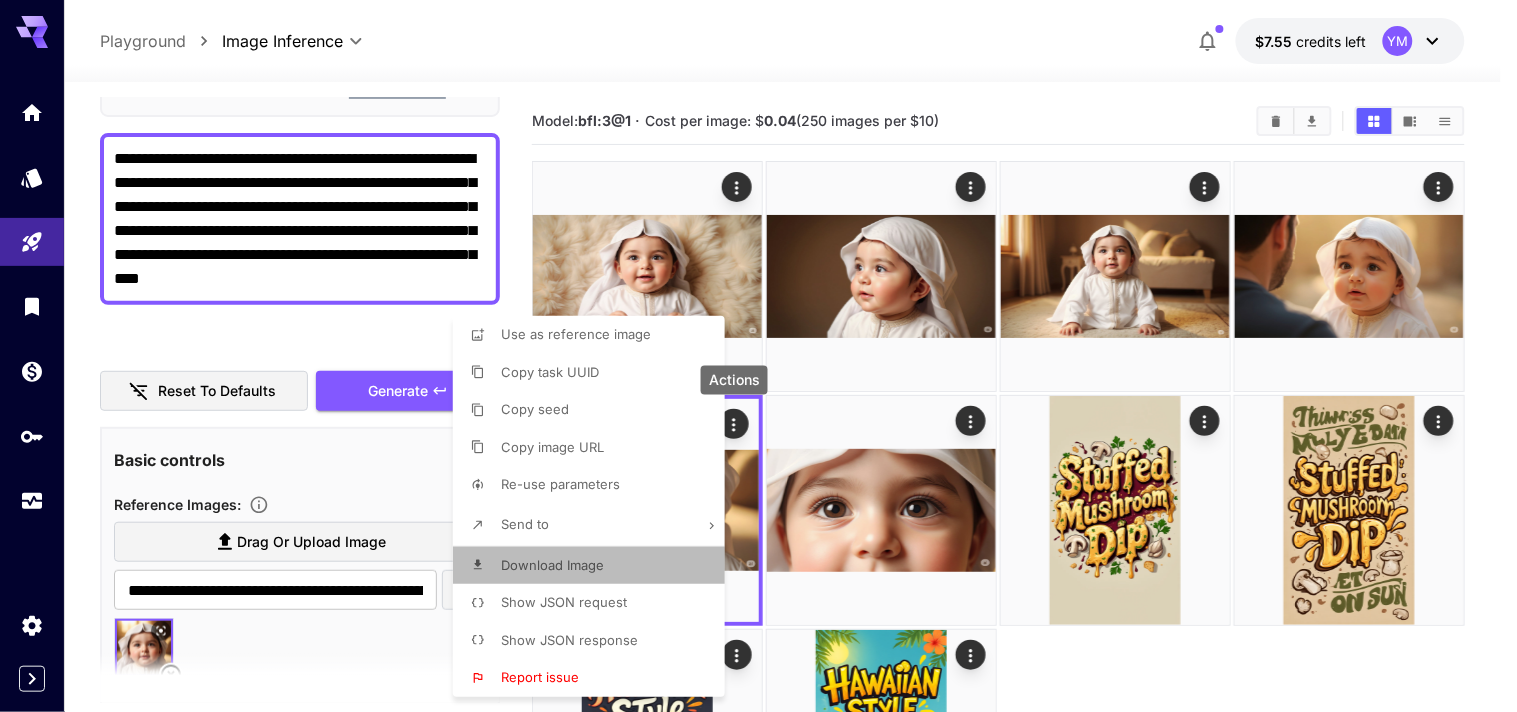 click on "Download Image" at bounding box center (595, 566) 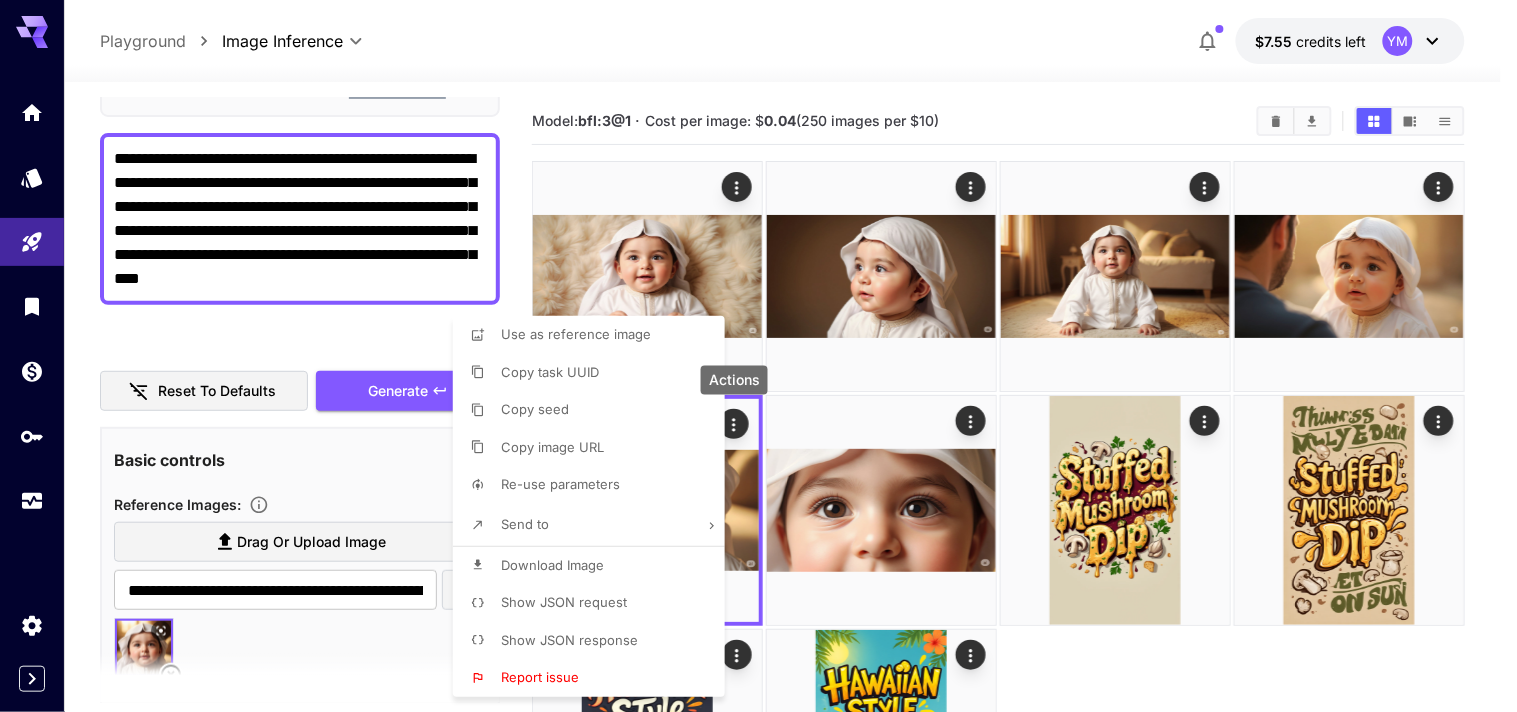 click at bounding box center [758, 356] 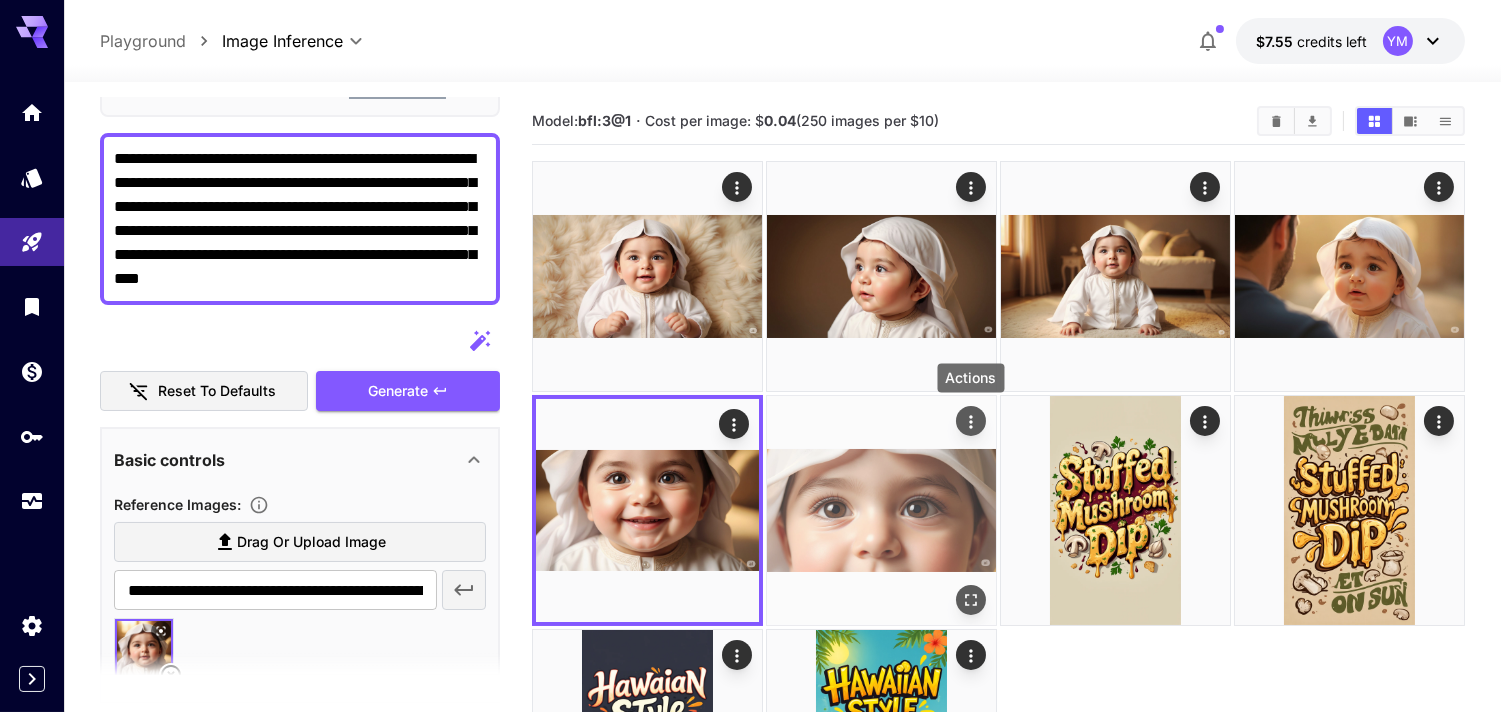 click 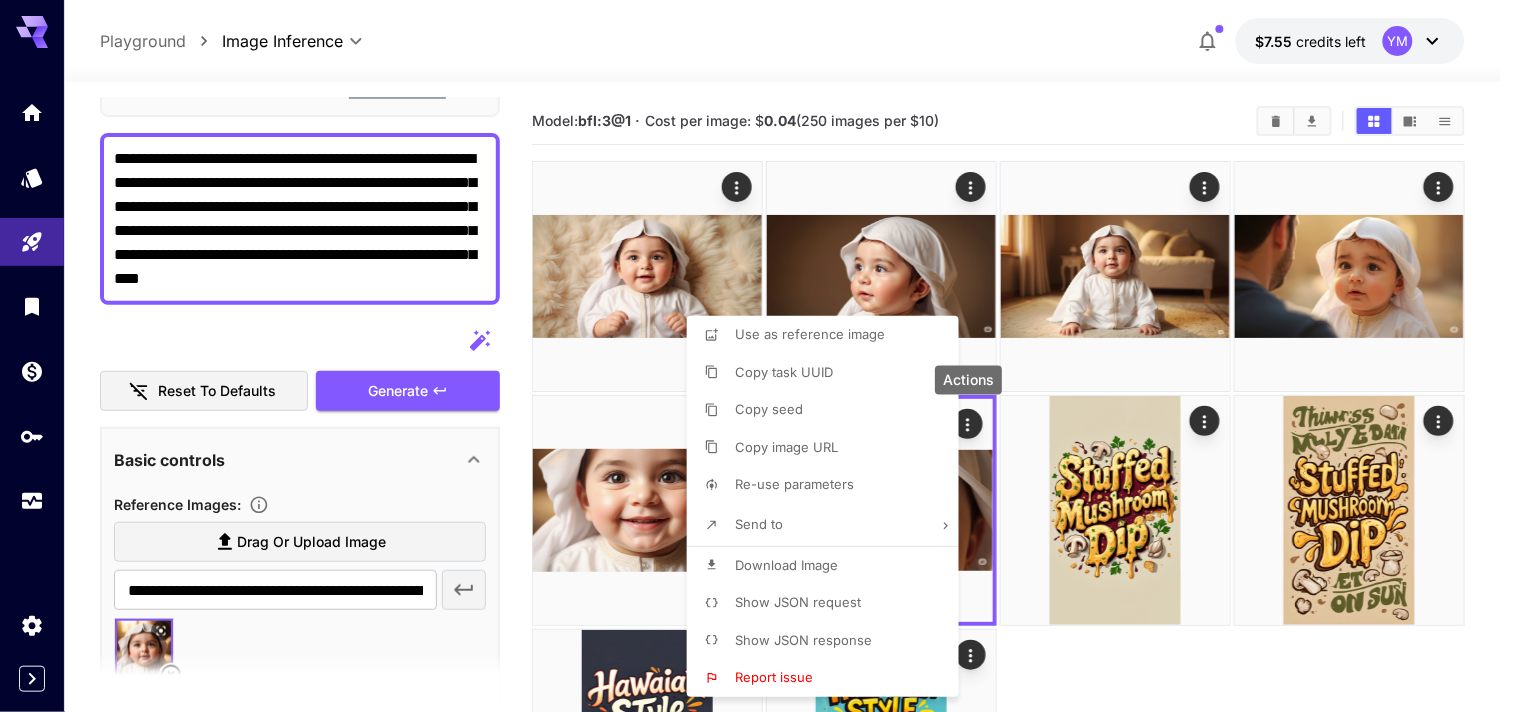 click on "Download Image" at bounding box center (829, 566) 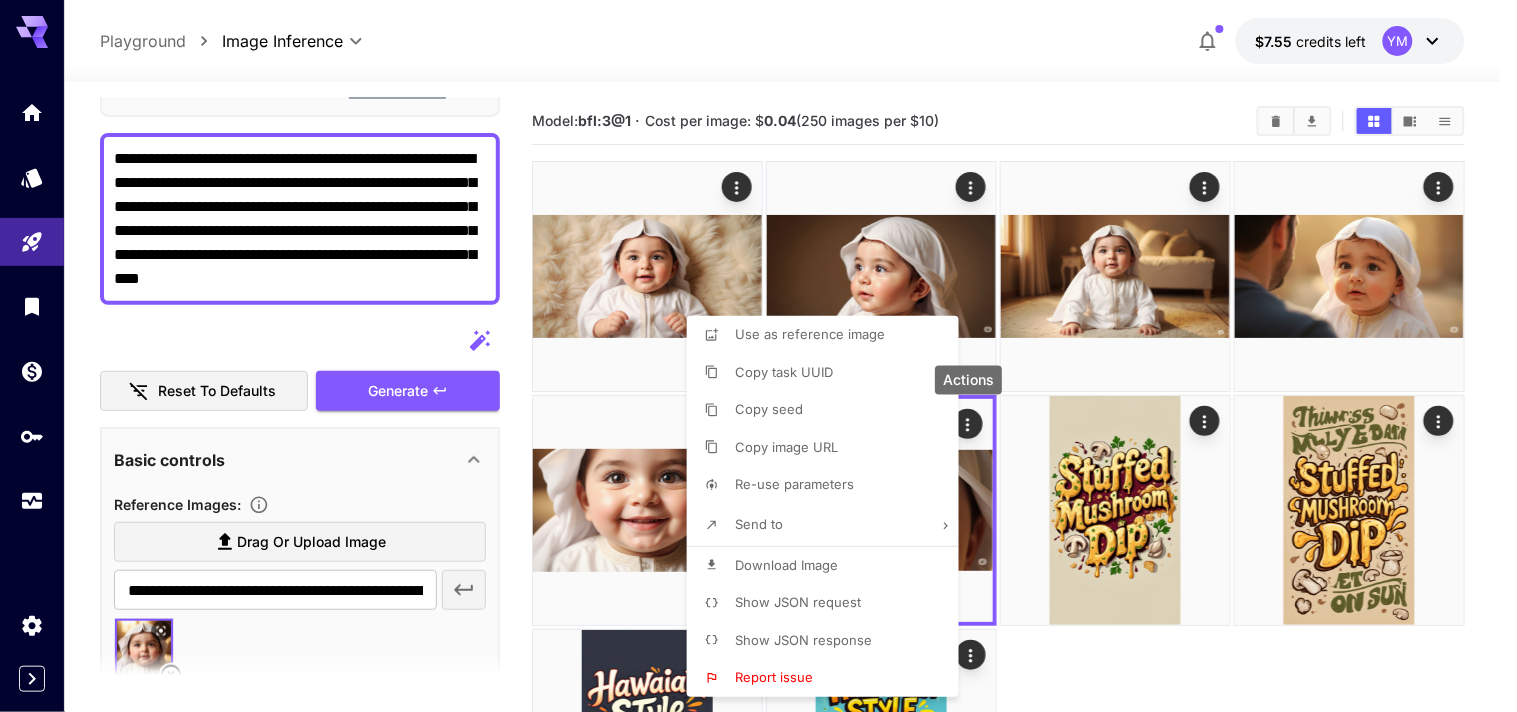 click at bounding box center (758, 356) 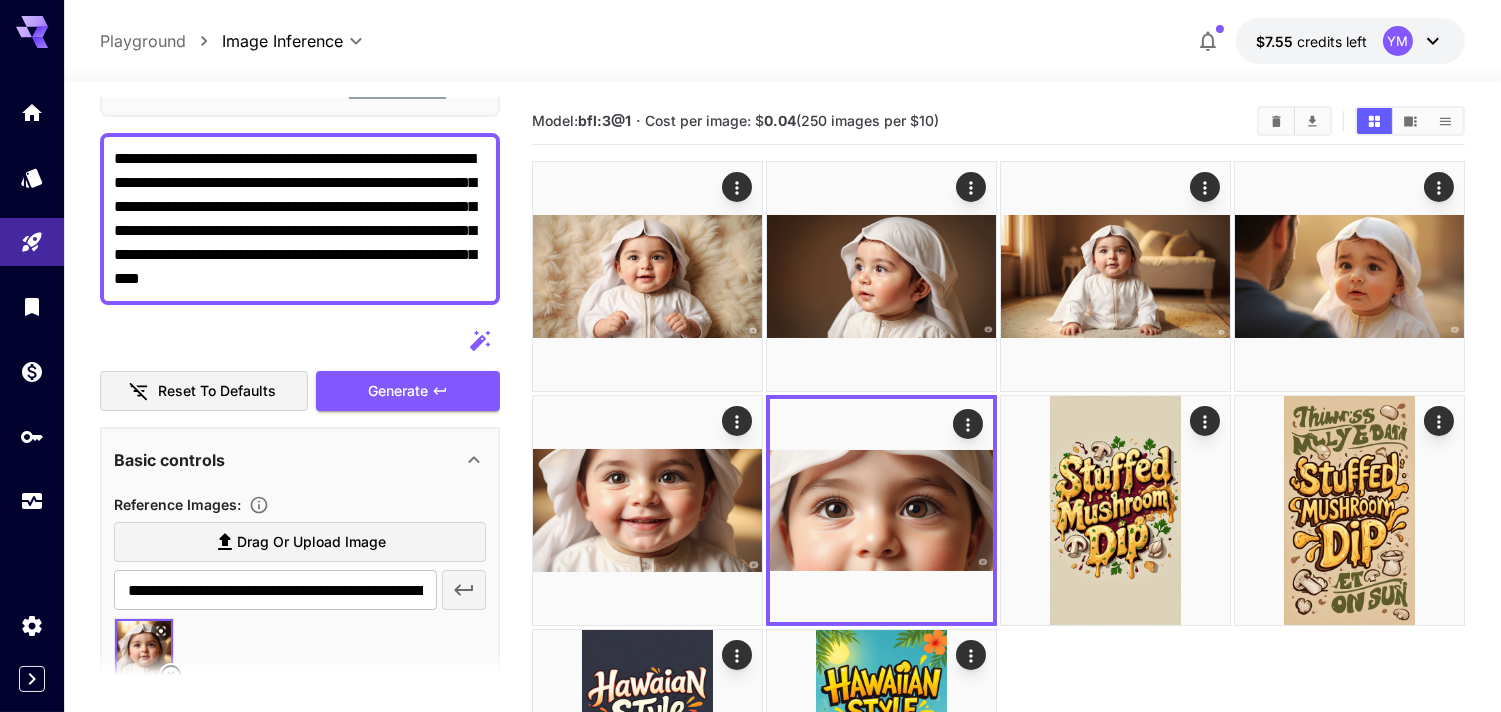 click on "**********" at bounding box center [300, 543] 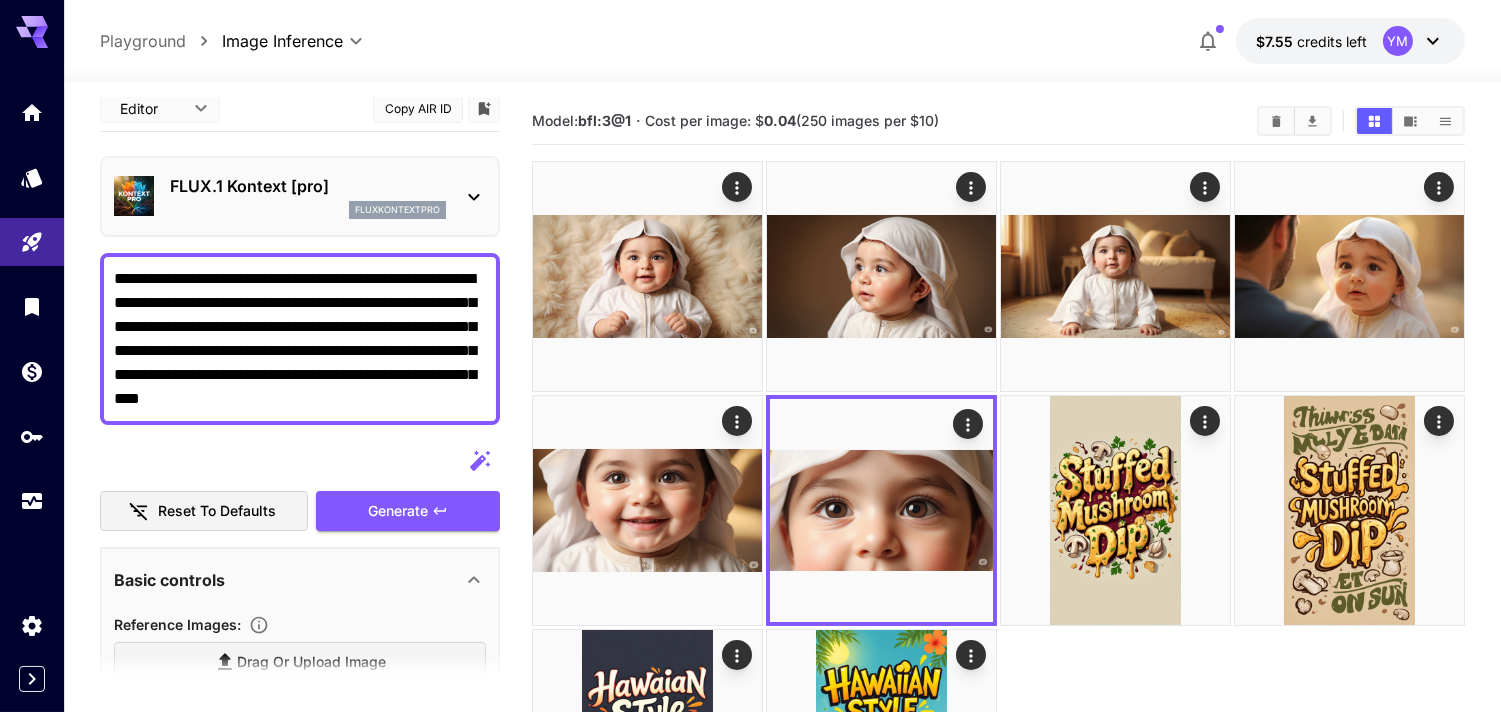 scroll, scrollTop: 0, scrollLeft: 0, axis: both 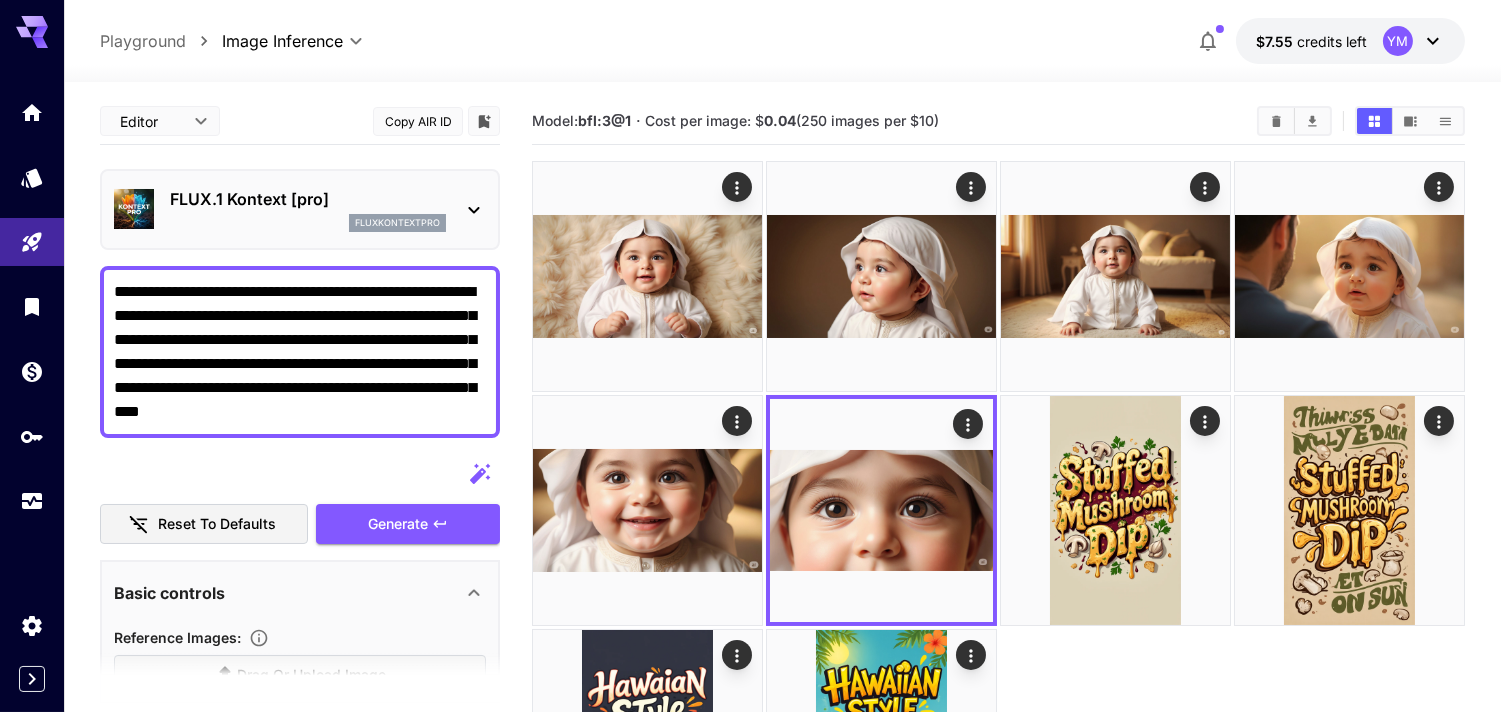click on "FLUX.1 Kontext [pro]" at bounding box center (308, 199) 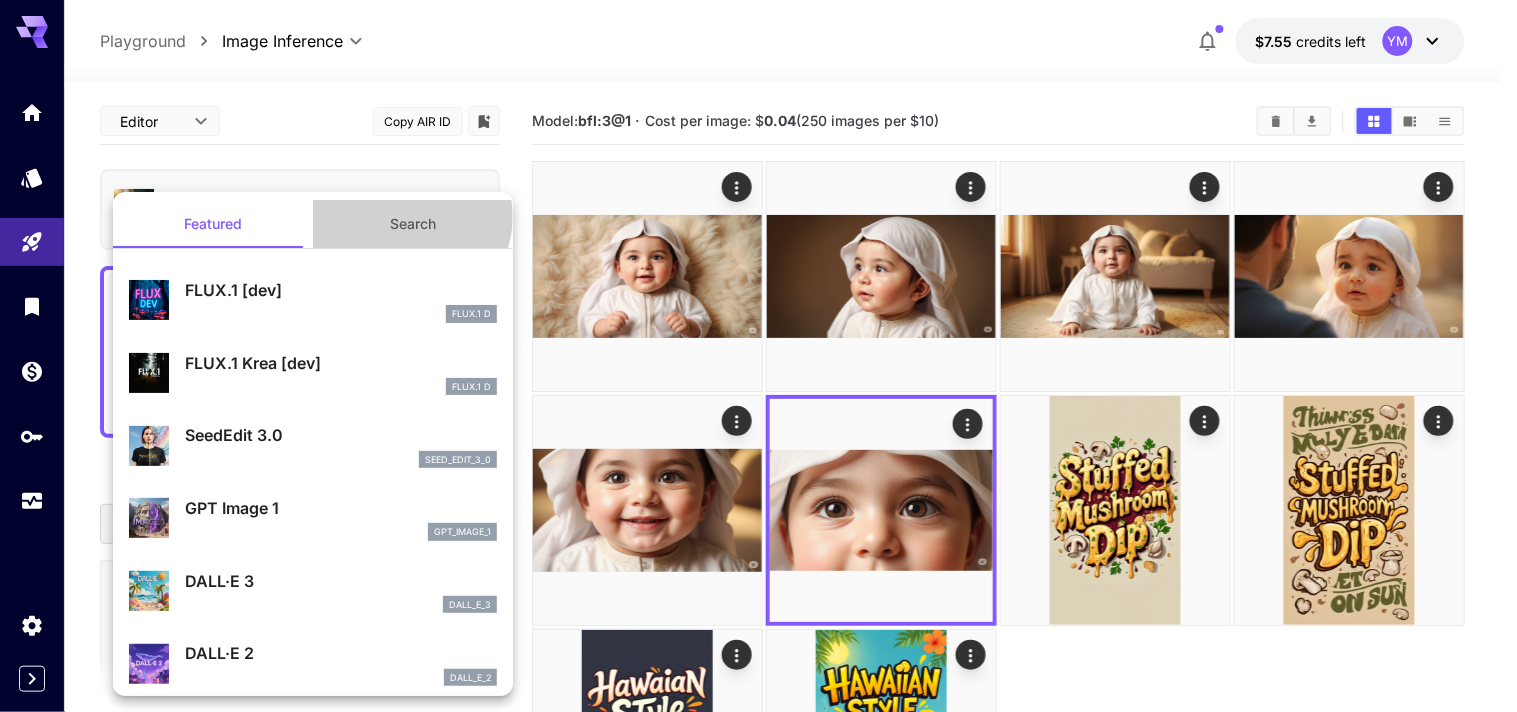 click on "Search" at bounding box center (413, 224) 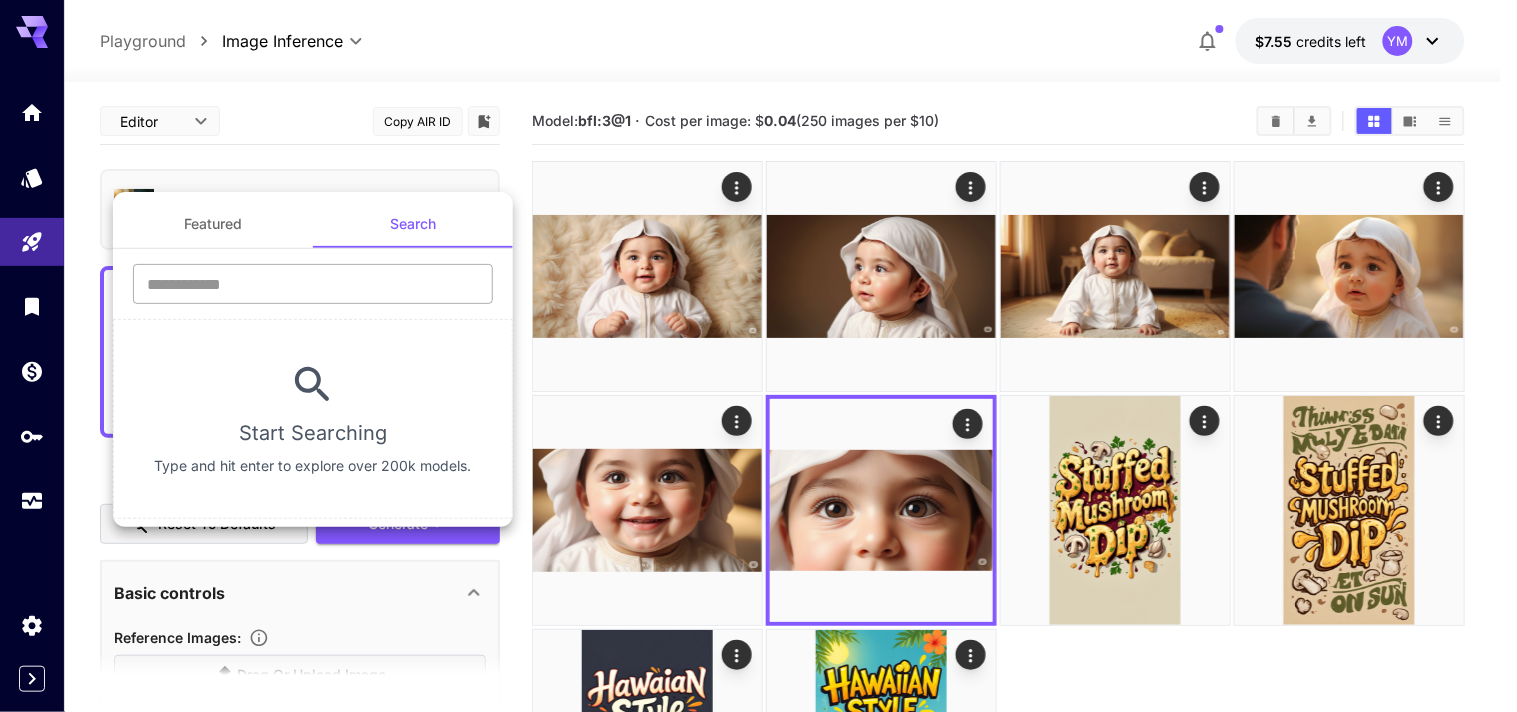 click at bounding box center (313, 284) 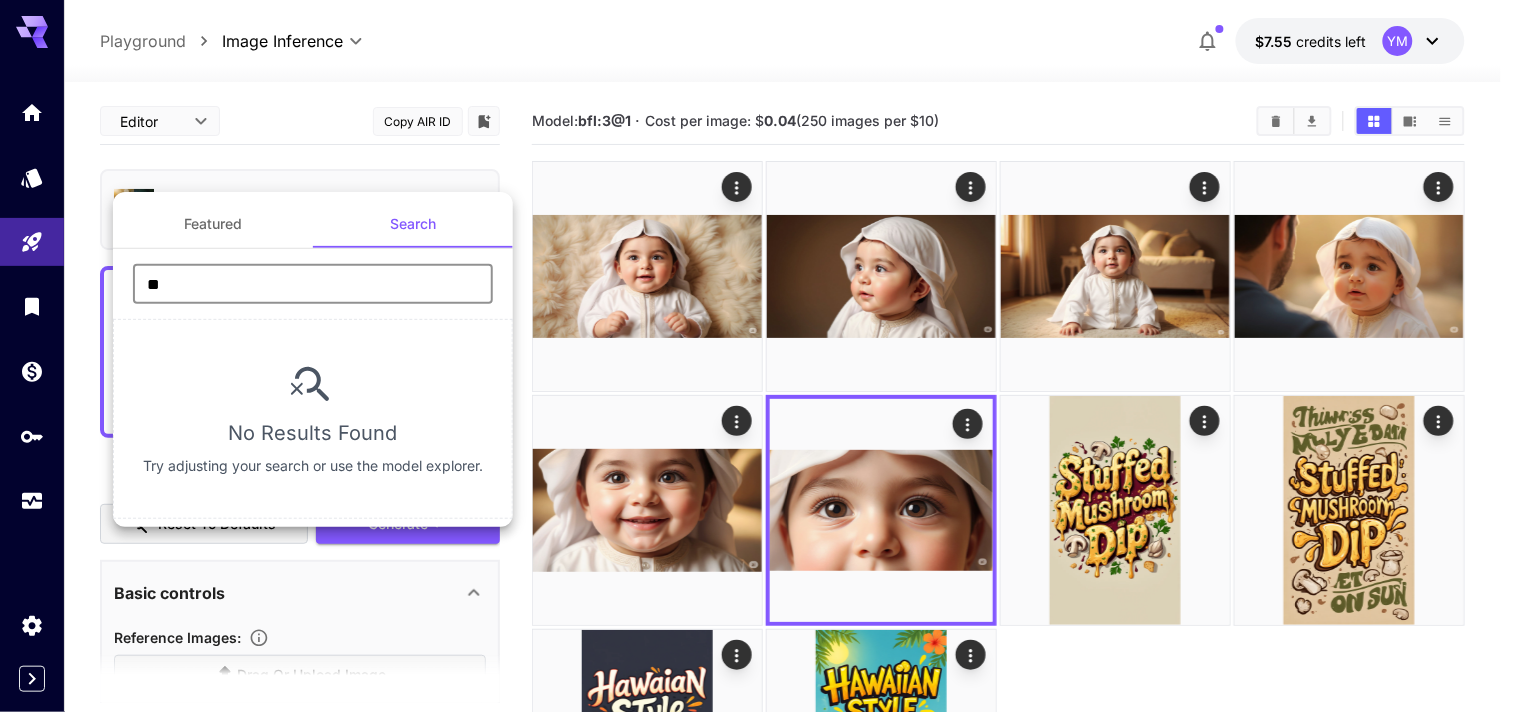 type on "*" 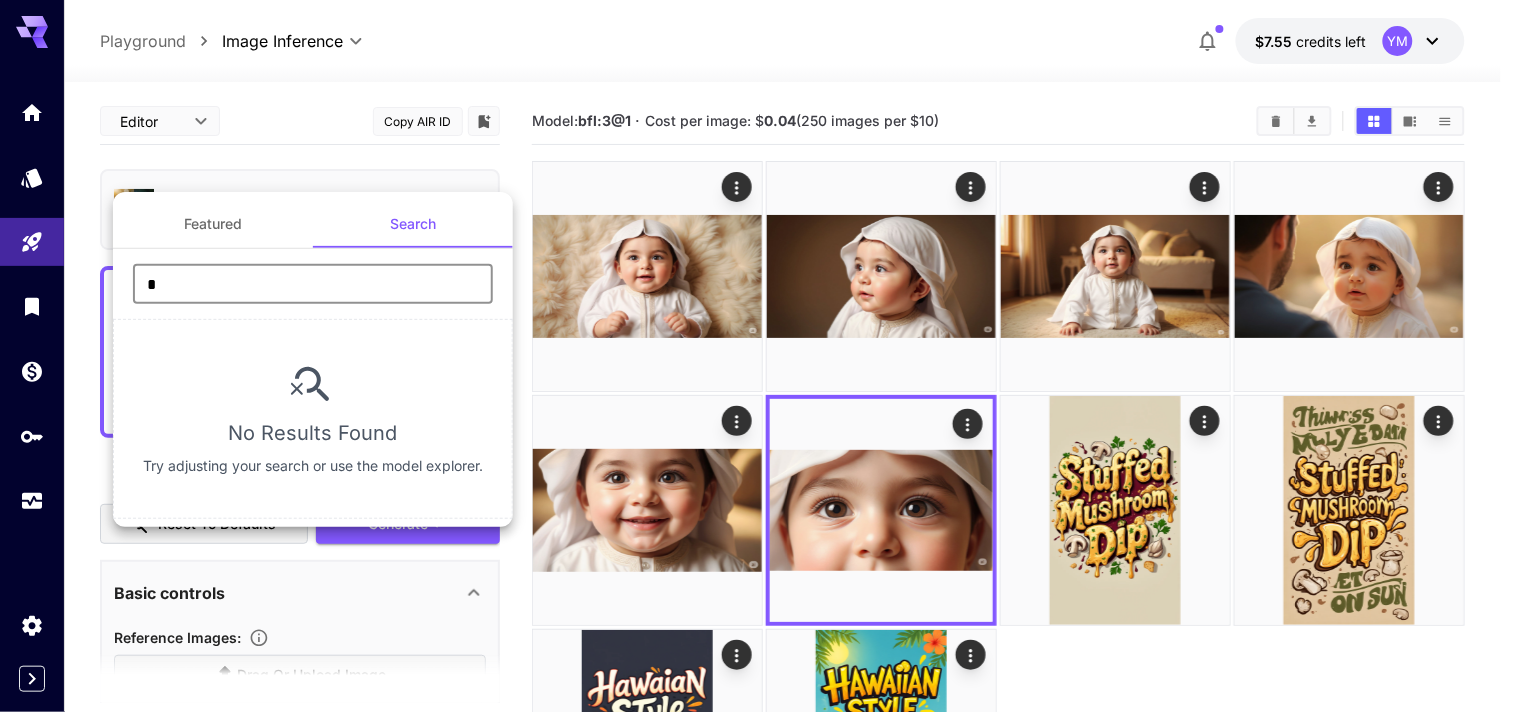 type 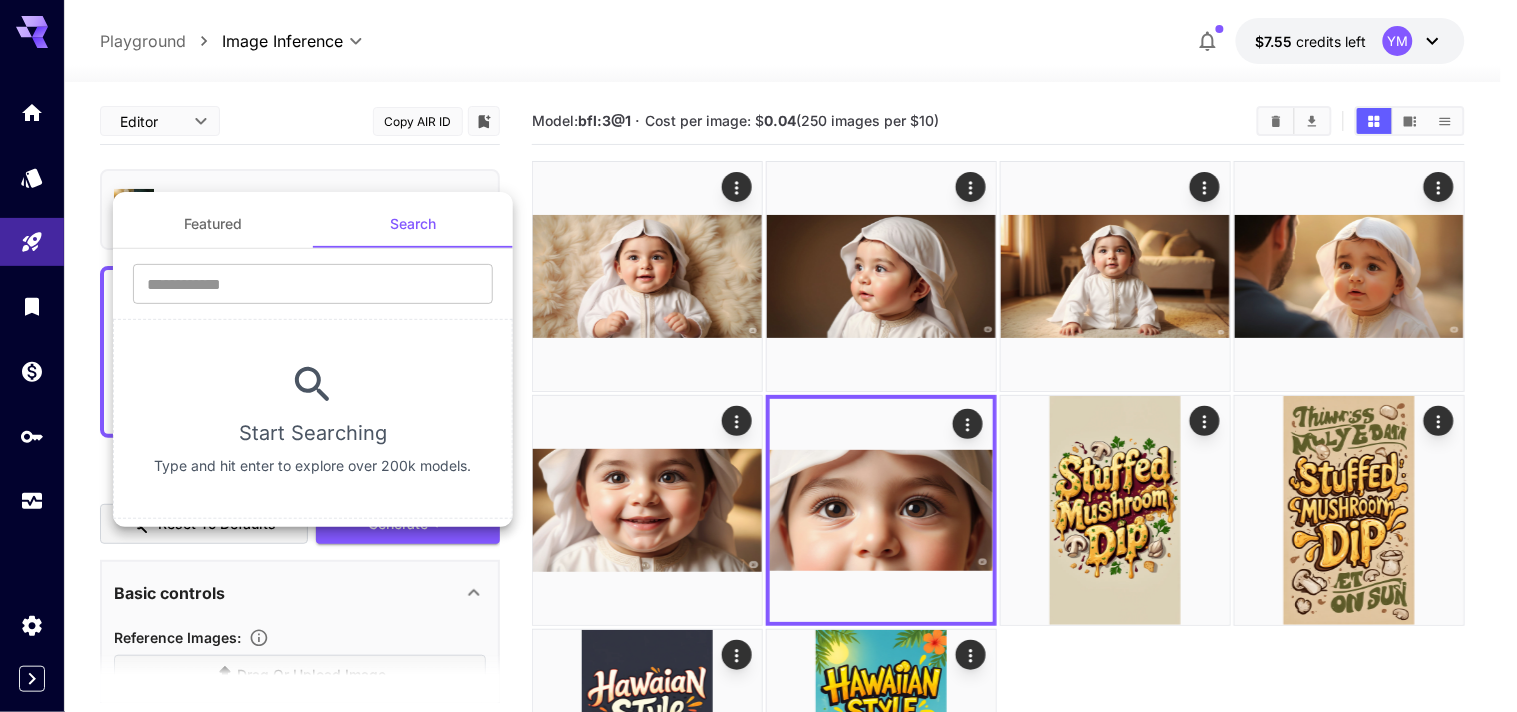 click at bounding box center [758, 356] 